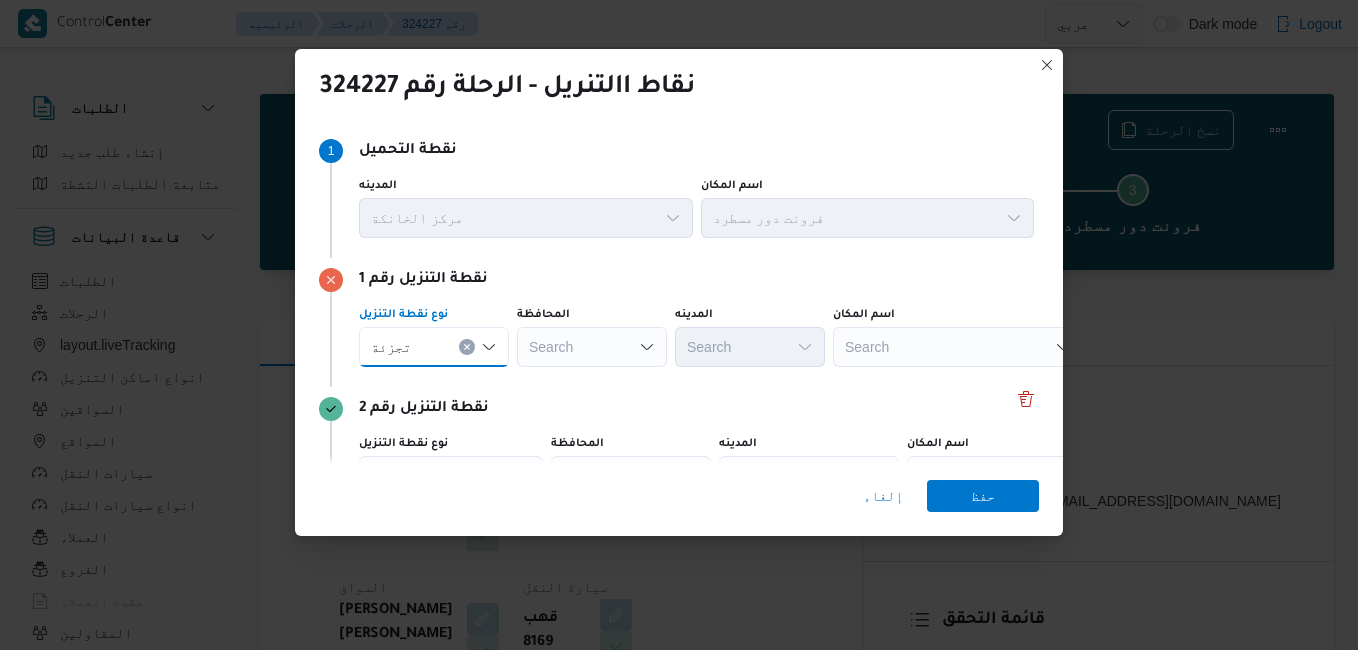 select on "ar" 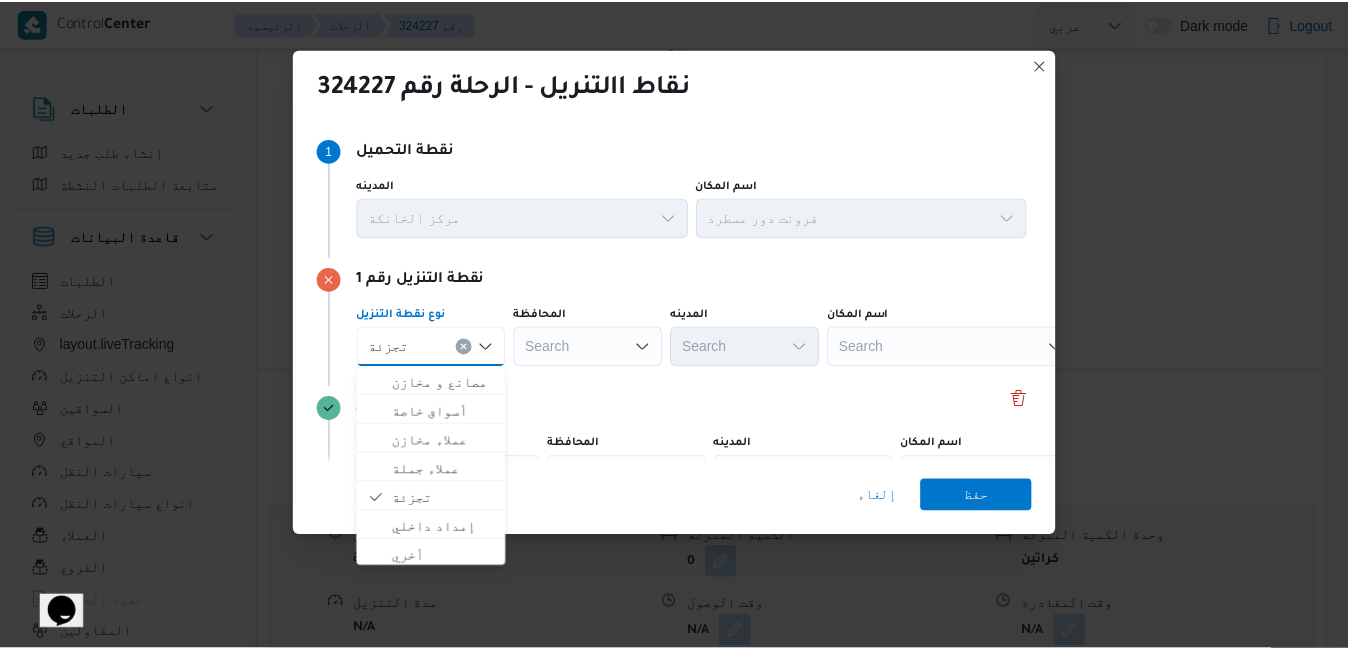 scroll, scrollTop: 0, scrollLeft: 0, axis: both 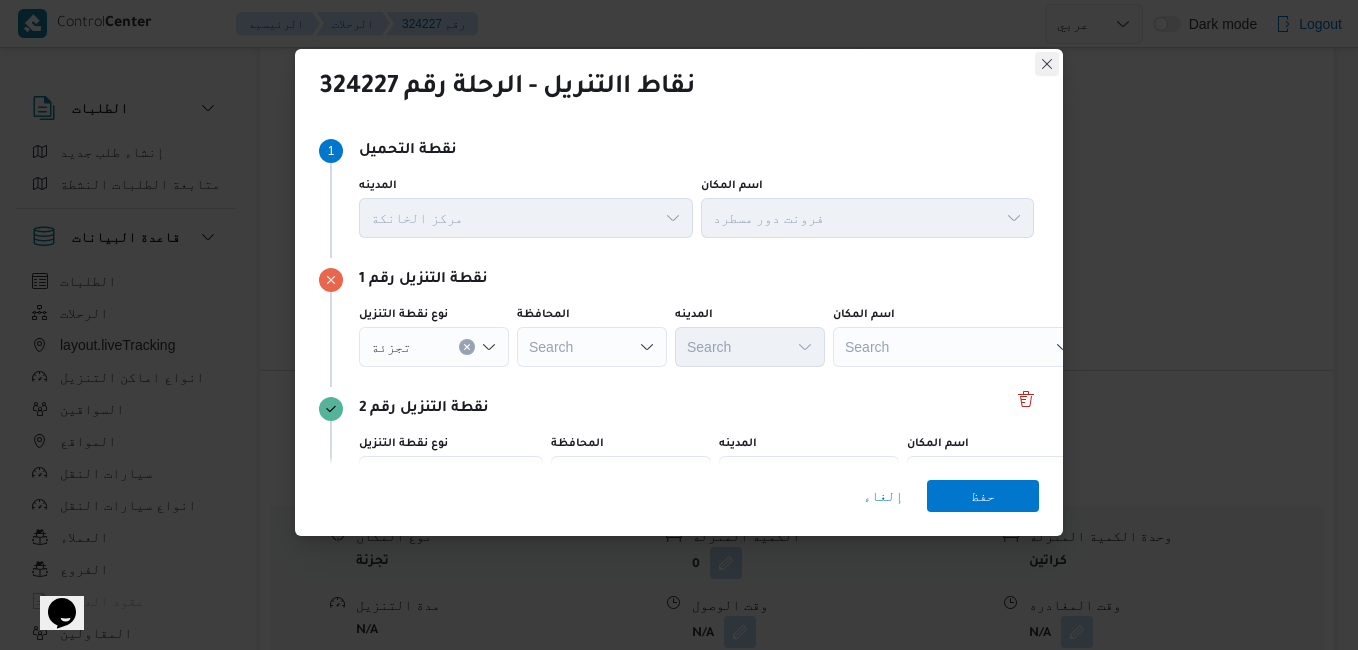 click at bounding box center (1047, 64) 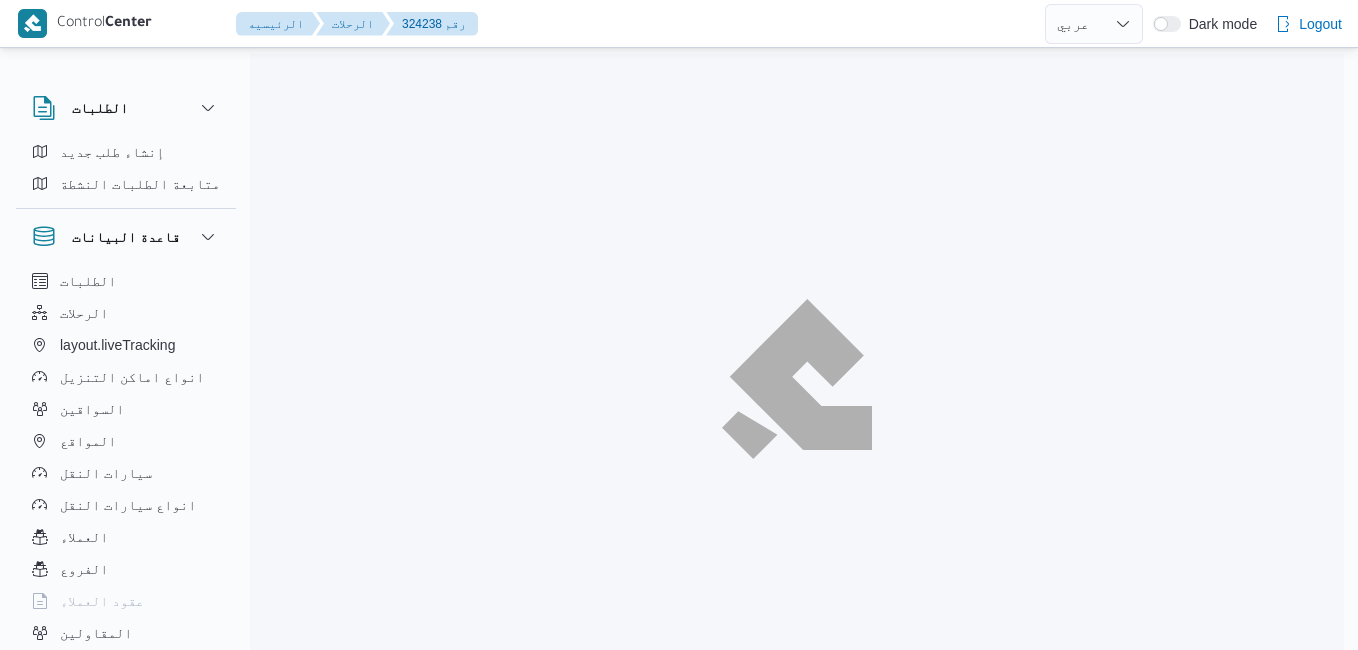 select on "ar" 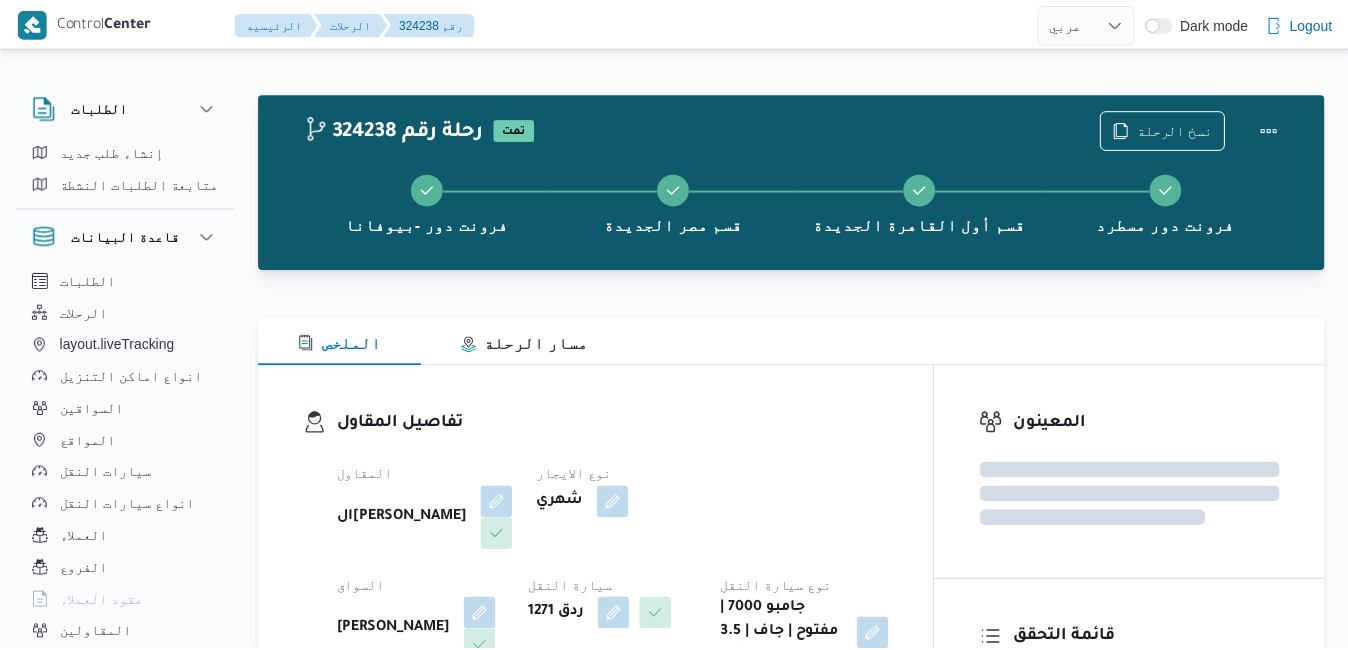 scroll, scrollTop: 0, scrollLeft: 0, axis: both 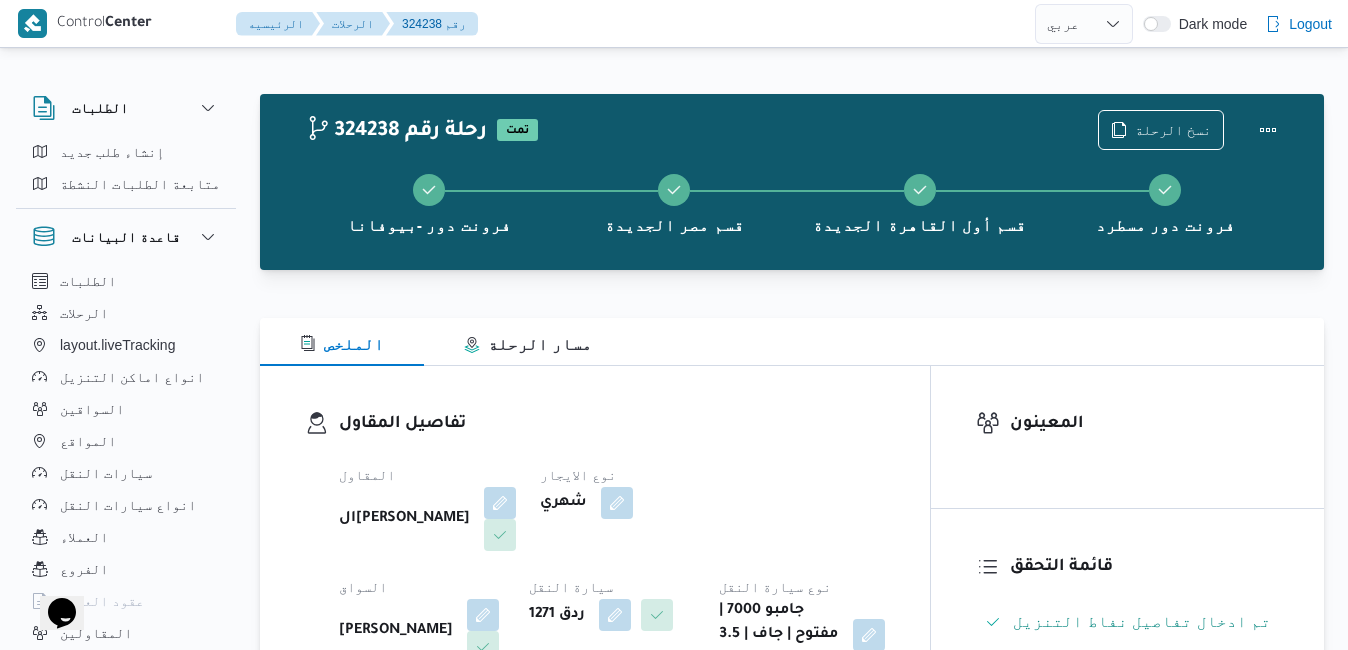 click on "تفاصيل المقاول" at bounding box center [612, 424] 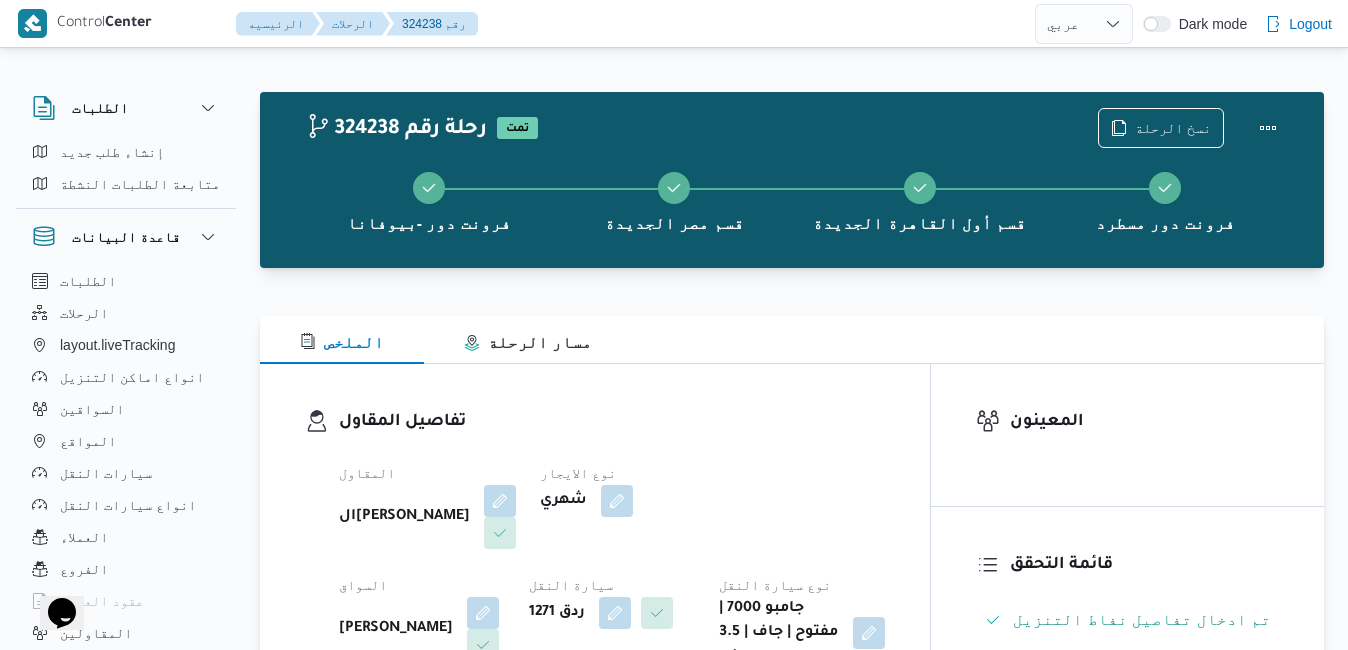 scroll, scrollTop: 0, scrollLeft: 0, axis: both 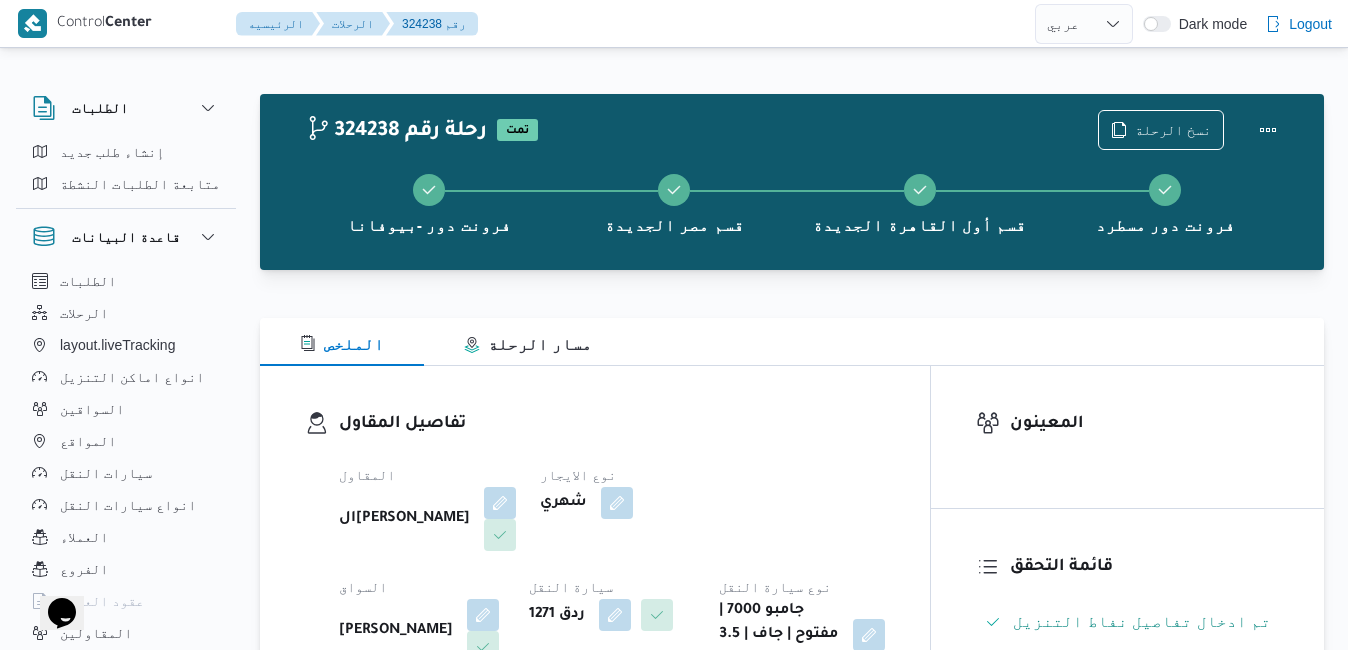 click on "تفاصيل المقاول المقاول السيد احمد السيد ابراهيم نوع الايجار شهري السواق محمد عثمان علي مرسي بلاس سيارة النقل ردق 1271 نوع سيارة النقل جامبو 7000 | مفتوح | جاف | 3.5 طن" at bounding box center (595, 541) 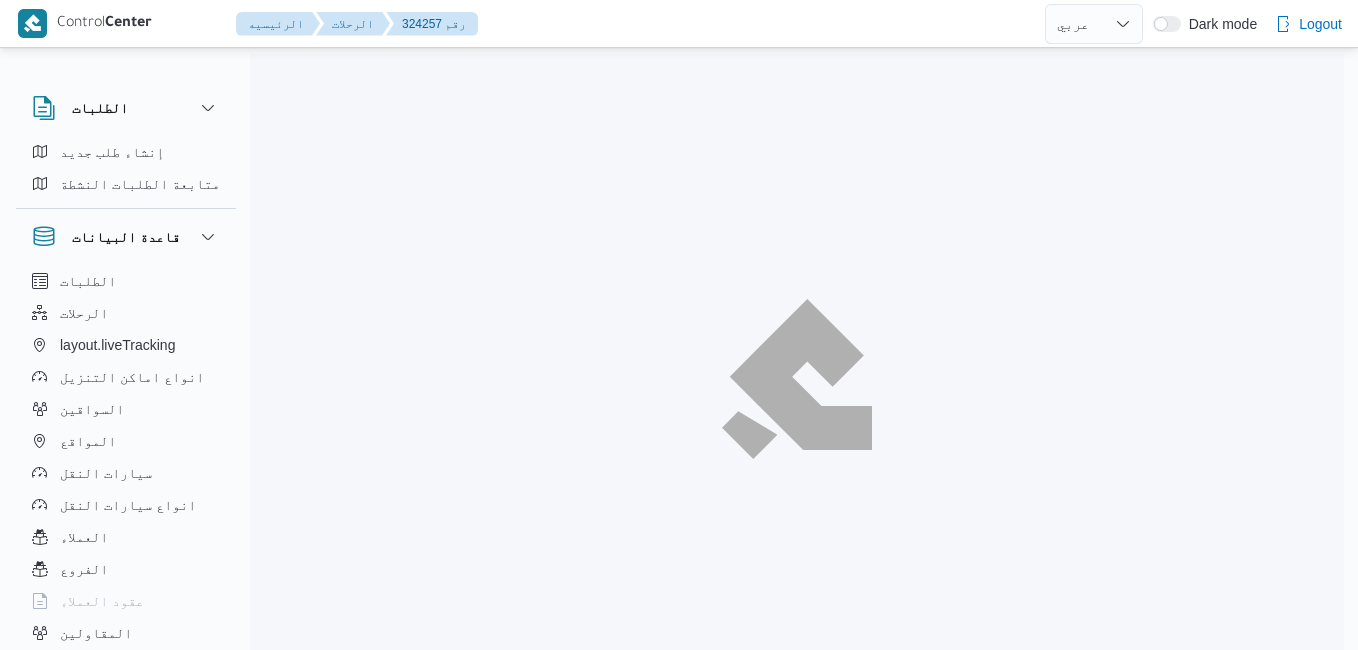 select on "ar" 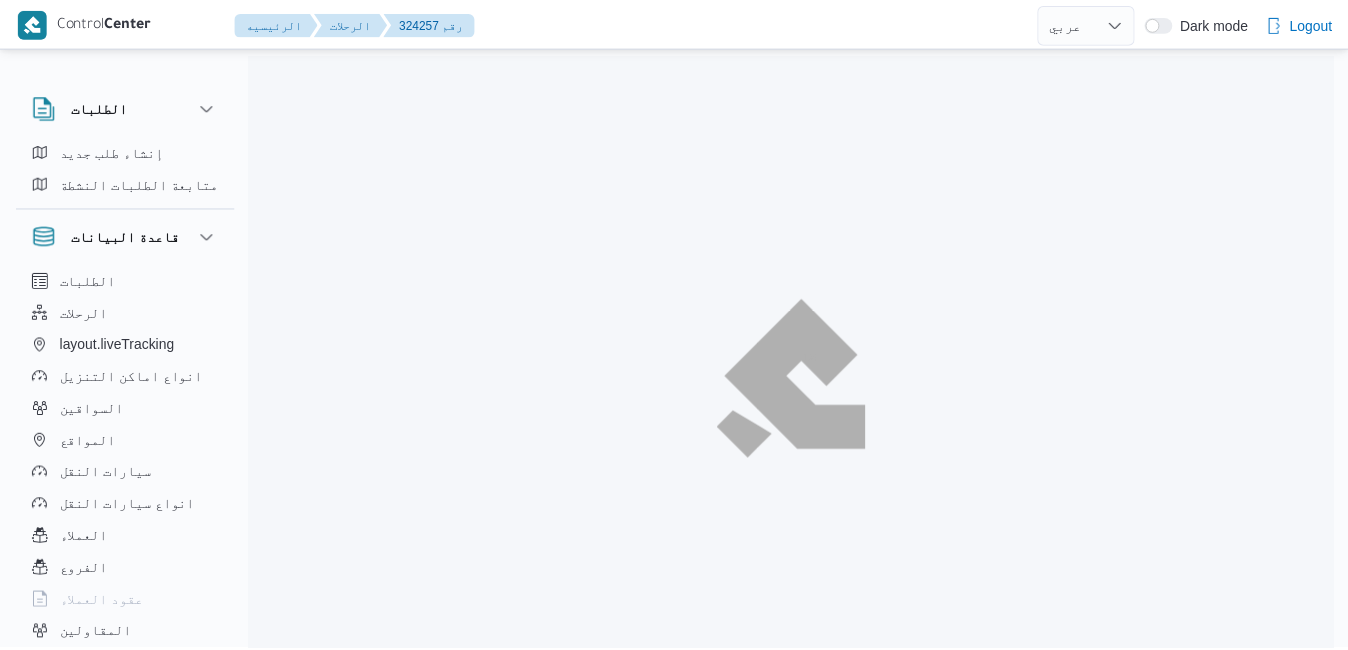 scroll, scrollTop: 0, scrollLeft: 0, axis: both 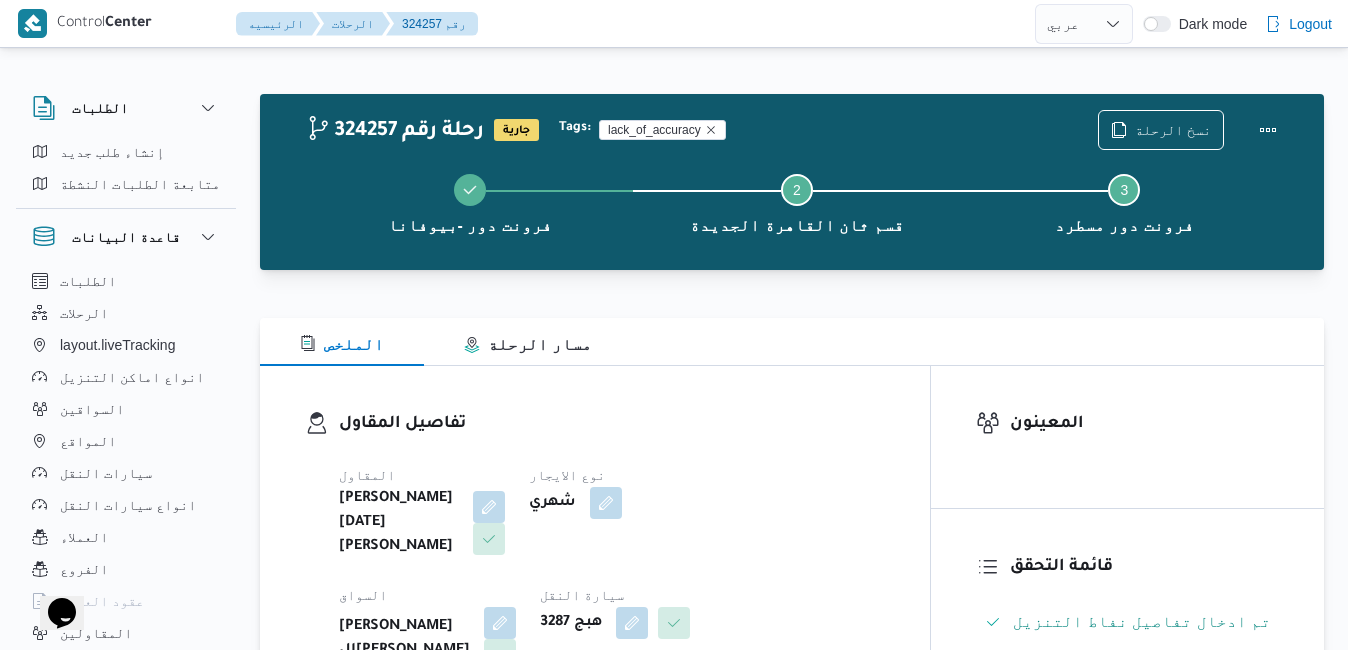 click on "تفاصيل المقاول المقاول ابراهيم رمضان ابراهيم عثمان ابوباشا نوع الايجار شهري السواق حسن على السيد عبدالرحمن سيارة النقل هبج 3287 نوع سيارة النقل جامبو 7000 | مفتوح | جاف | 3.5 طن" at bounding box center [612, 601] 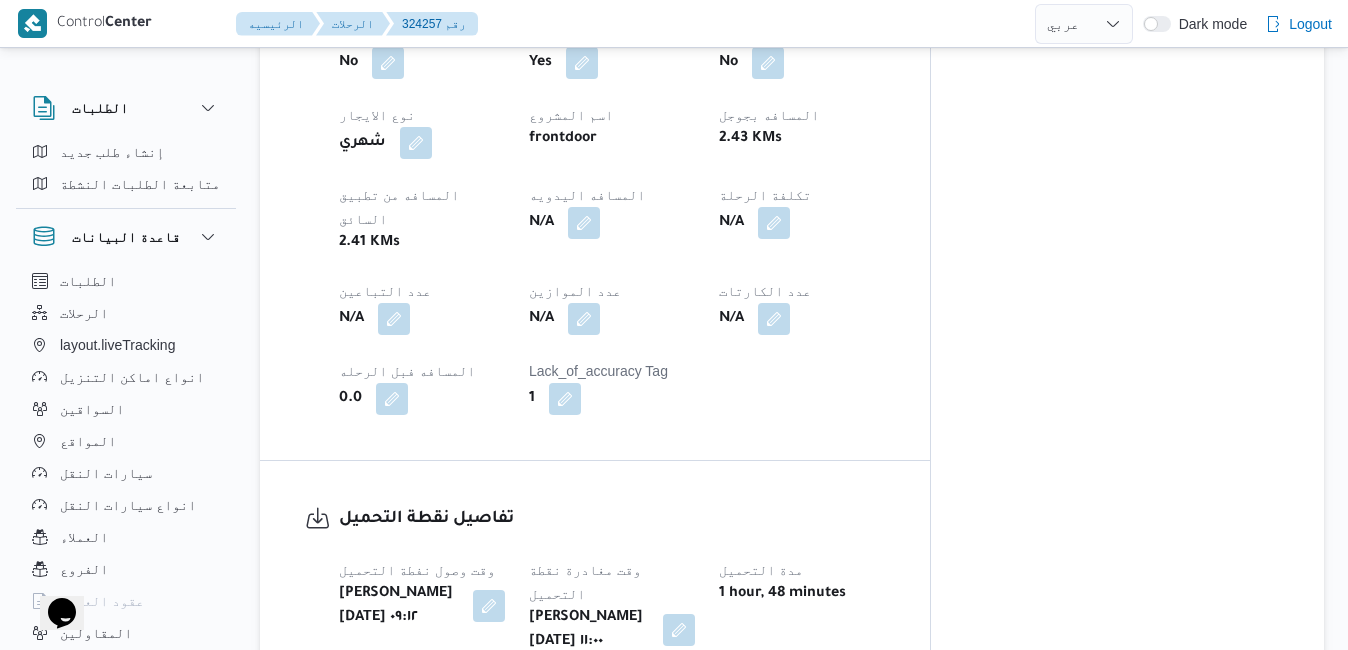 scroll, scrollTop: 1160, scrollLeft: 0, axis: vertical 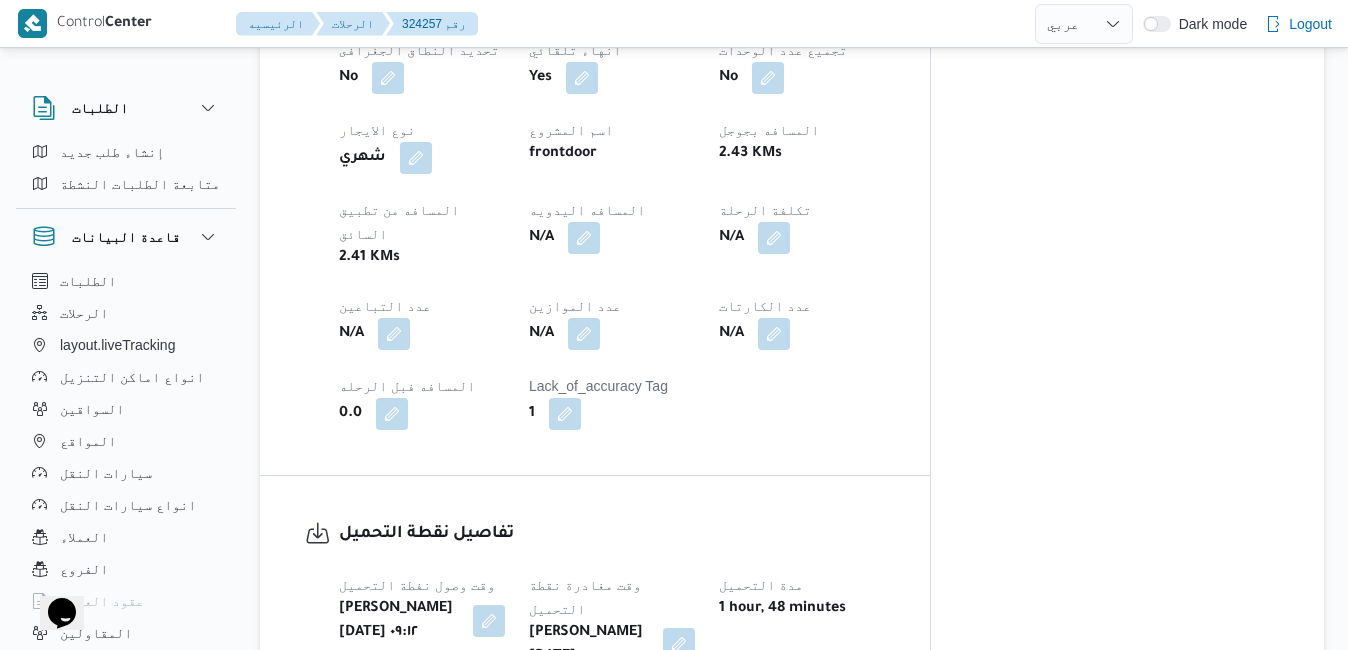 click at bounding box center [679, 644] 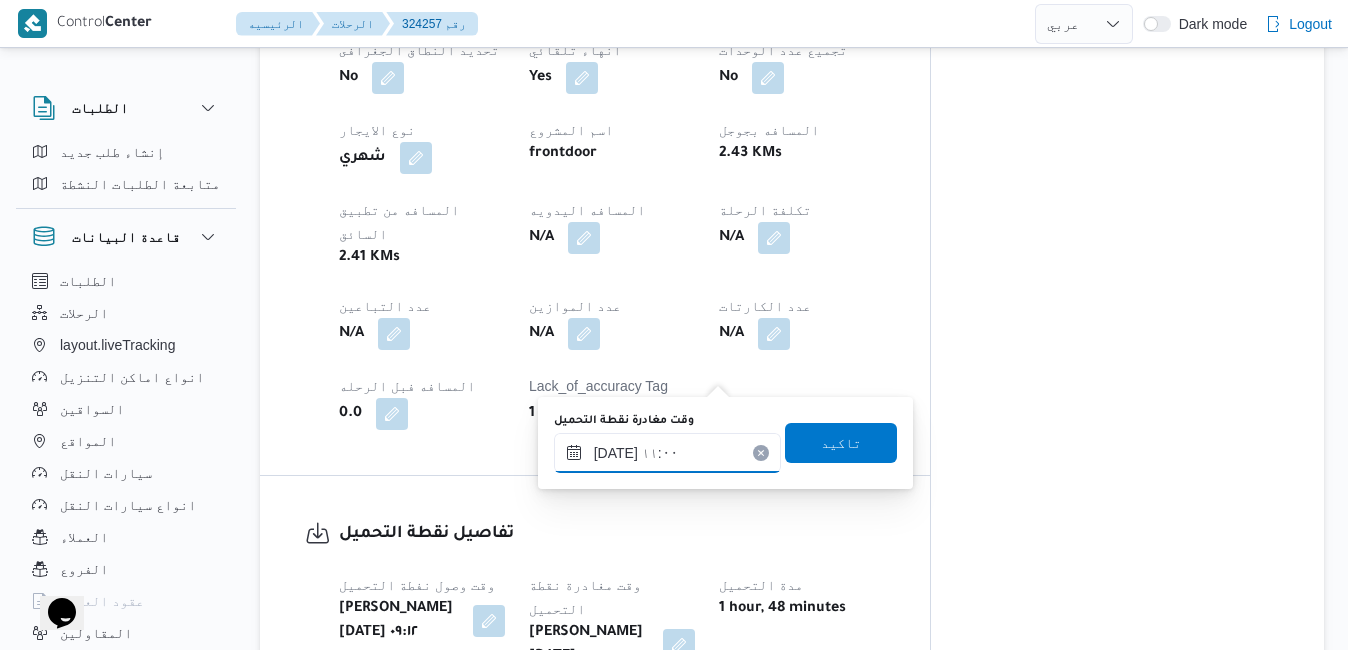 click on "١٠/٠٧/٢٠٢٥ ١١:٠٠" at bounding box center [667, 453] 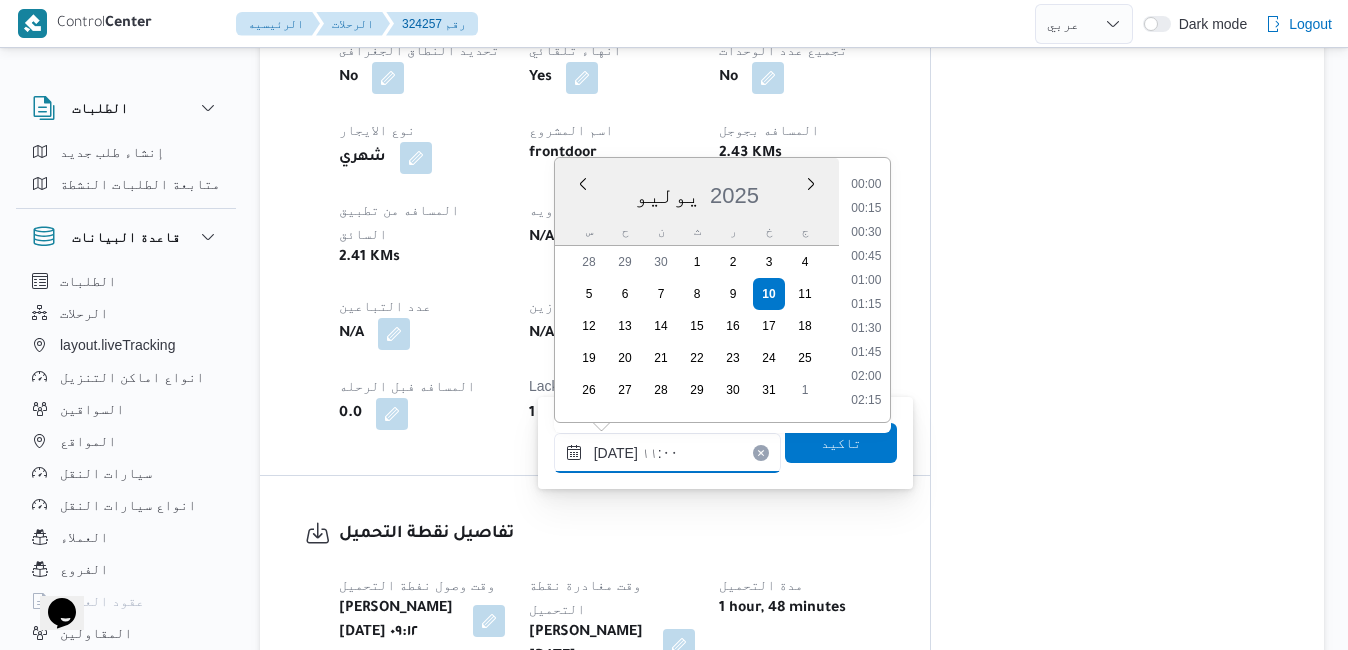 scroll, scrollTop: 934, scrollLeft: 0, axis: vertical 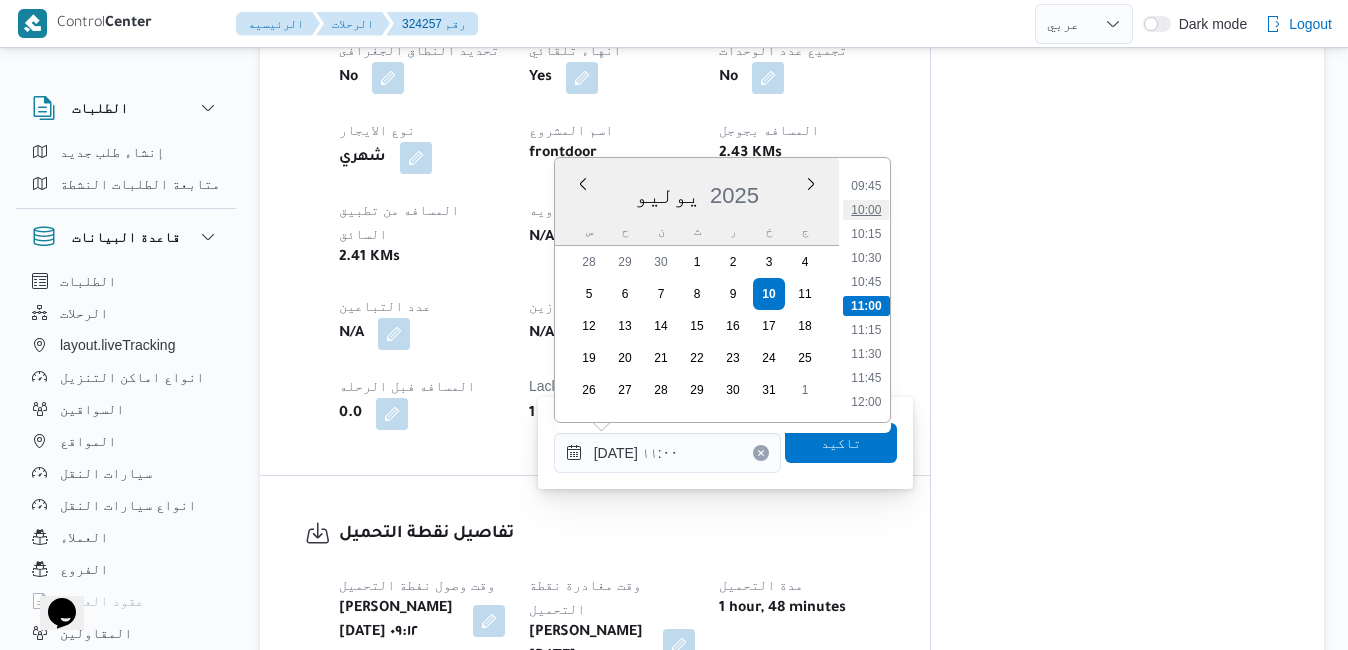 click on "10:00" at bounding box center [866, 210] 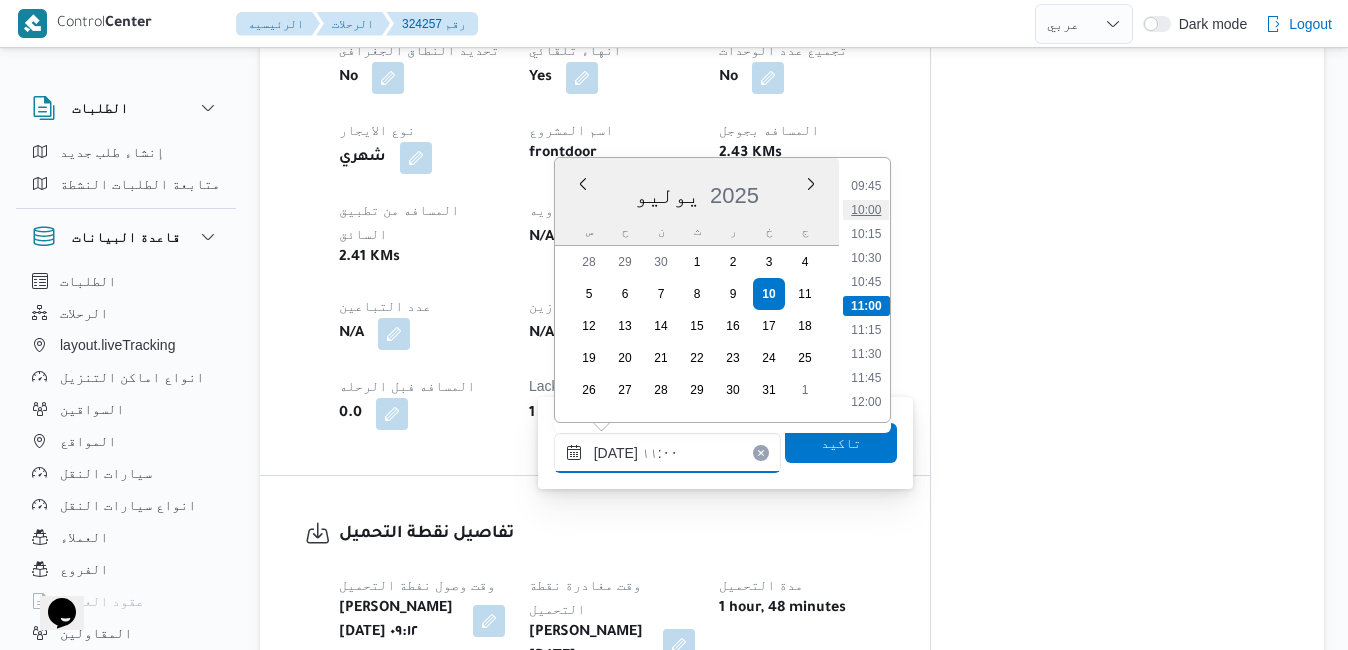 type on "١٠/٠٧/٢٠٢٥ ١٠:٠٠" 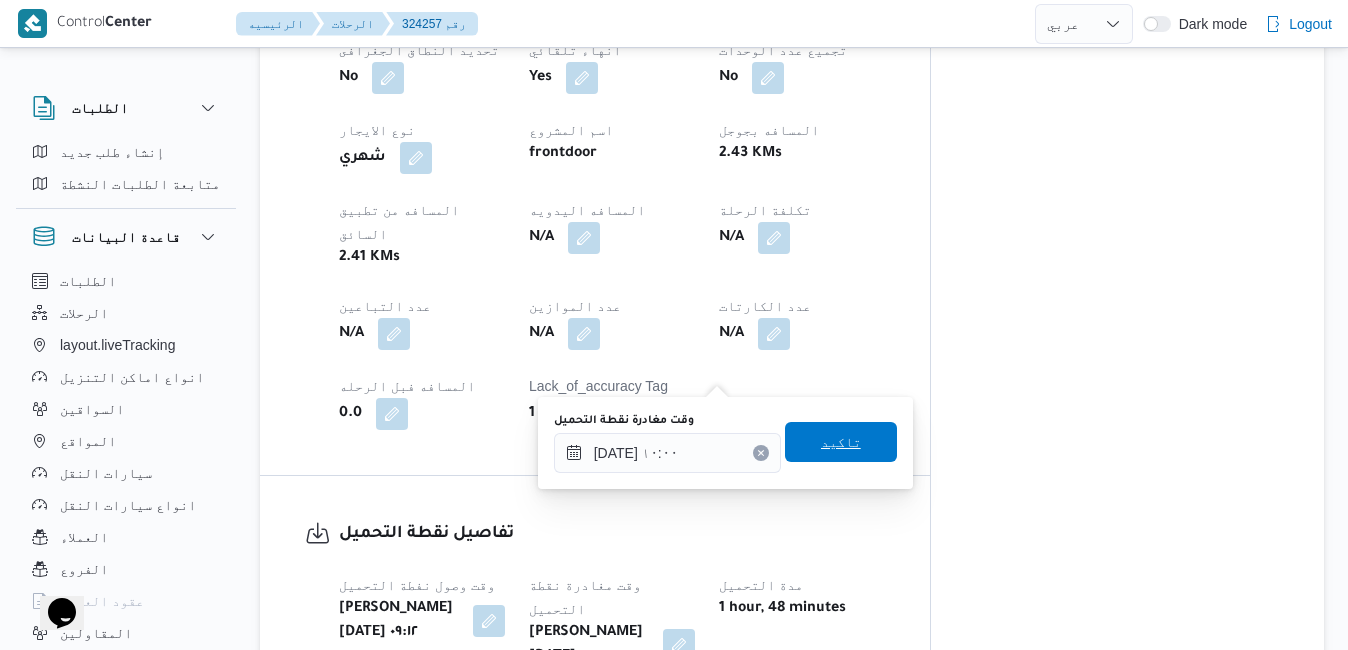 click on "تاكيد" at bounding box center (841, 442) 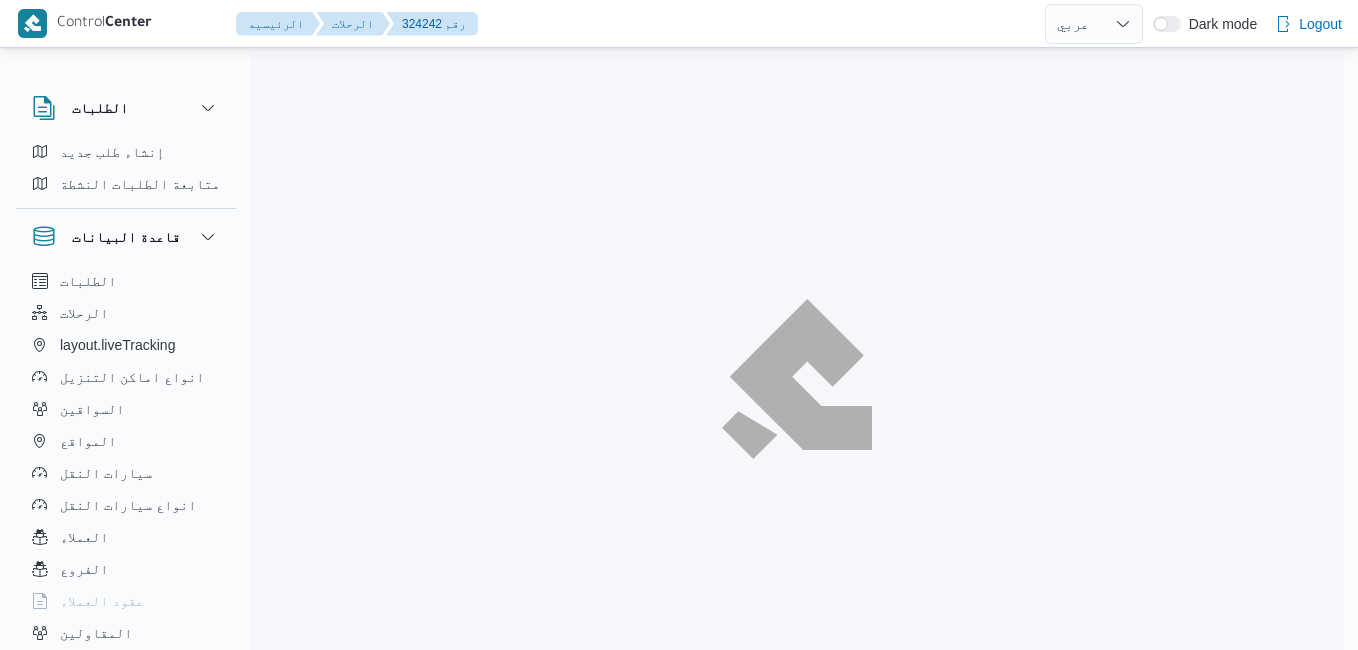 select on "ar" 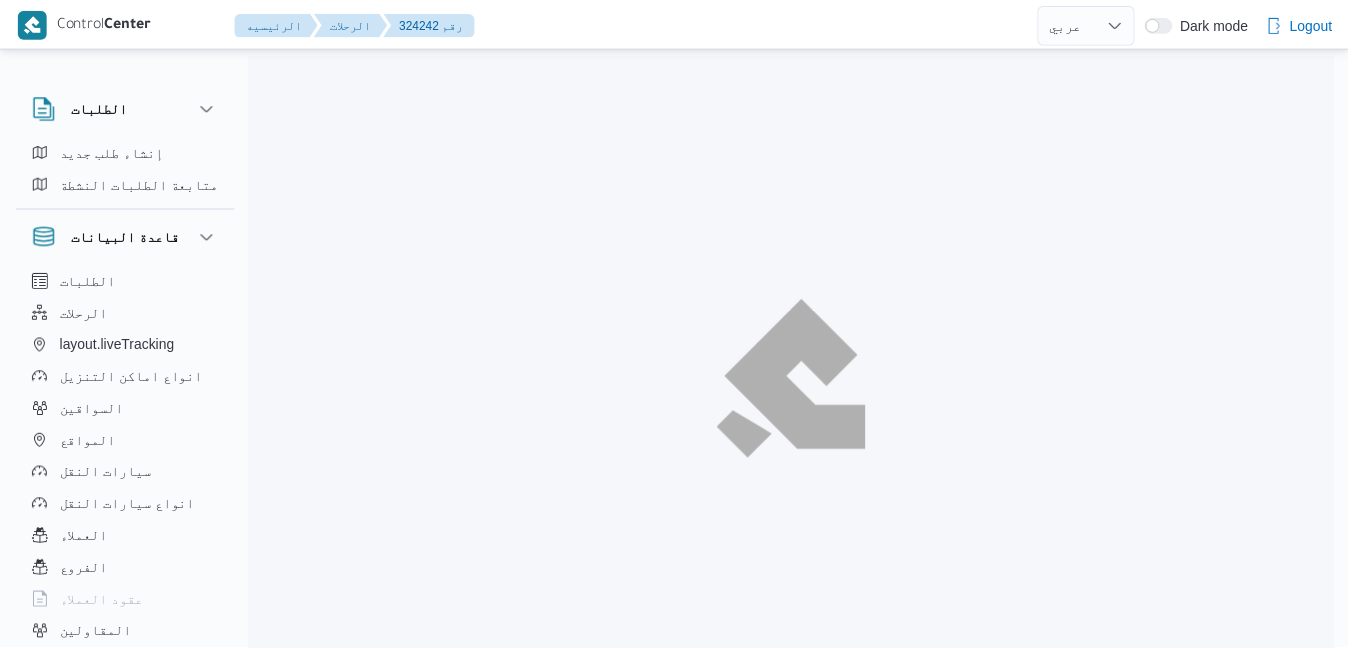scroll, scrollTop: 0, scrollLeft: 0, axis: both 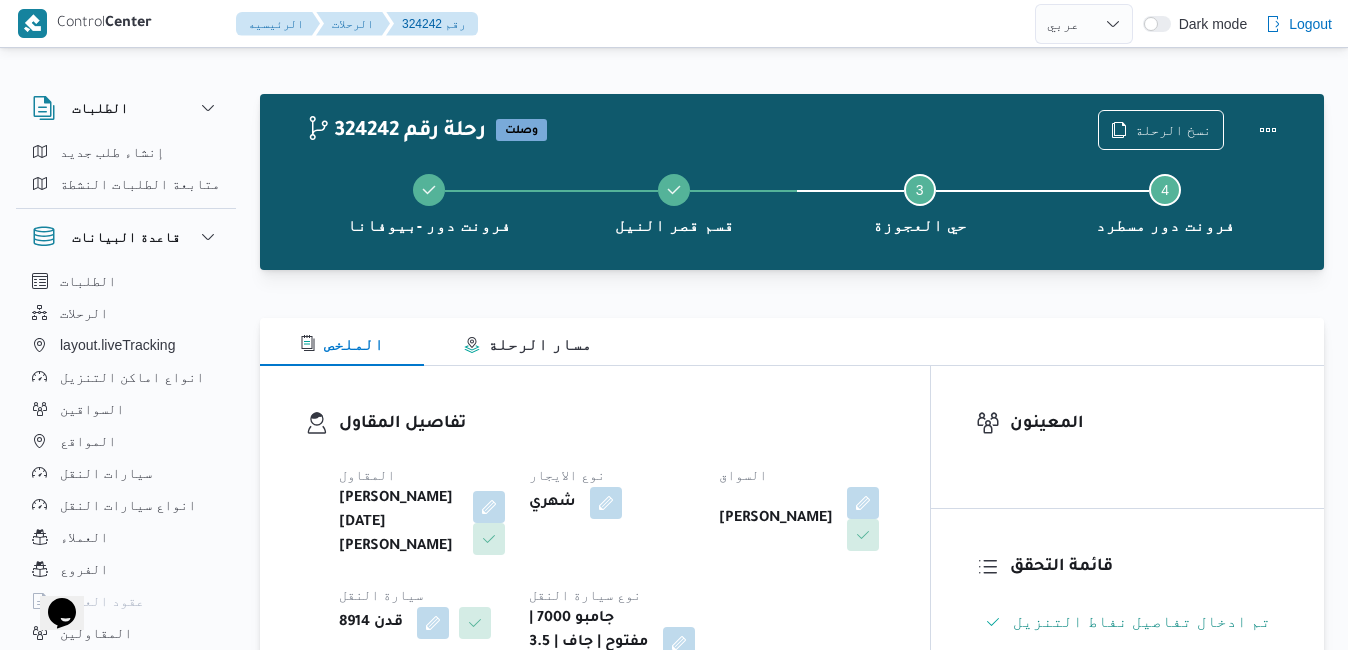 click on "تفاصيل المقاول" at bounding box center (612, 424) 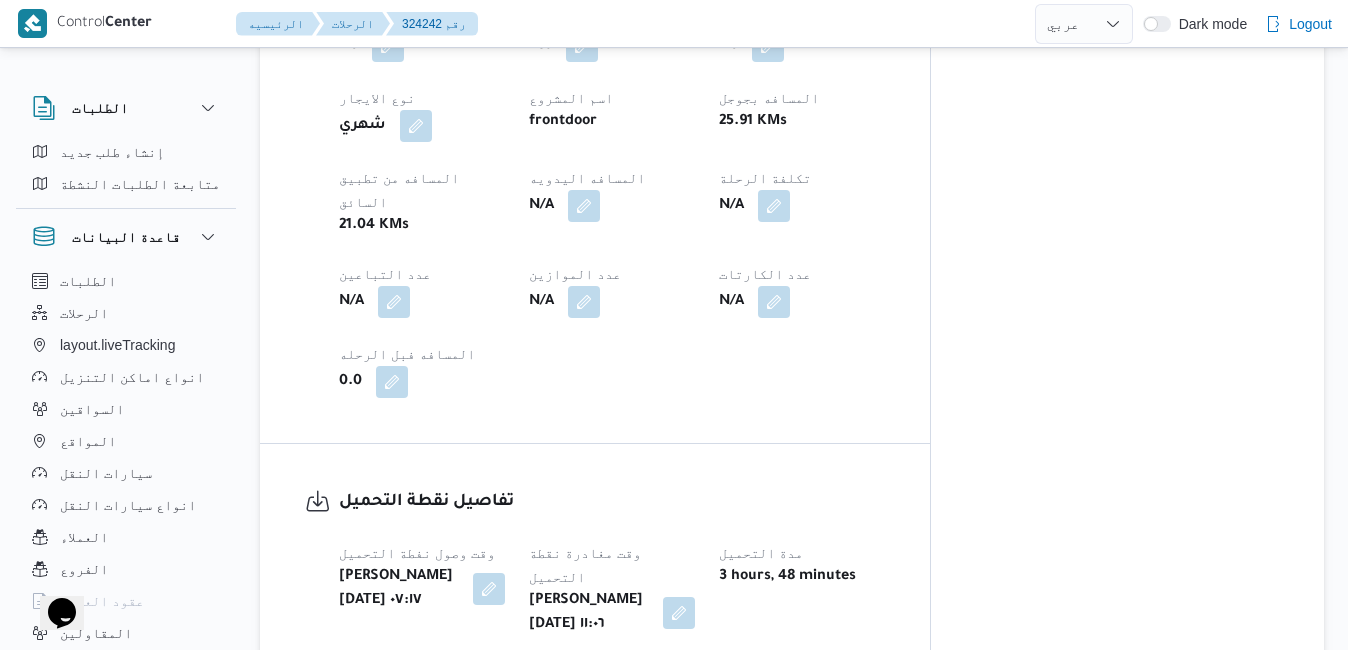 scroll, scrollTop: 1120, scrollLeft: 0, axis: vertical 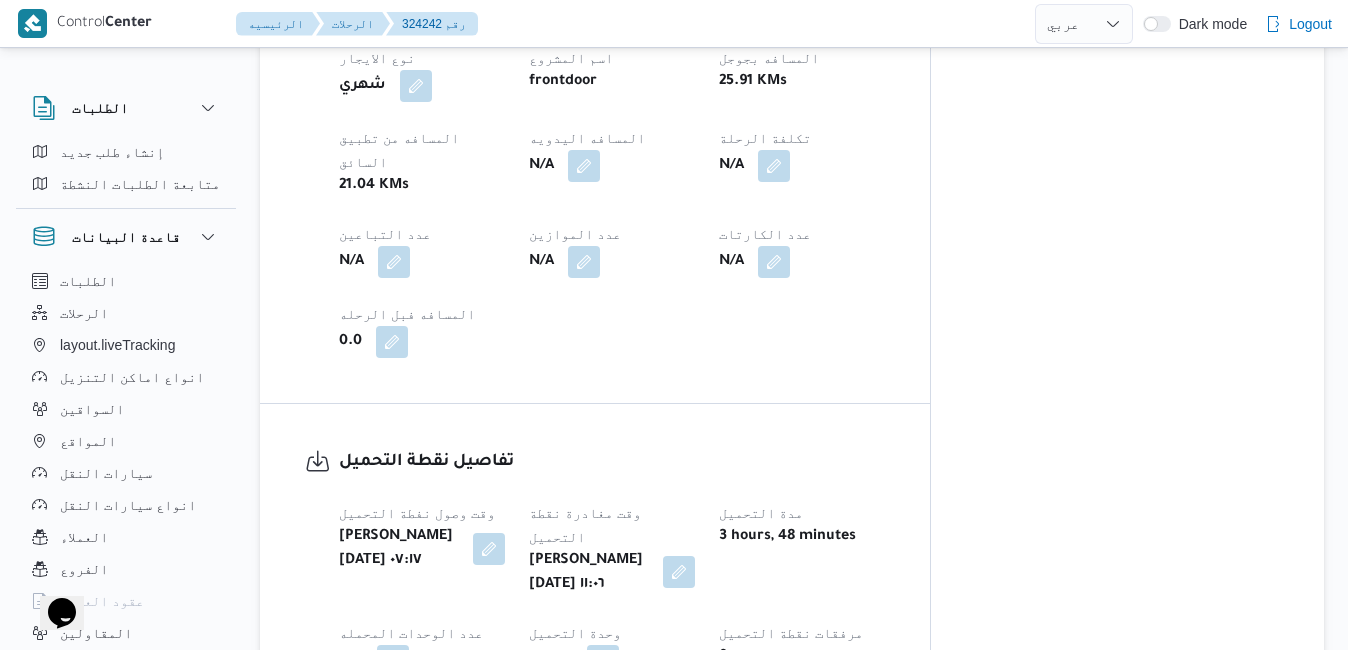 click at bounding box center (679, 572) 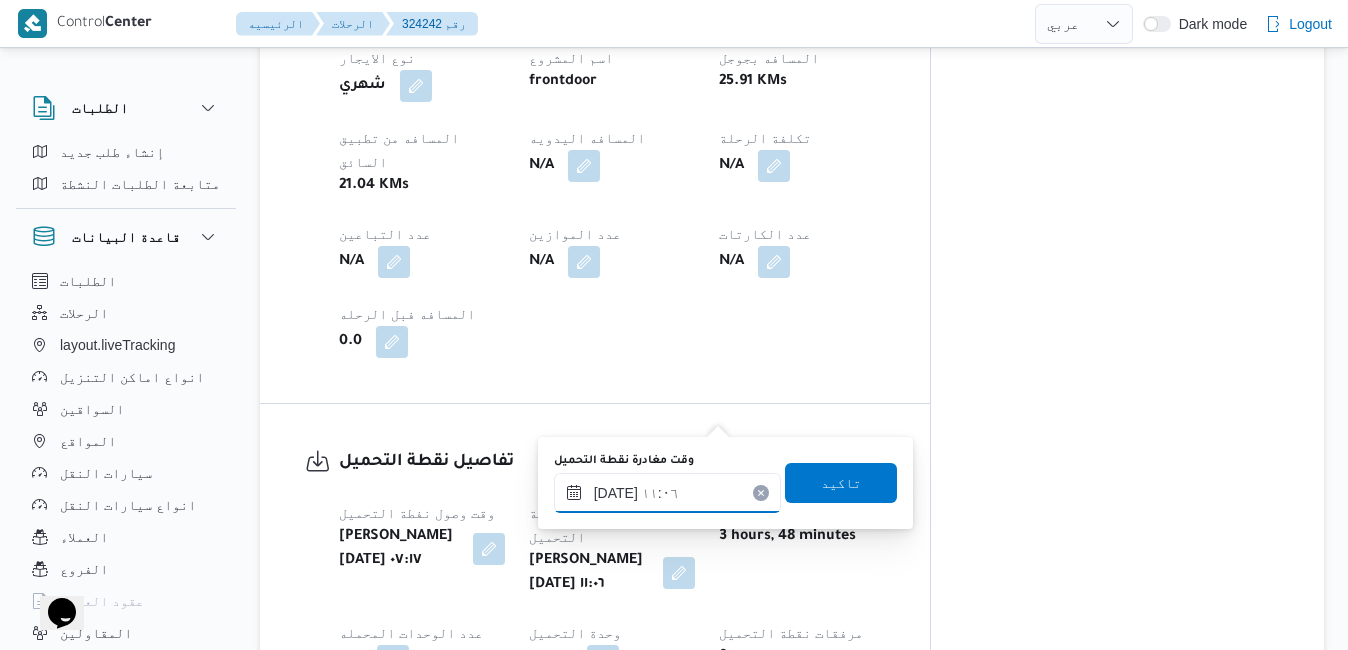 click on "١٠/٠٧/٢٠٢٥ ١١:٠٦" at bounding box center [667, 493] 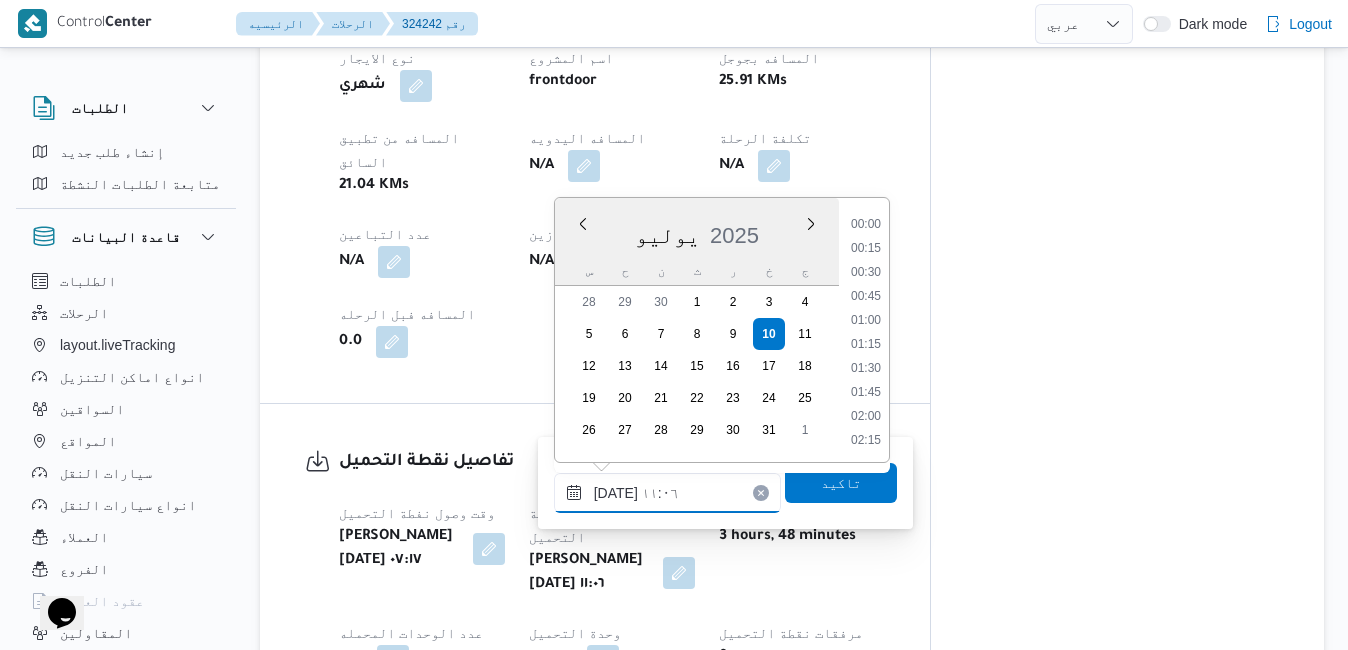 scroll, scrollTop: 934, scrollLeft: 0, axis: vertical 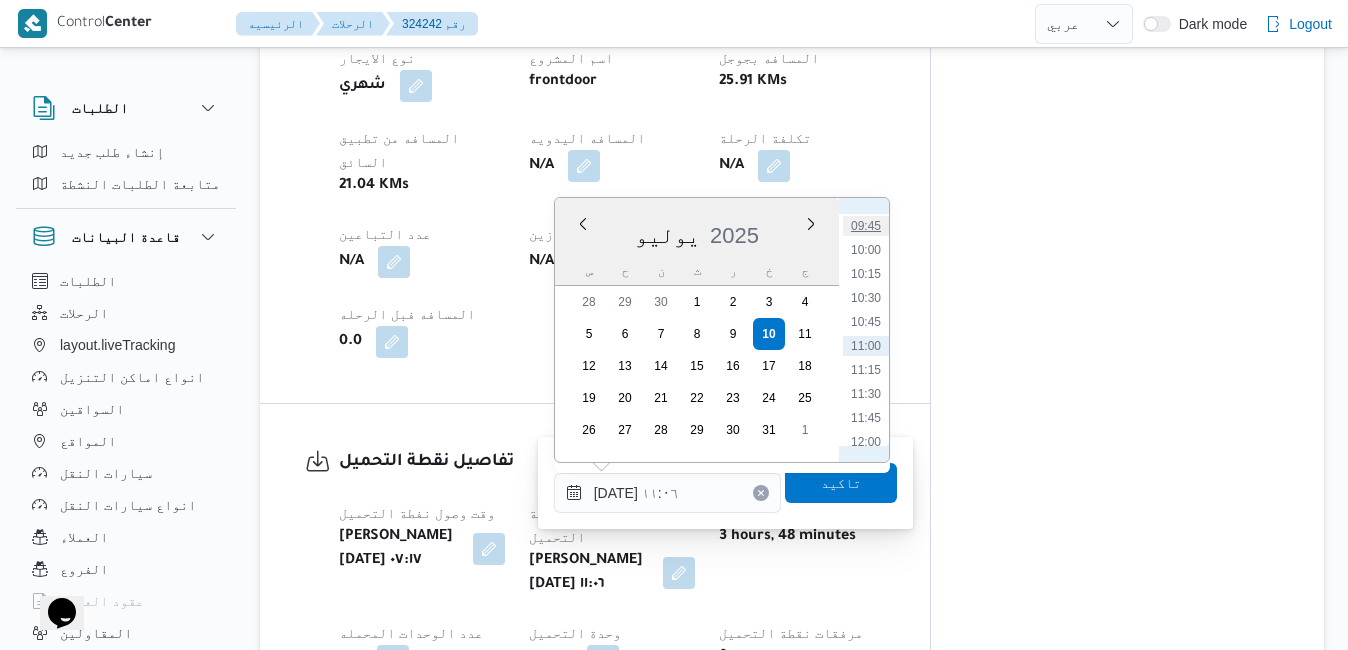 click on "09:45" at bounding box center (866, 226) 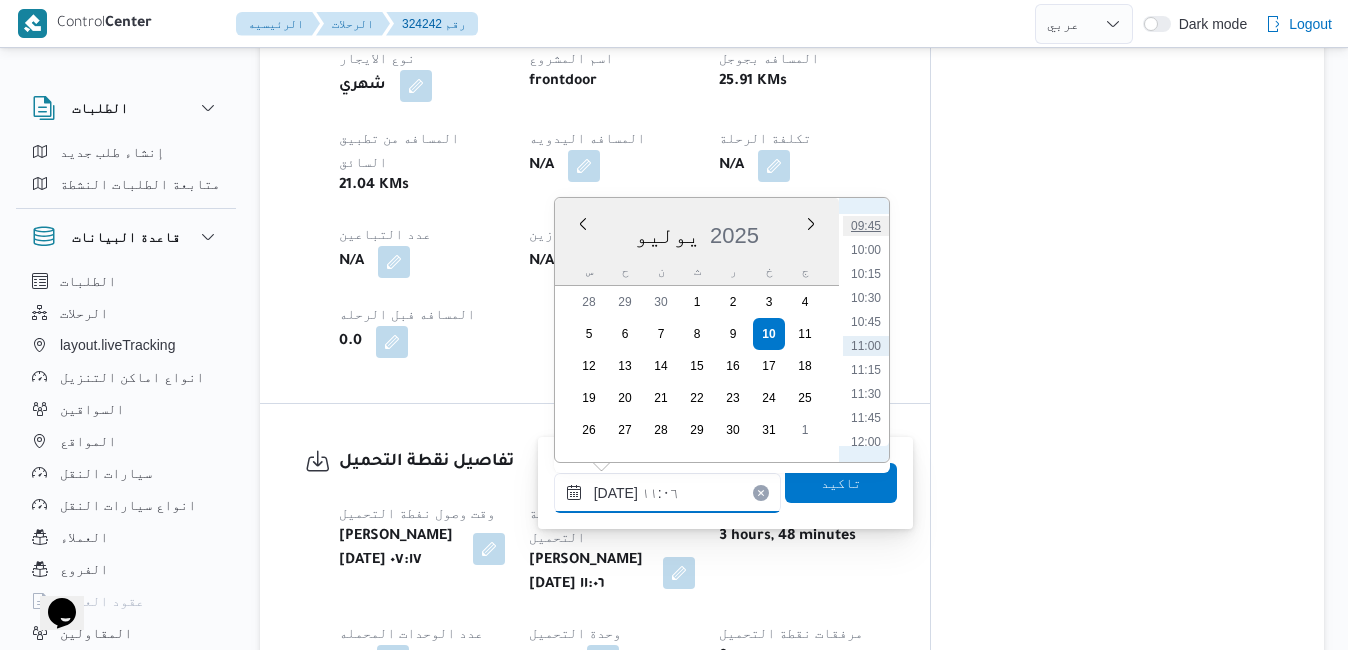 type on "١٠/٠٧/٢٠٢٥ ٠٩:٤٥" 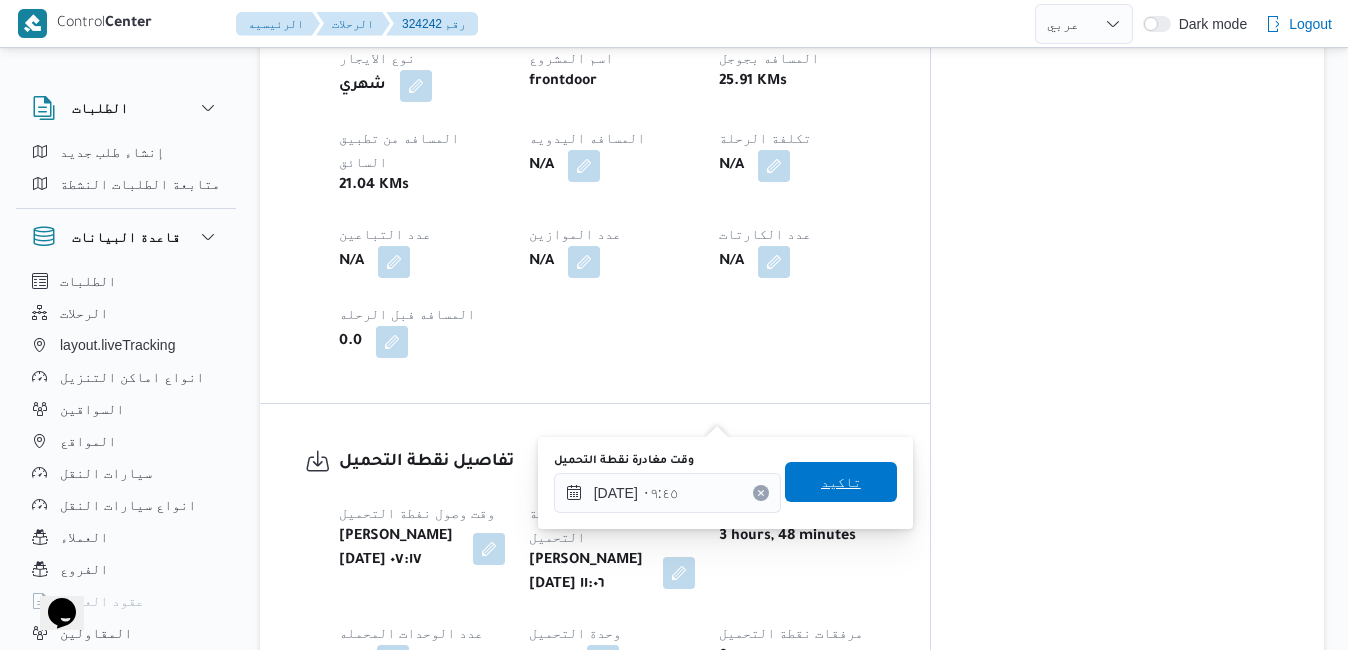 click on "تاكيد" at bounding box center [841, 482] 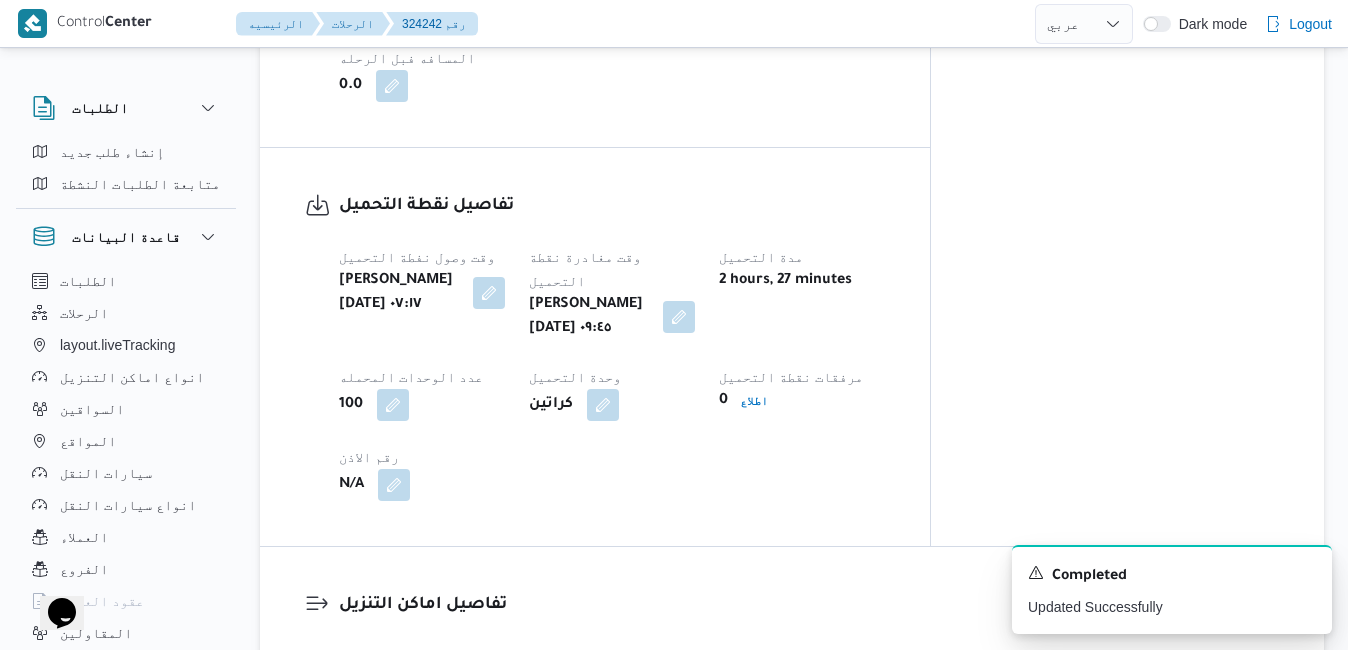 scroll, scrollTop: 1560, scrollLeft: 0, axis: vertical 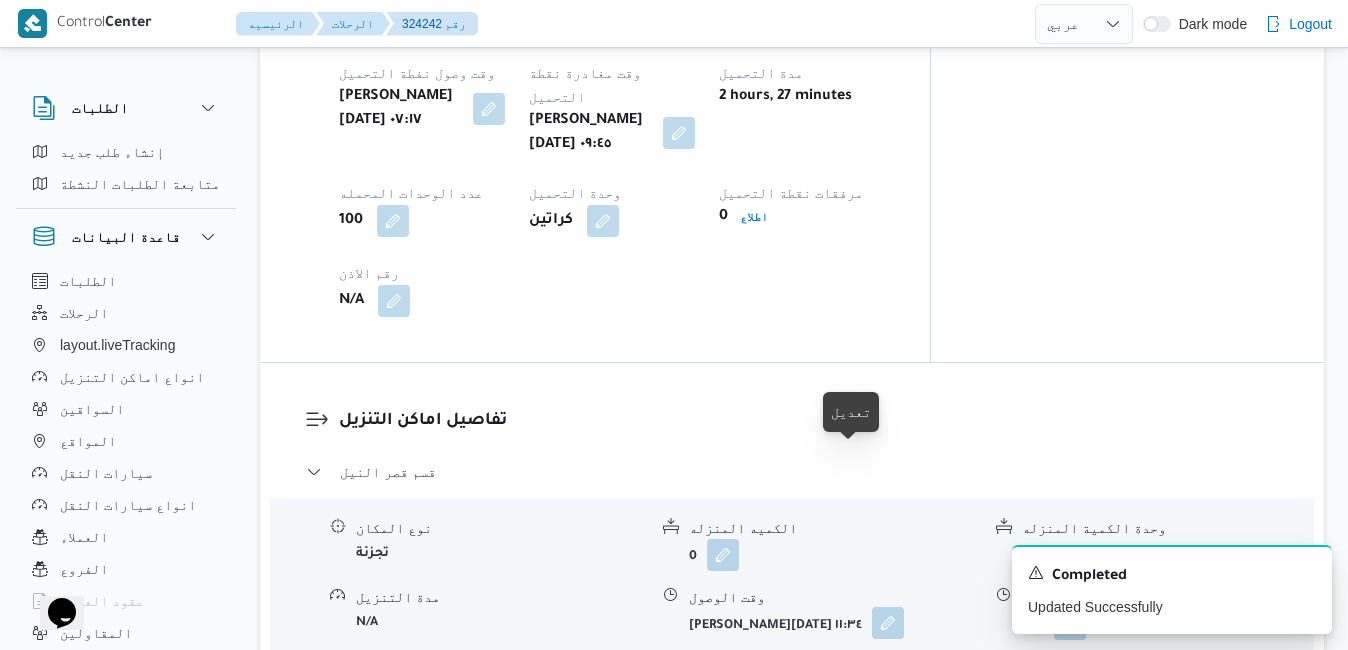 click at bounding box center (888, 623) 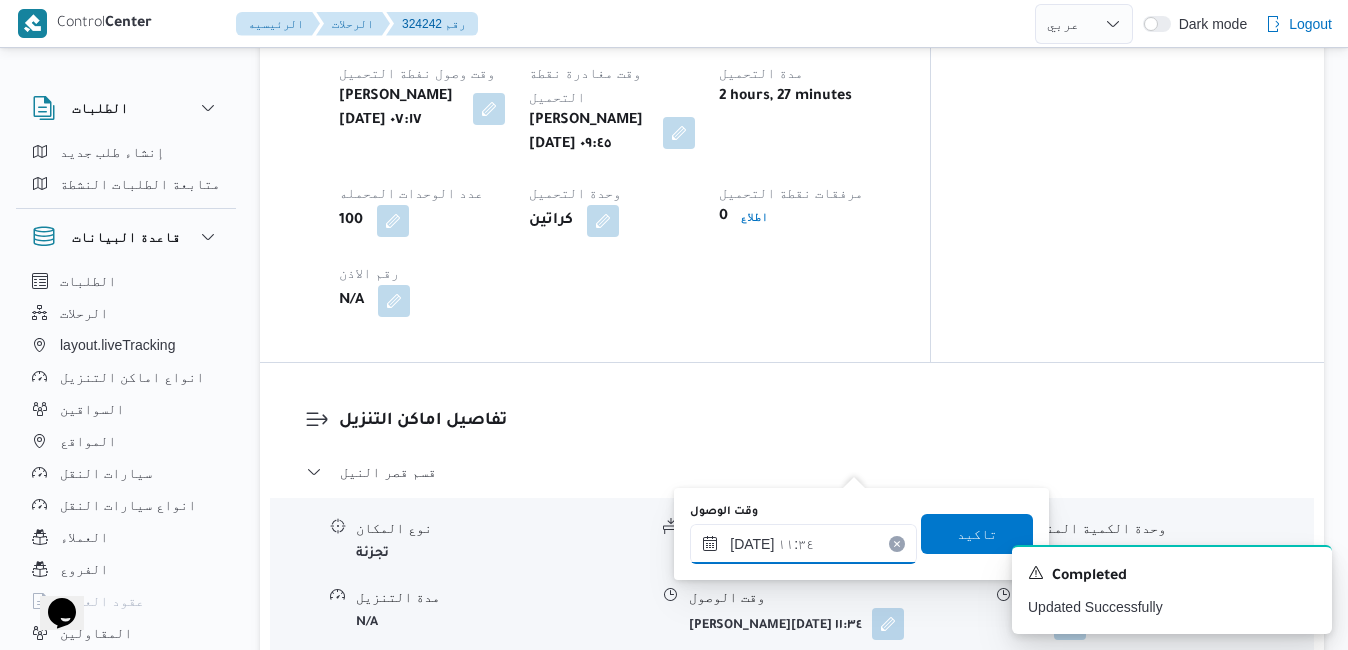 click on "١٠/٠٧/٢٠٢٥ ١١:٣٤" at bounding box center (803, 544) 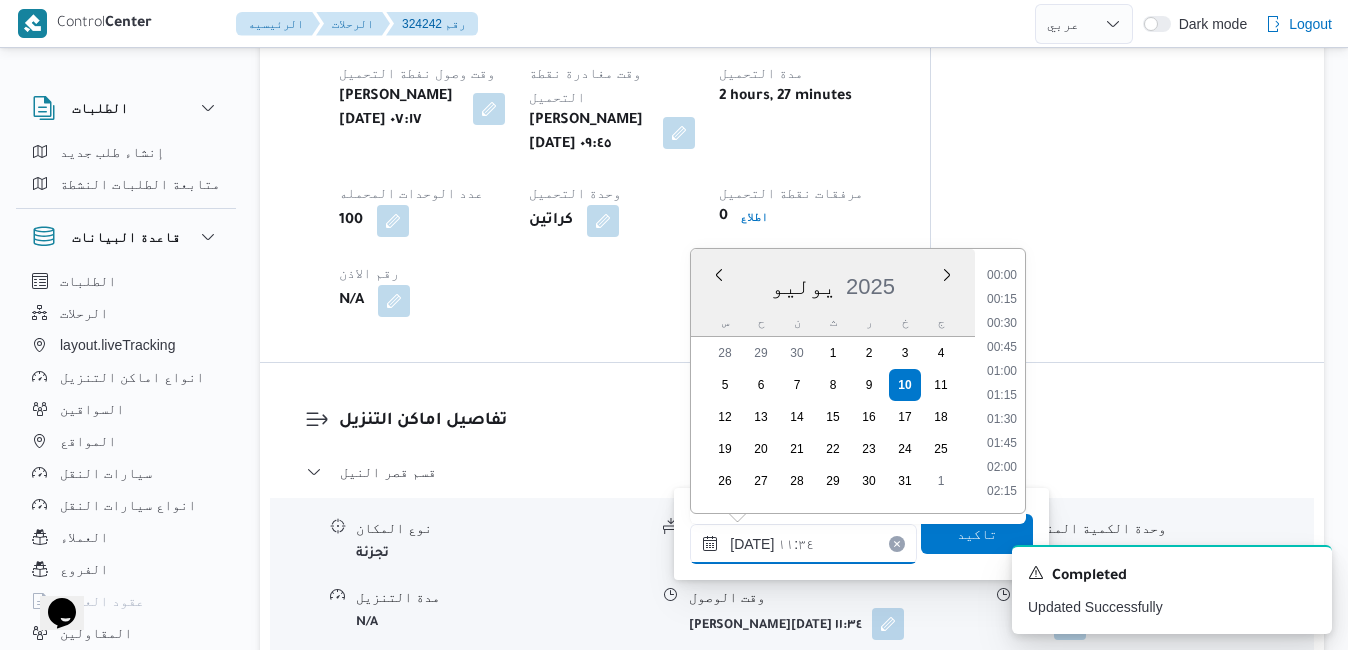 scroll, scrollTop: 982, scrollLeft: 0, axis: vertical 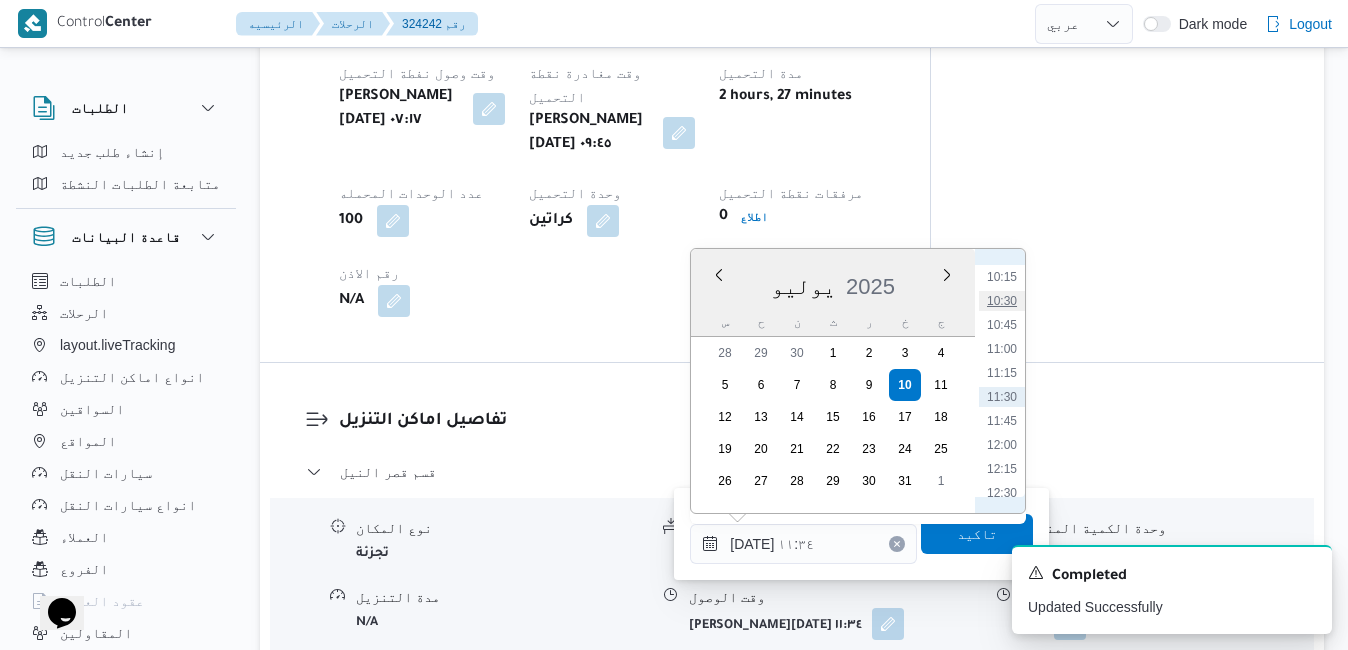 click on "10:30" at bounding box center [1002, 301] 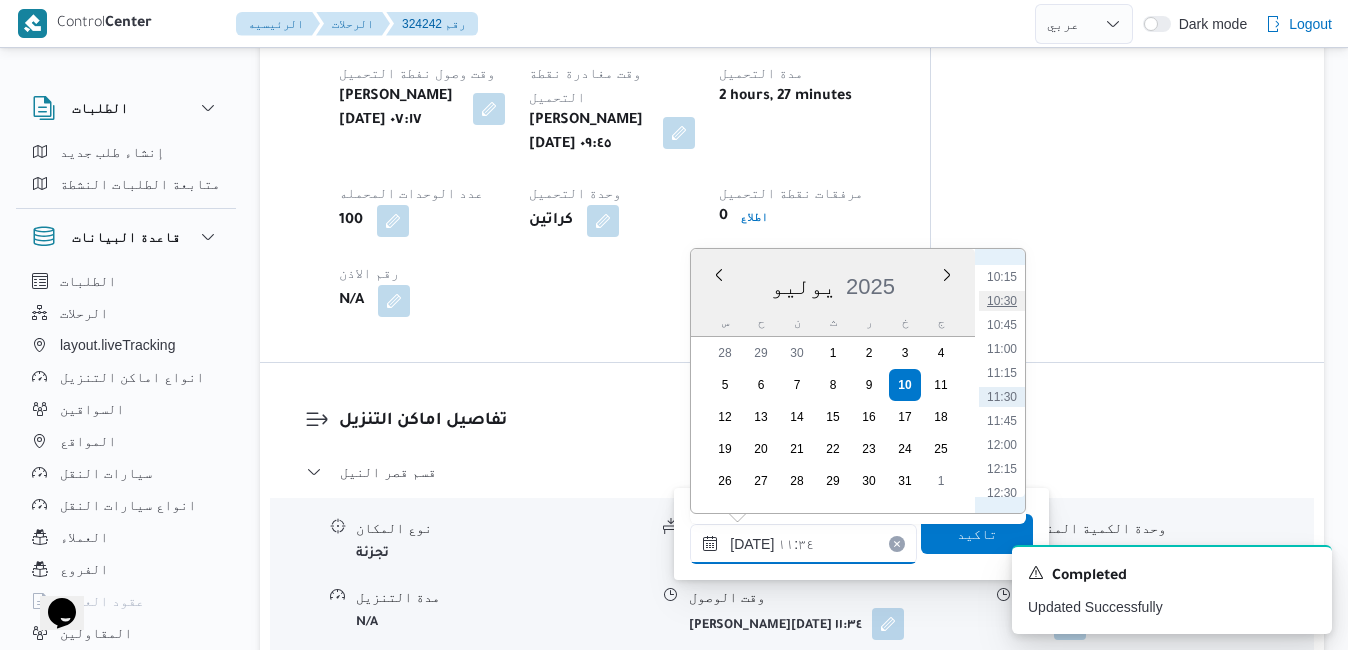 type on "[DATE] ١٠:٣٠" 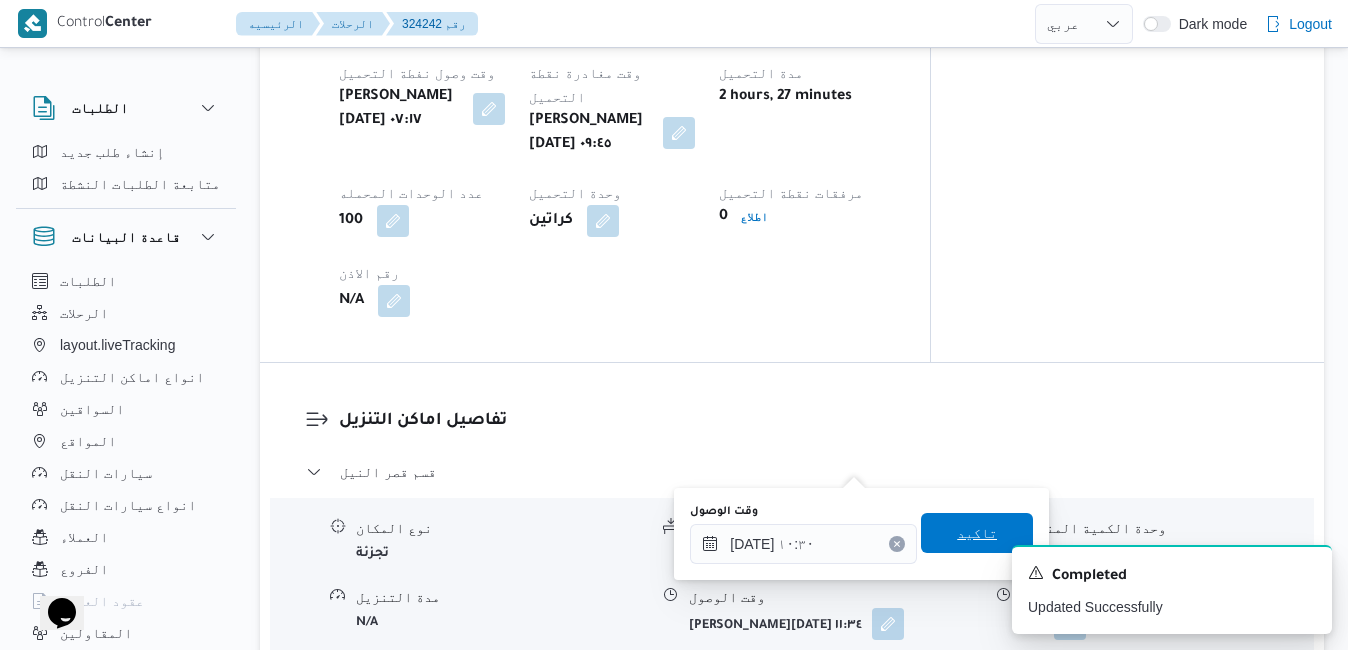 click on "تاكيد" at bounding box center [977, 533] 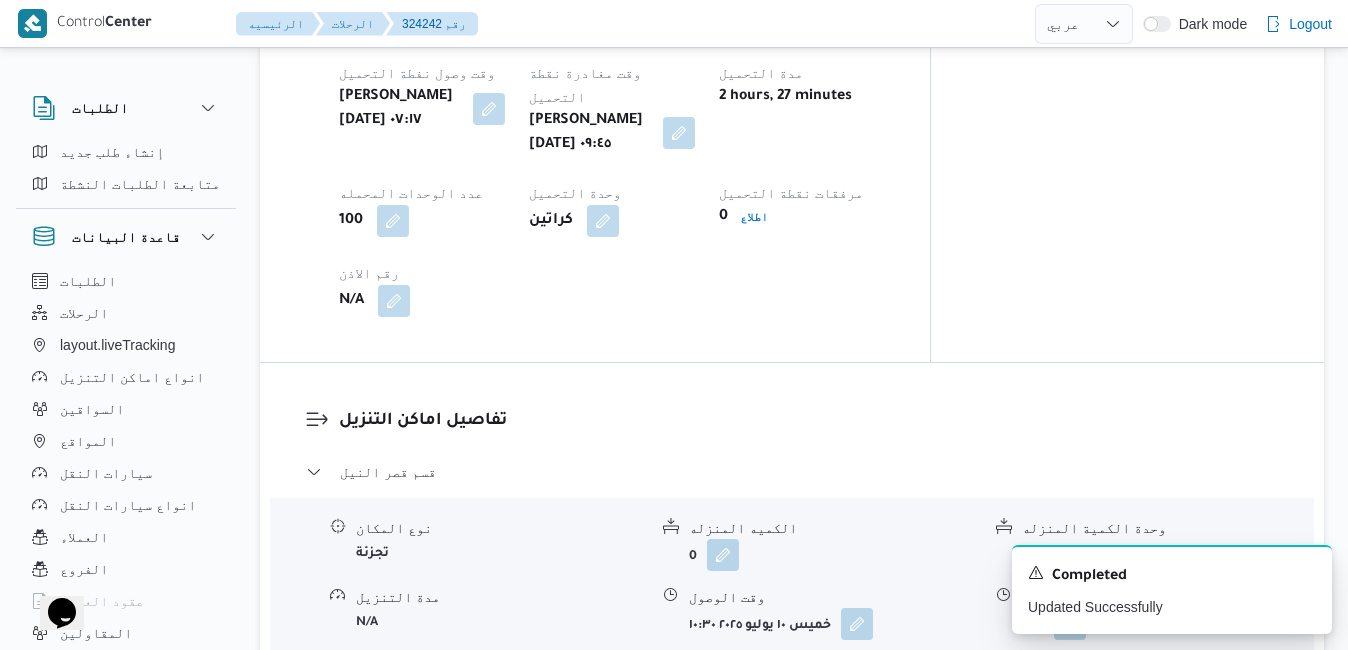 click on "تفاصيل اماكن التنزيل قسم  قصر النيل نوع المكان تجزئة الكميه المنزله 0 وحدة الكمية المنزله كراتين مدة التنزيل N/A وقت الوصول خميس ١٠ يوليو ٢٠٢٥ ١٠:٣٠ وقت المغادره N/A صورة الاذن 0 اطلاع رقم الاذن N/A ملاحظات وسط البلد حي العجوزة نوع المكان تجزئة الكميه المنزله 0 وحدة الكمية المنزله كراتين مدة التنزيل N/A وقت الوصول N/A وقت المغادره N/A صورة الاذن 0 اطلاع رقم الاذن N/A ملاحظات المهندسين مركز الخانكة -
فرونت دور مسطرد نوع المكان مصانع و مخازن الكميه المنزله 0 وحدة الكمية المنزله كراتين مدة التنزيل N/A وقت الوصول N/A وقت المغادره N/A صورة الاذن 0 اطلاع رقم الاذن N/A ملاحظات N/A" at bounding box center [792, 649] 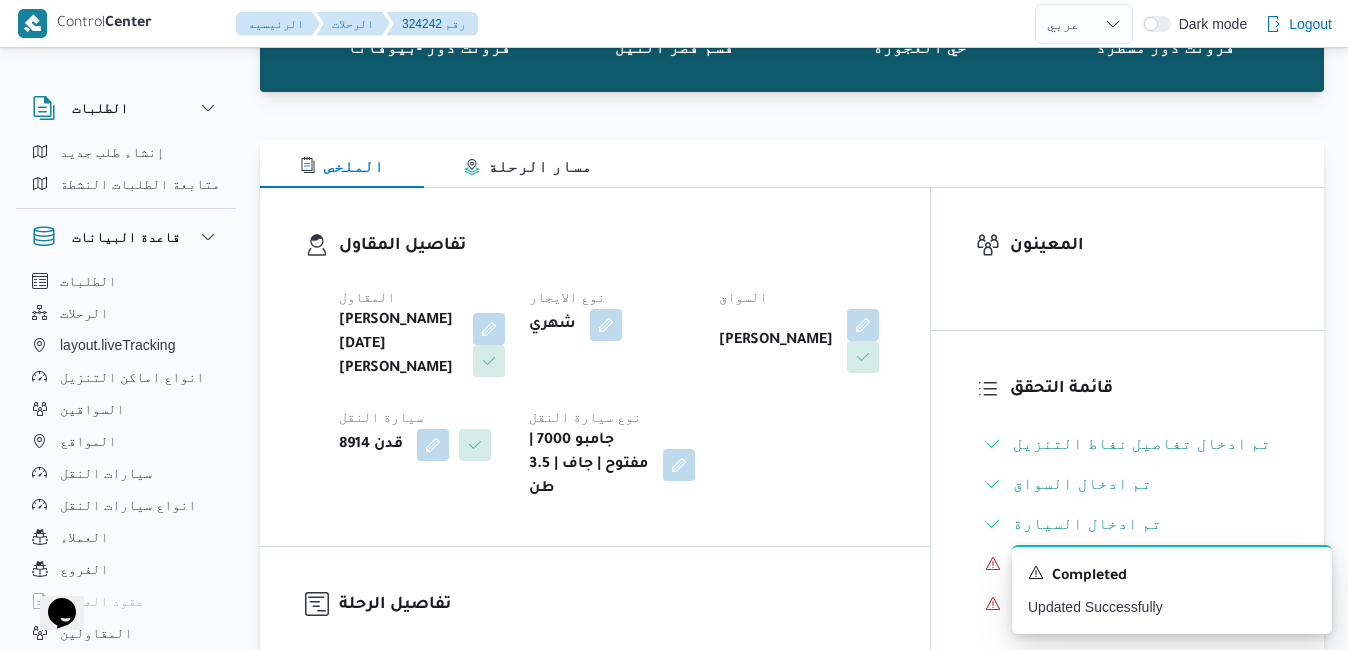 scroll, scrollTop: 0, scrollLeft: 0, axis: both 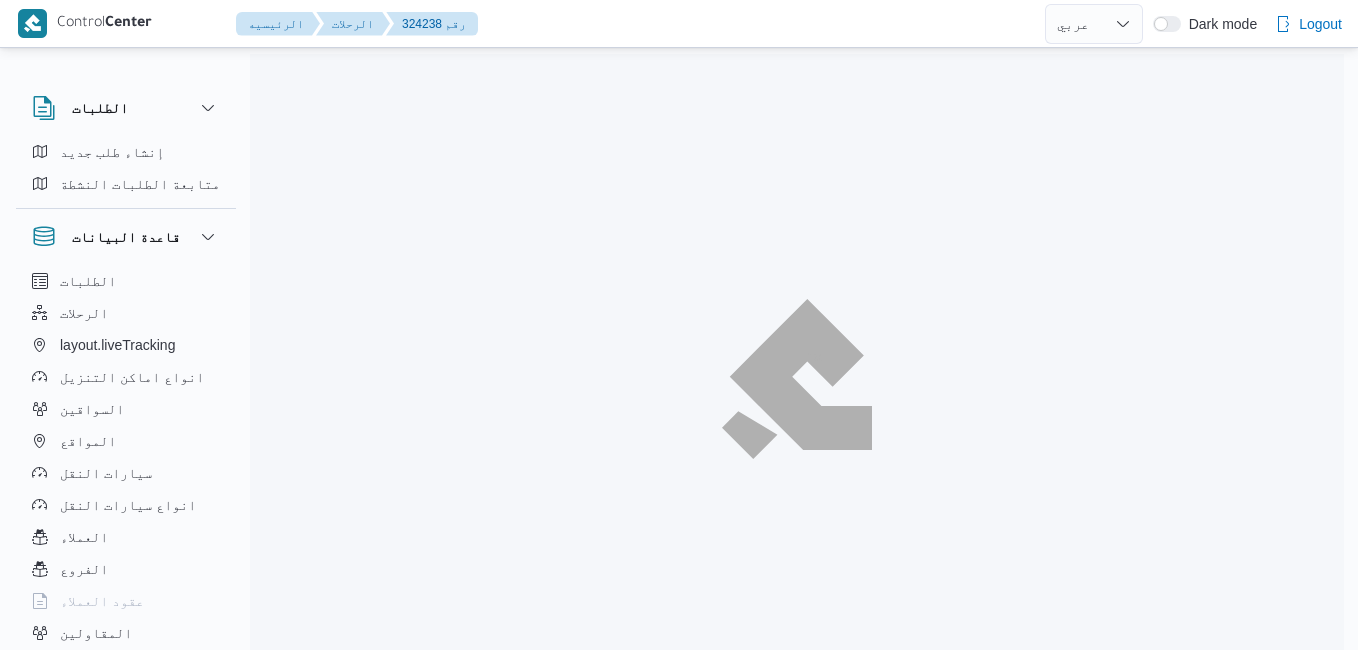 select on "ar" 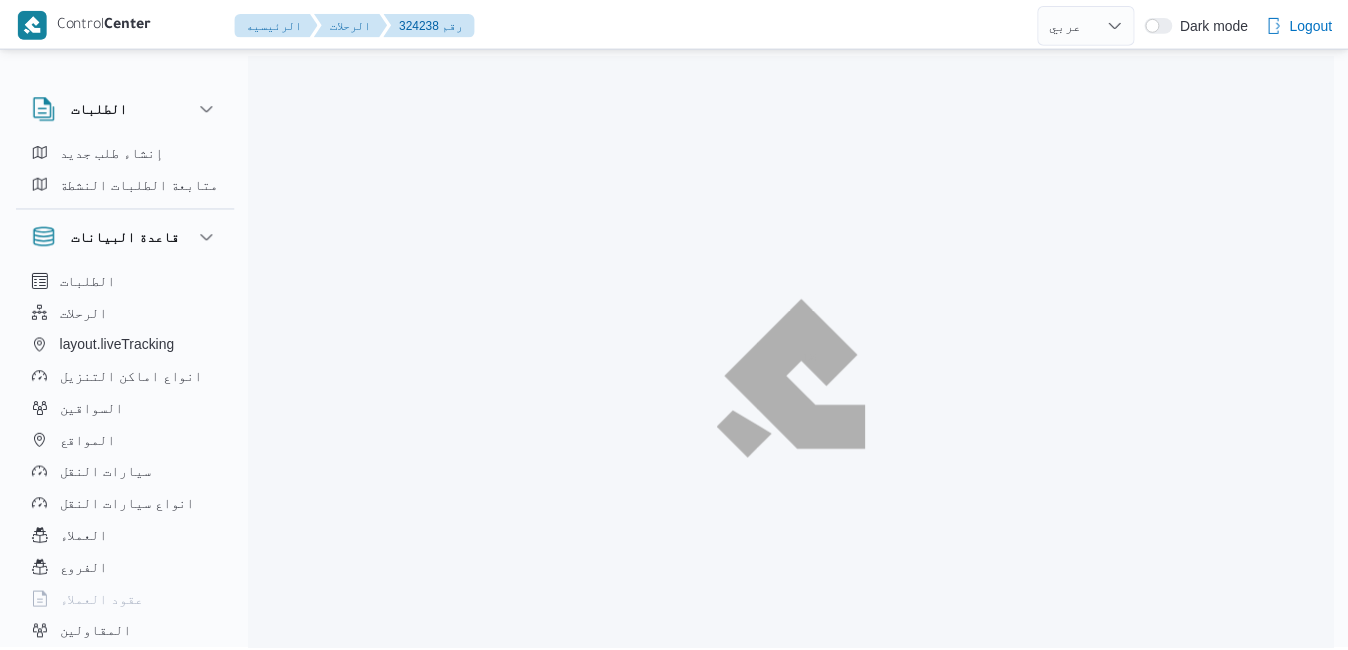 scroll, scrollTop: 0, scrollLeft: 0, axis: both 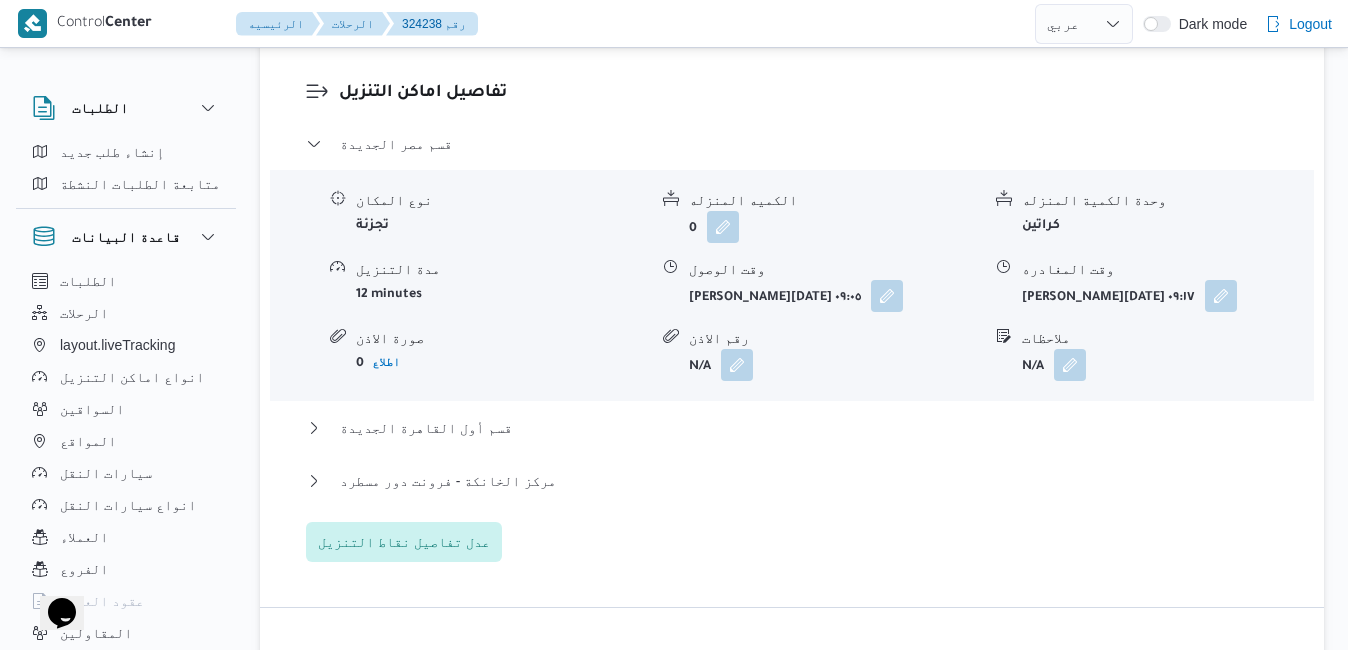 click on "مركز الخانكة -
فرونت دور مسطرد" at bounding box center (792, 488) 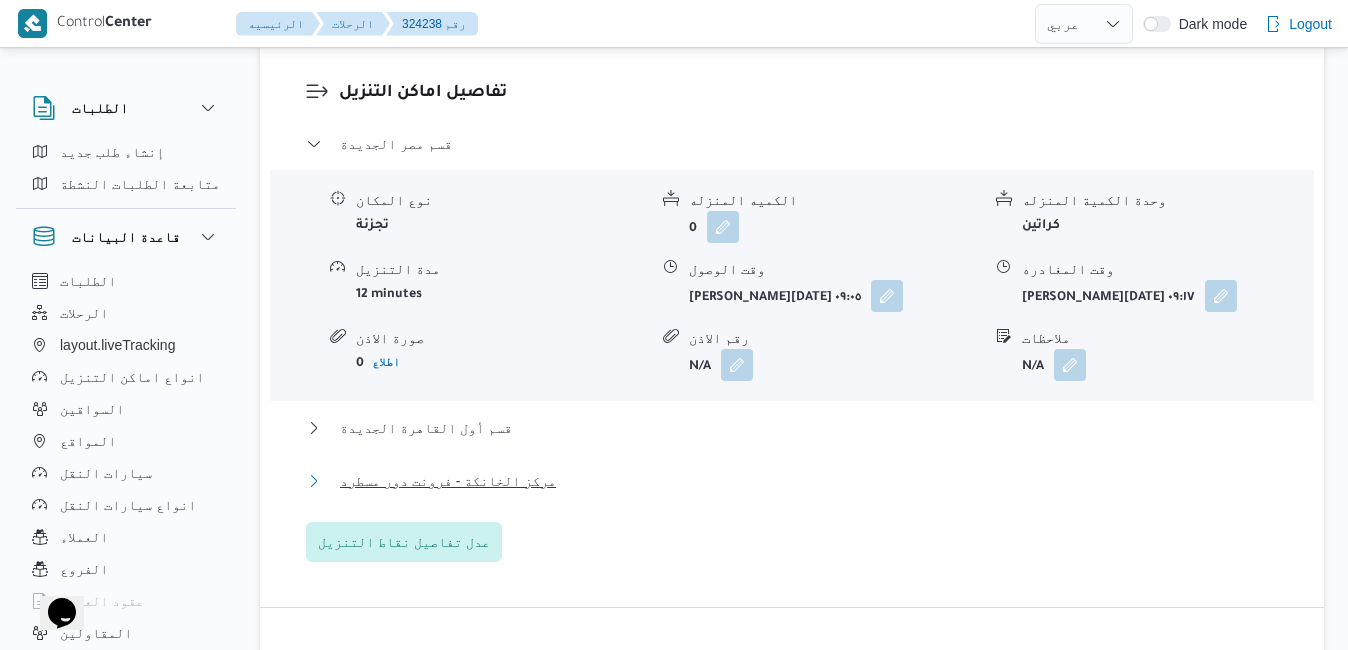 click on "مركز الخانكة -
فرونت دور مسطرد" at bounding box center [792, 481] 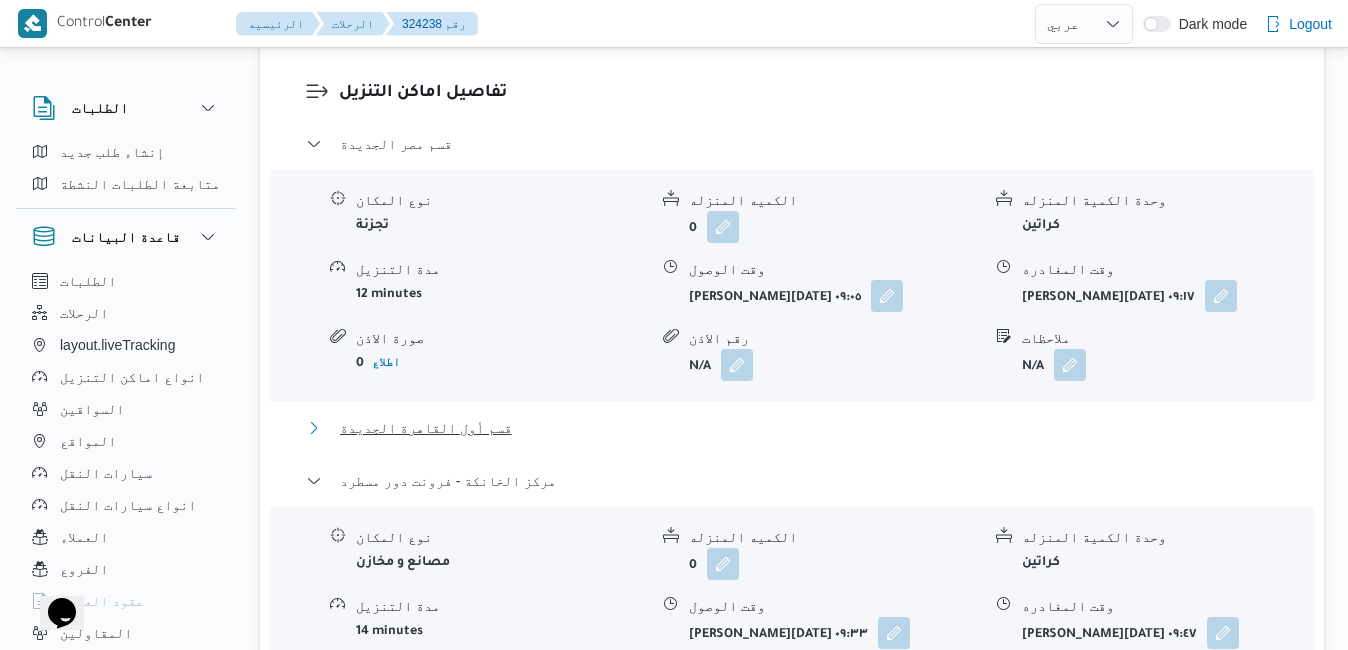 click on "قسم أول القاهرة الجديدة" at bounding box center [792, 428] 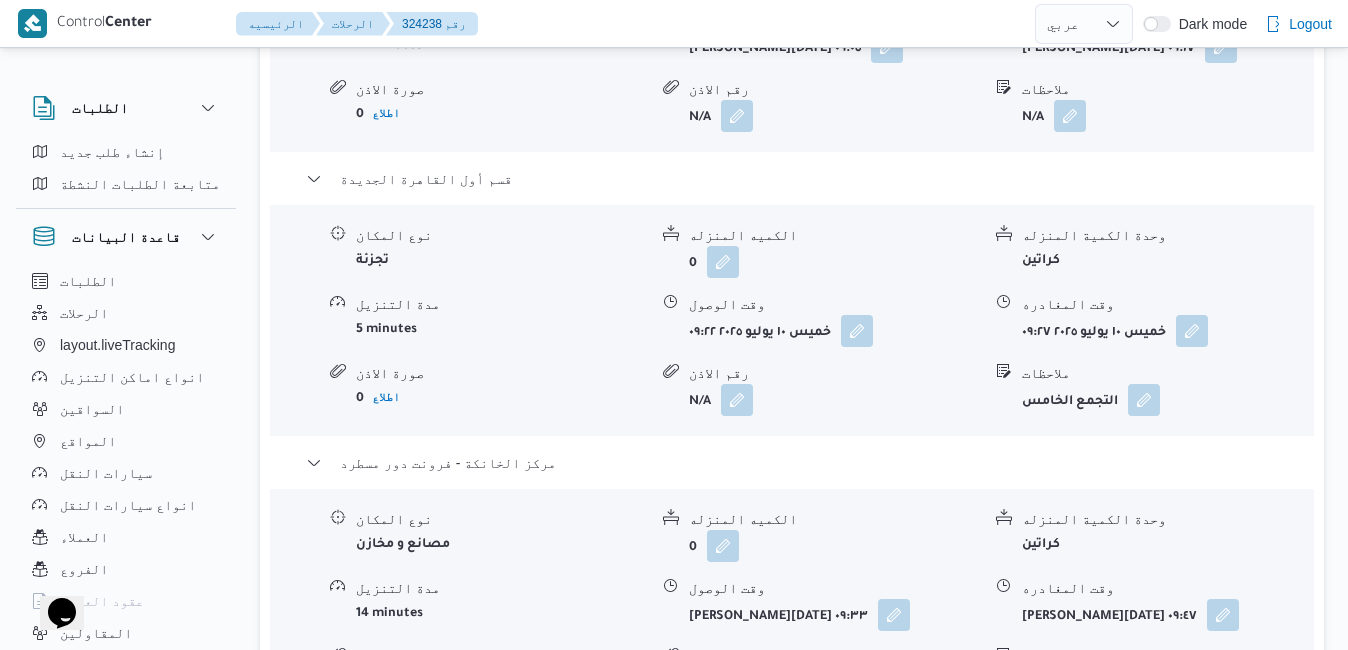 scroll, scrollTop: 2305, scrollLeft: 0, axis: vertical 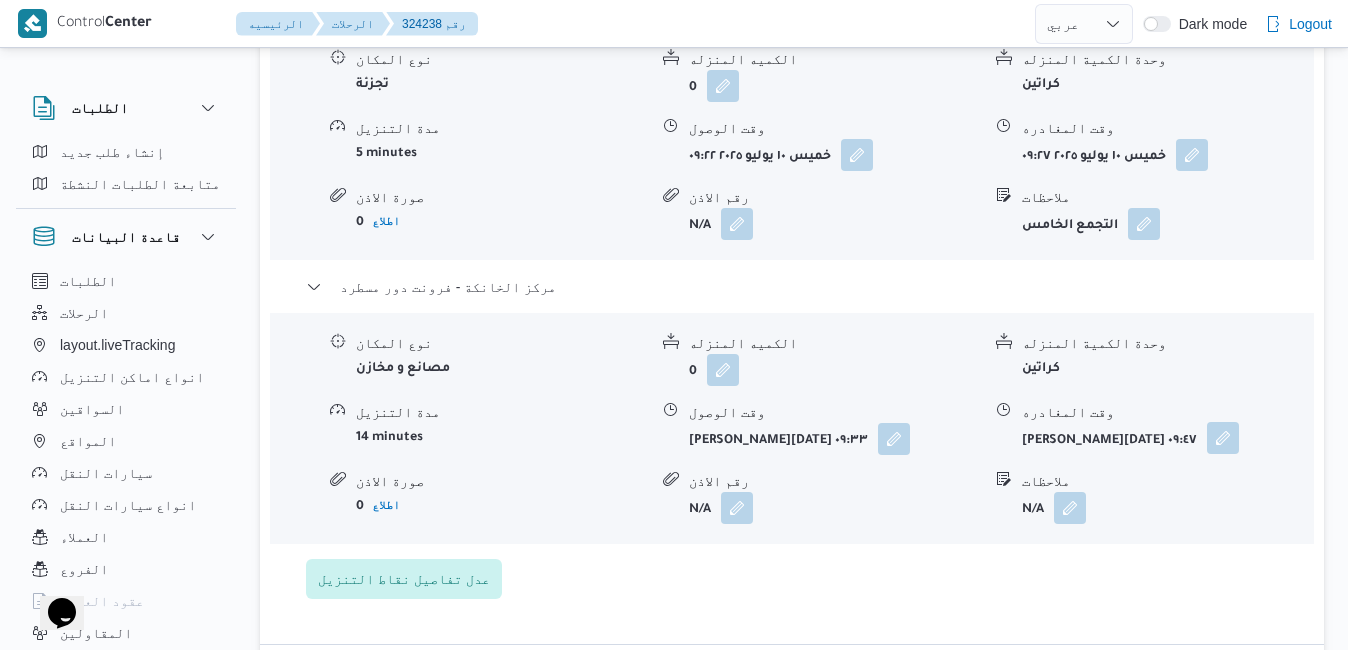 click at bounding box center [1223, 438] 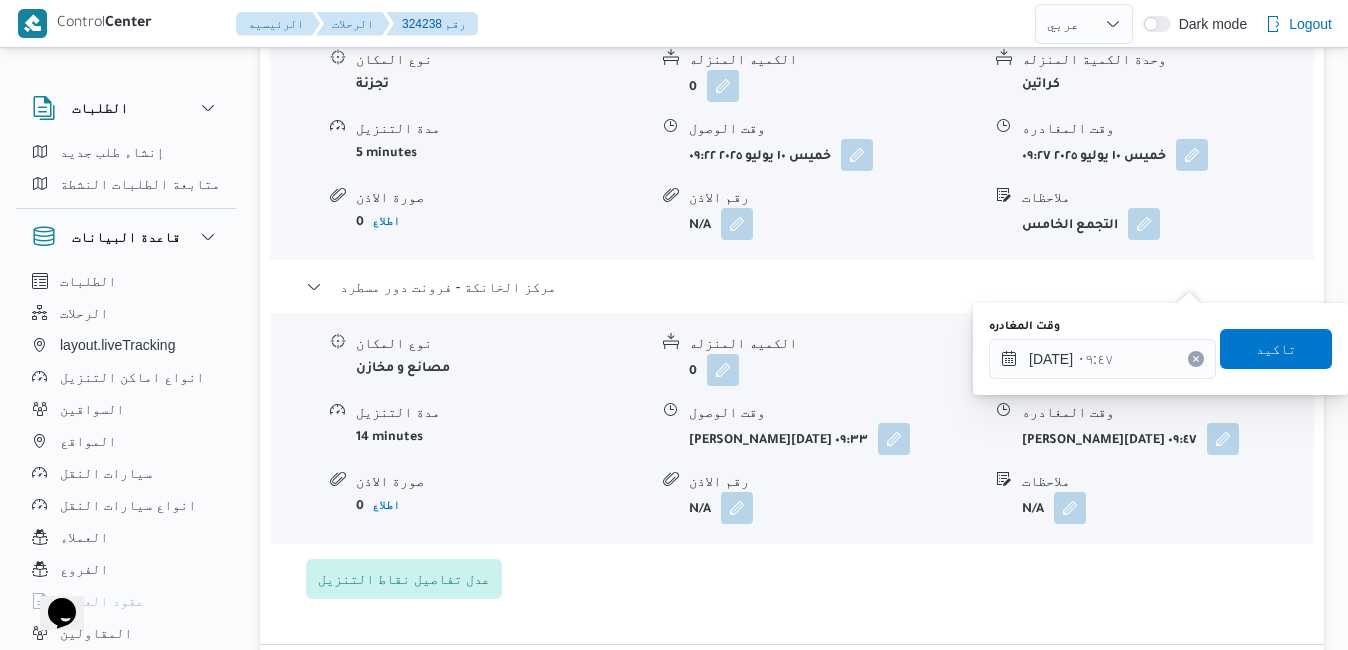 click 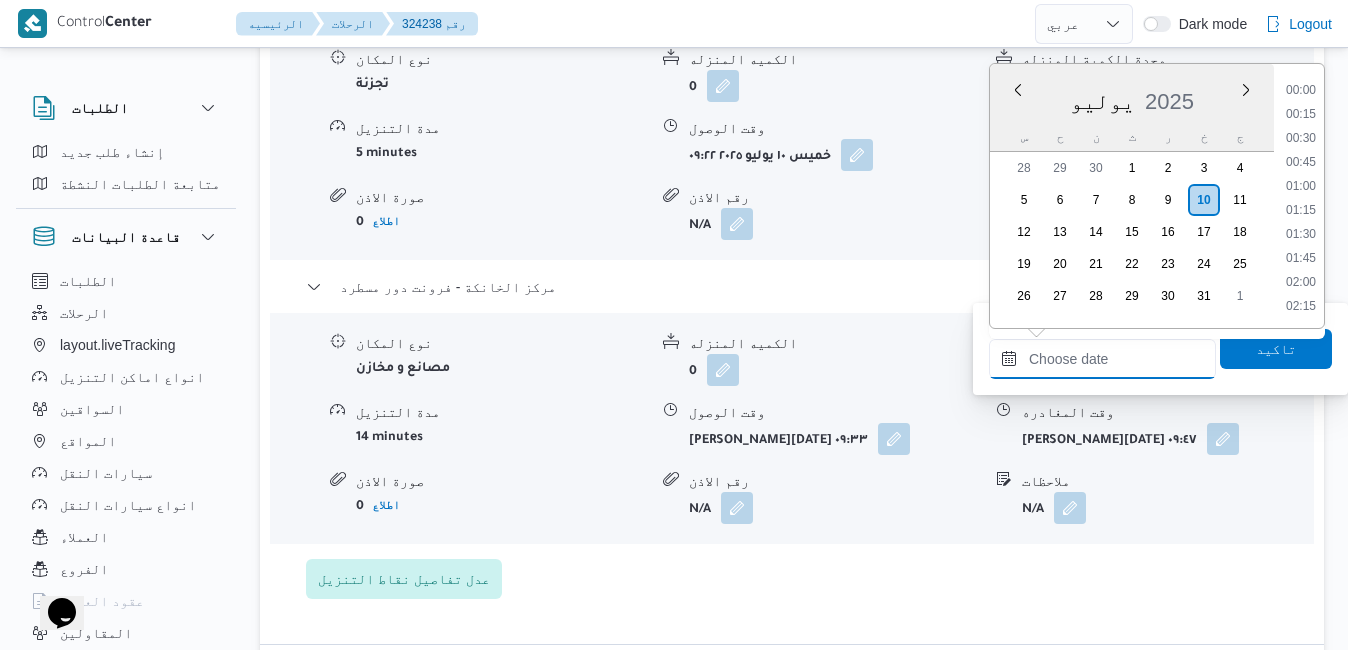 scroll, scrollTop: 1054, scrollLeft: 0, axis: vertical 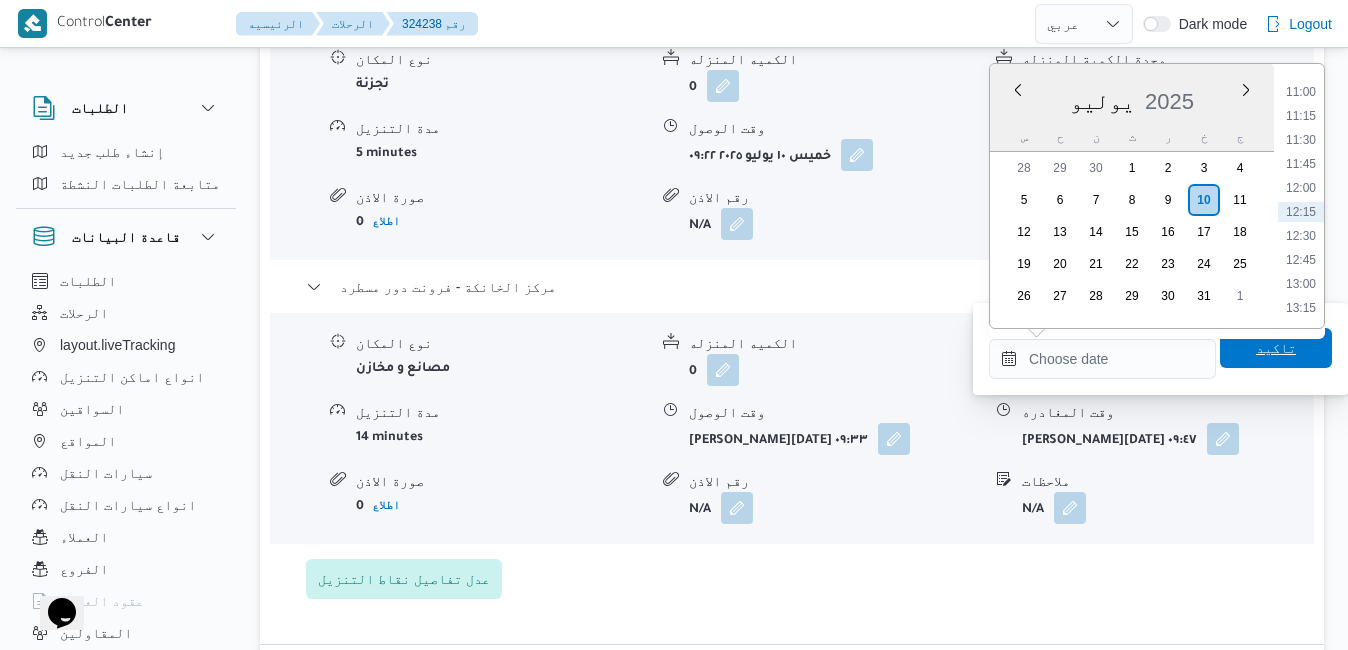 click on "تاكيد" at bounding box center [1276, 348] 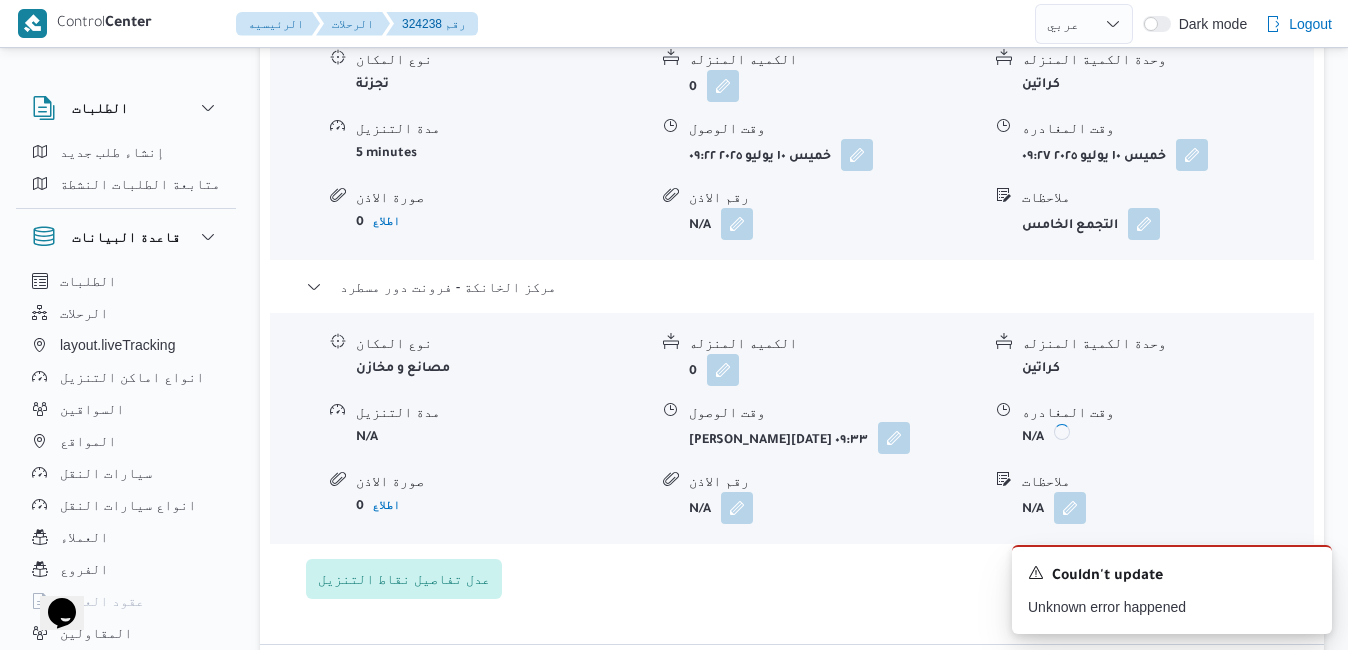 click at bounding box center [894, 438] 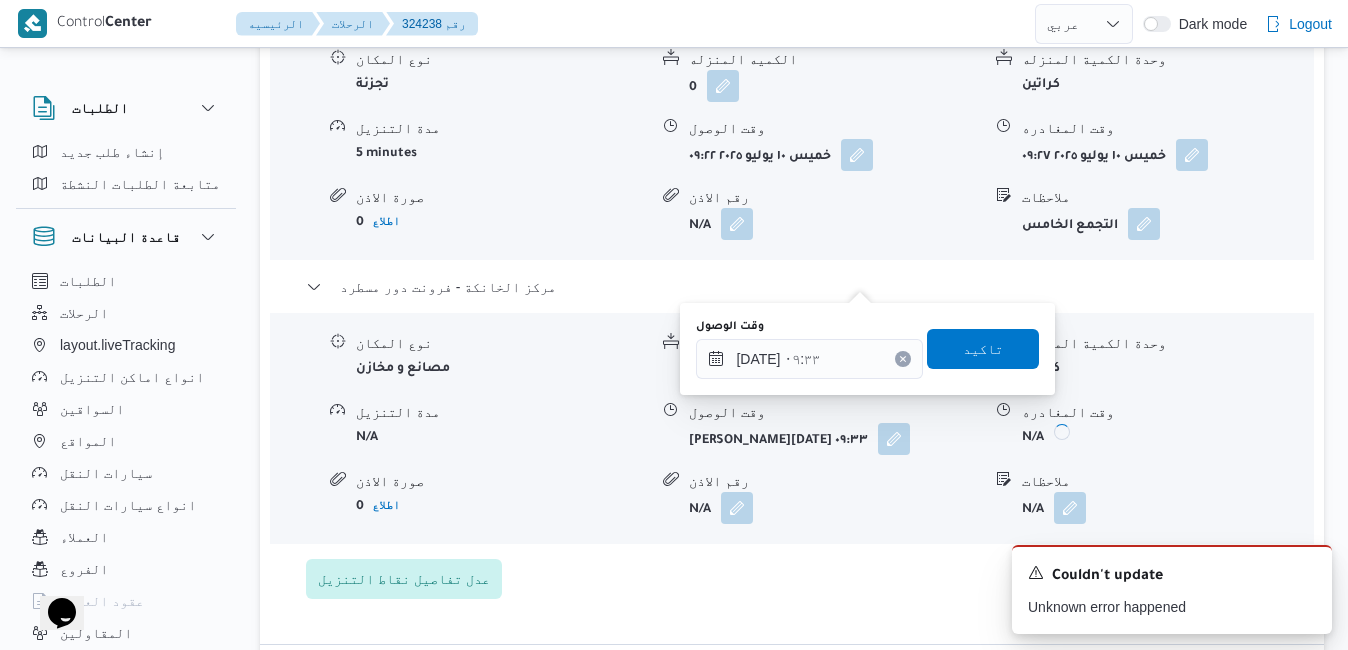 click 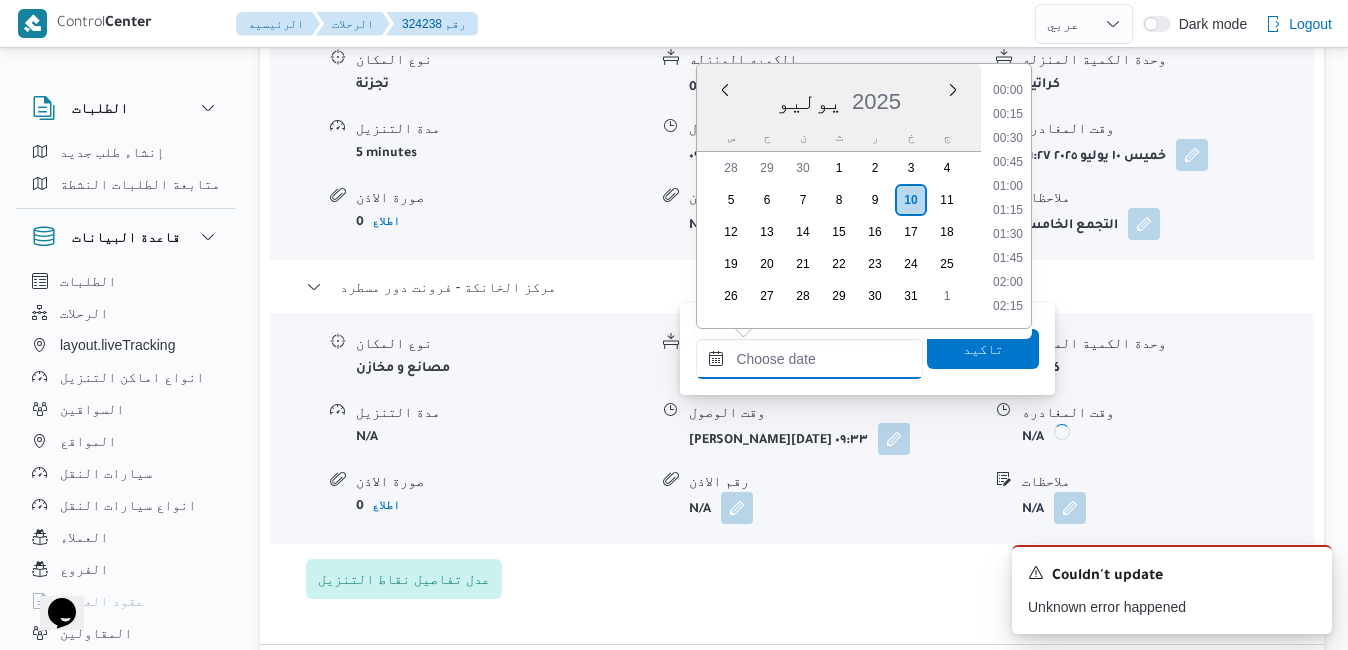 scroll, scrollTop: 1054, scrollLeft: 0, axis: vertical 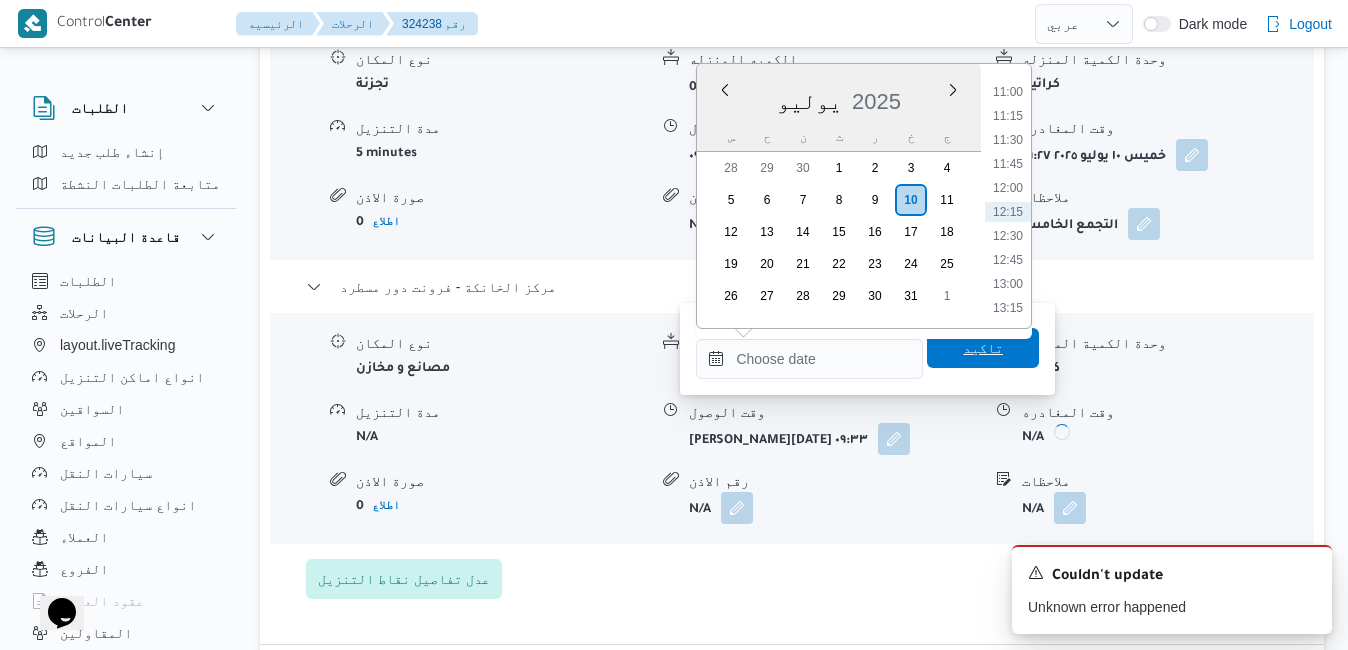 click on "تاكيد" at bounding box center [983, 348] 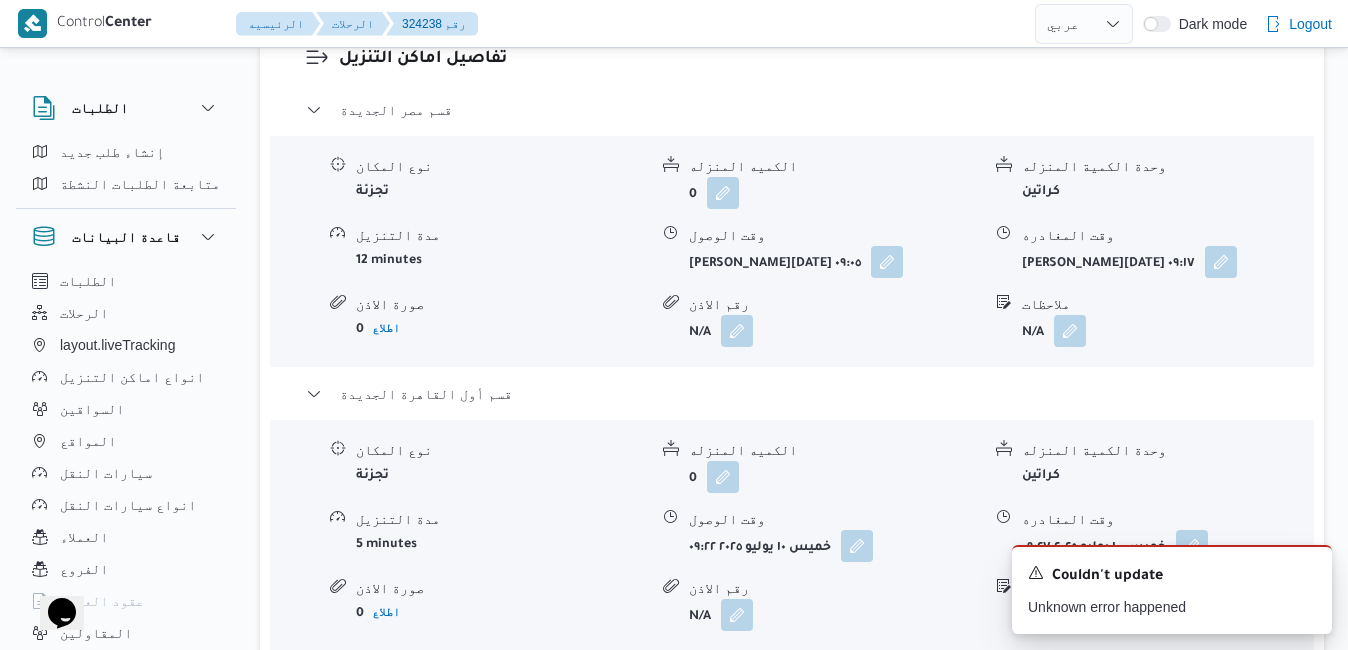 scroll, scrollTop: 1905, scrollLeft: 0, axis: vertical 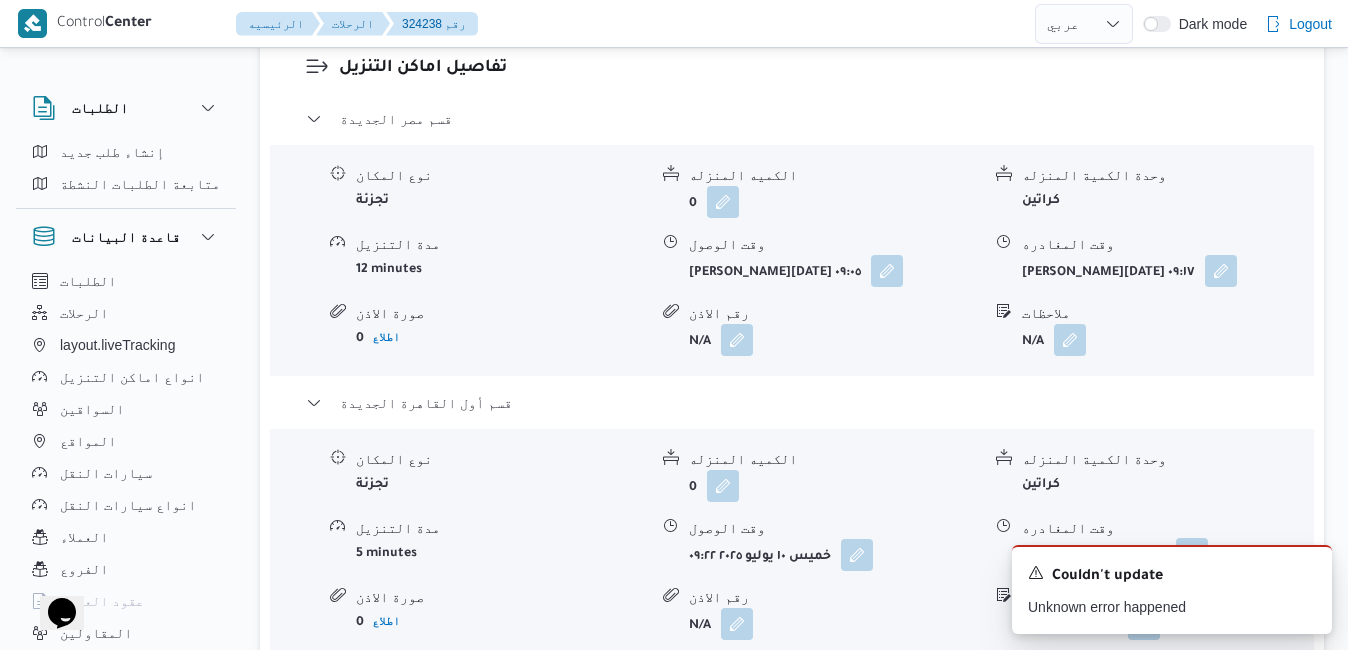 click at bounding box center (1192, 554) 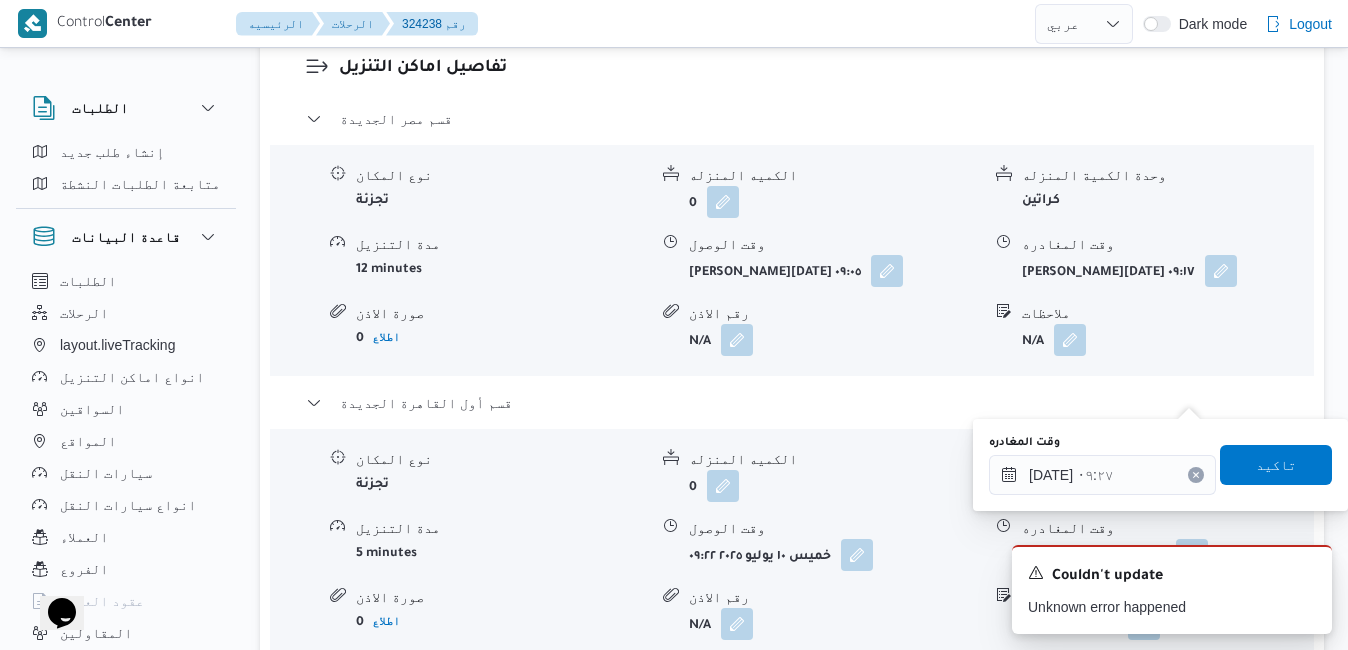 click at bounding box center [1196, 475] 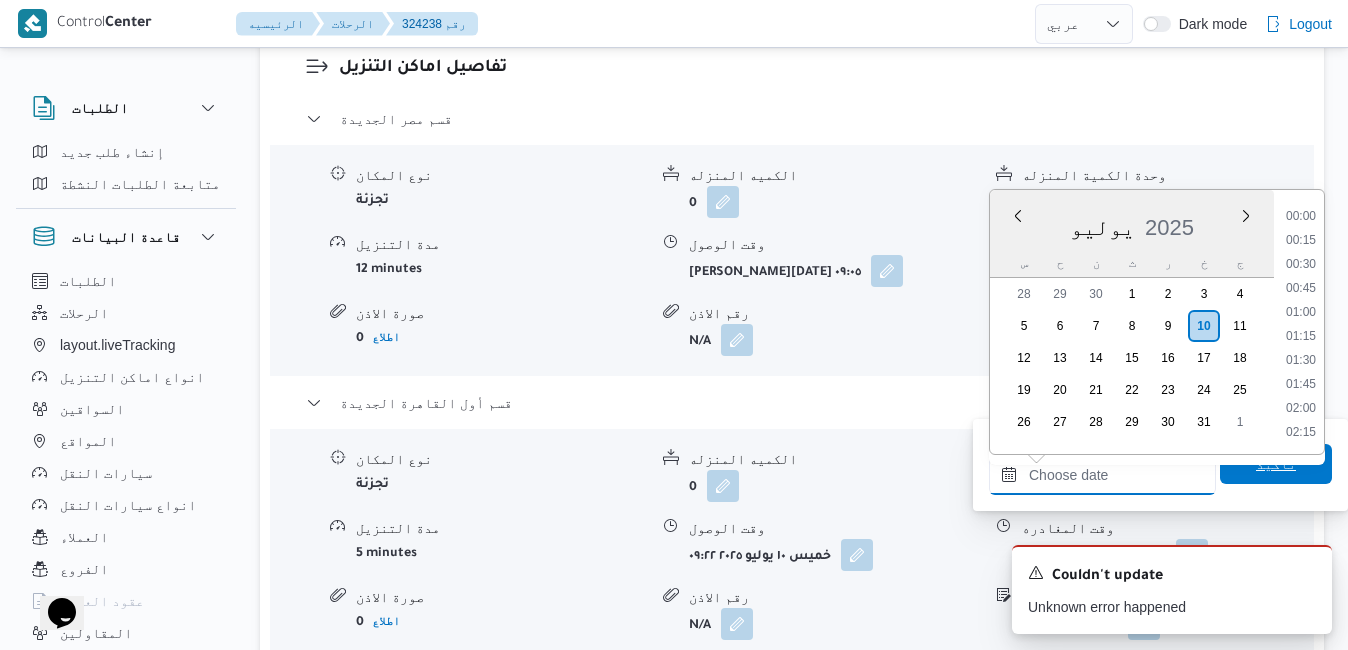 scroll, scrollTop: 1054, scrollLeft: 0, axis: vertical 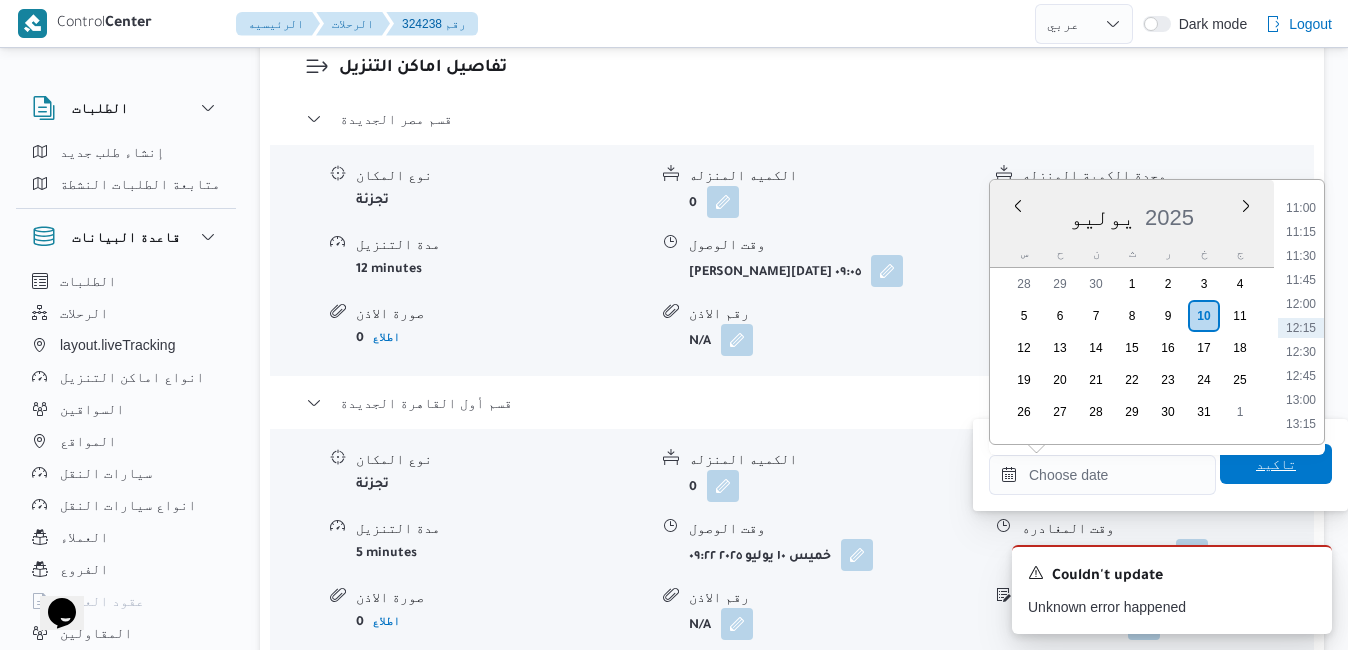 click on "تاكيد" at bounding box center (1276, 464) 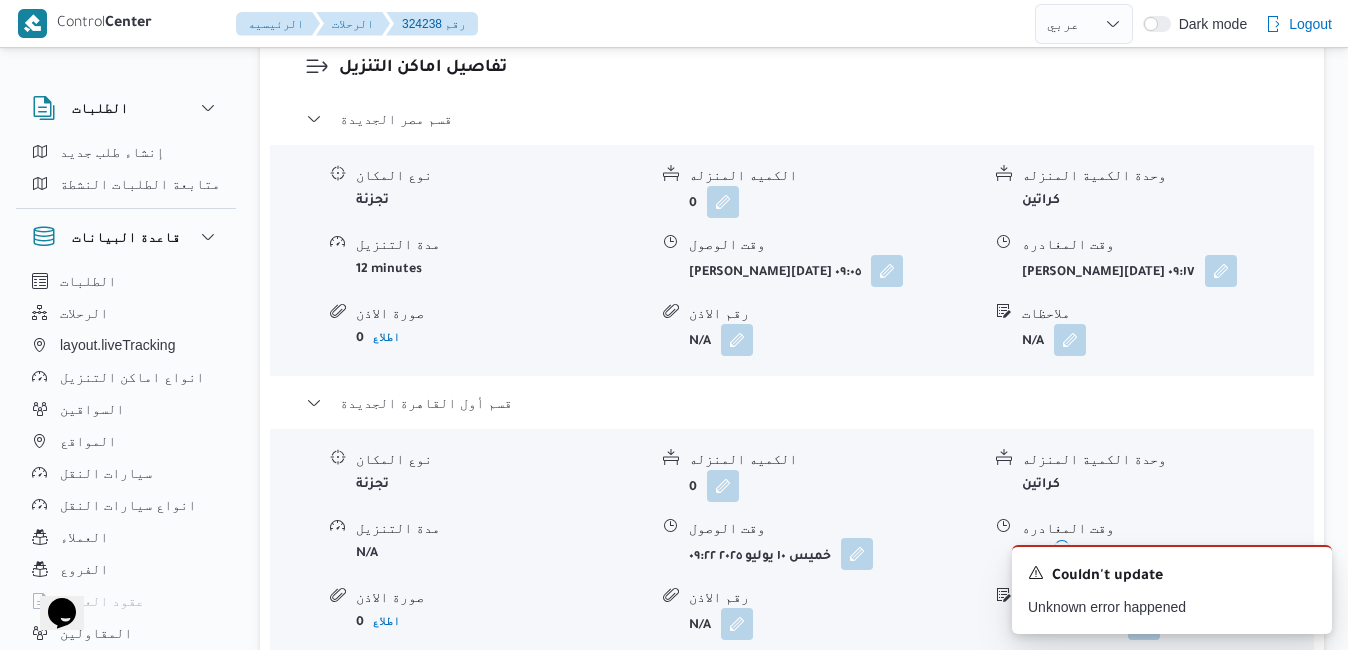 click at bounding box center (857, 554) 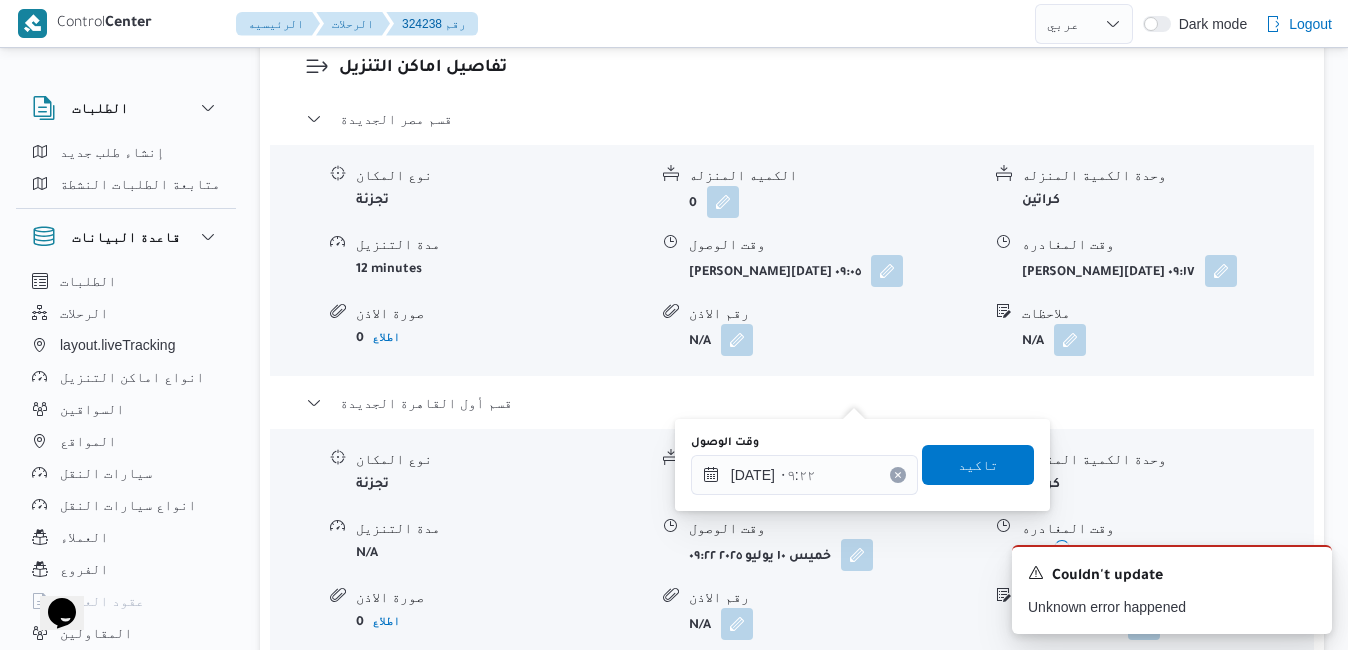 click 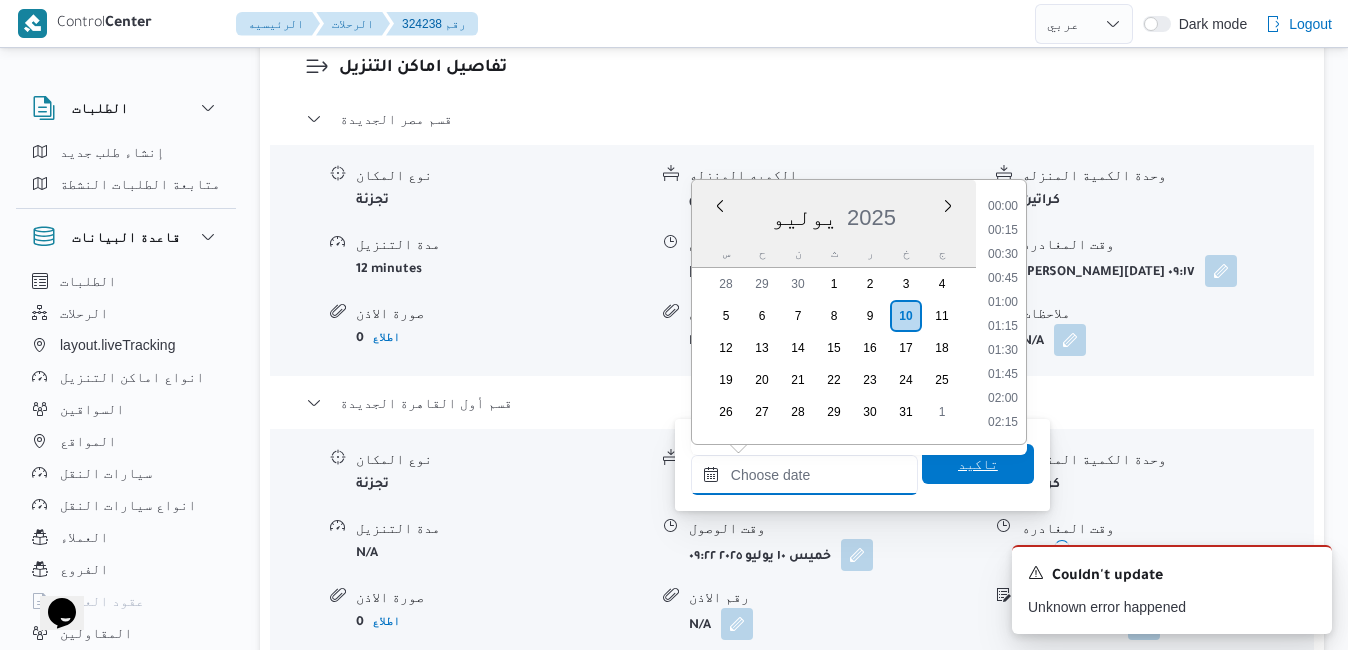 scroll, scrollTop: 1054, scrollLeft: 0, axis: vertical 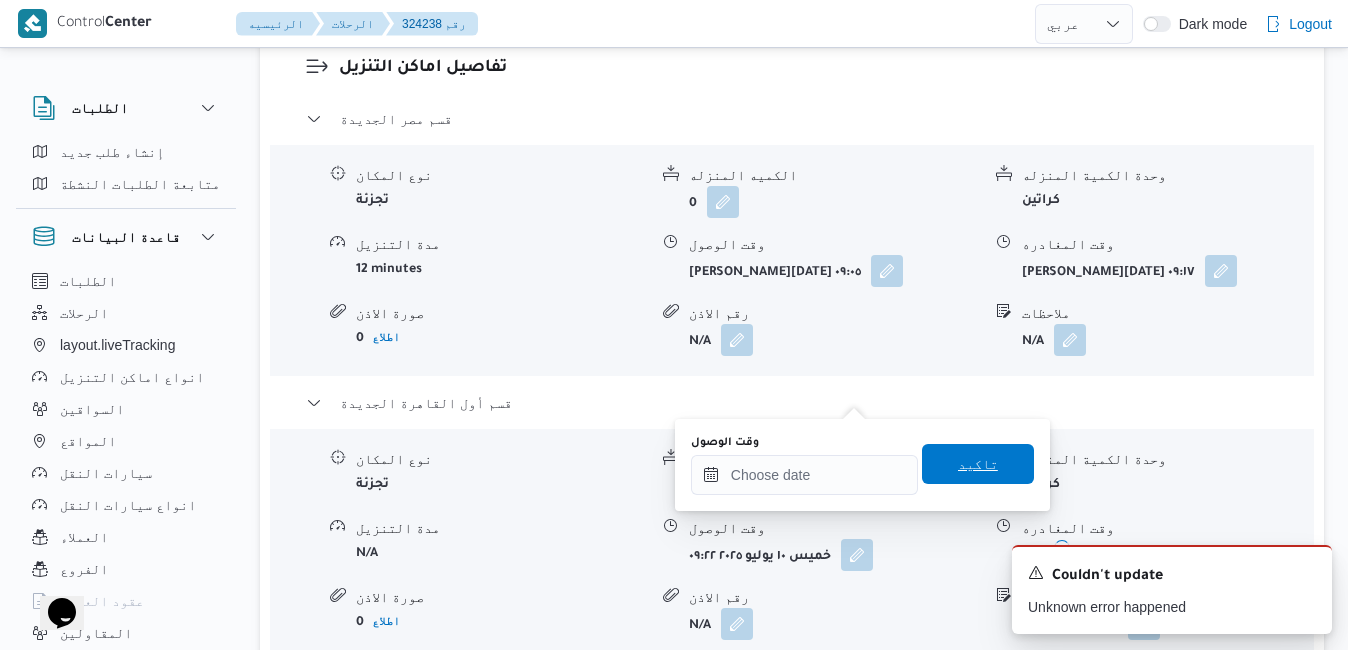 click on "تاكيد" at bounding box center (978, 464) 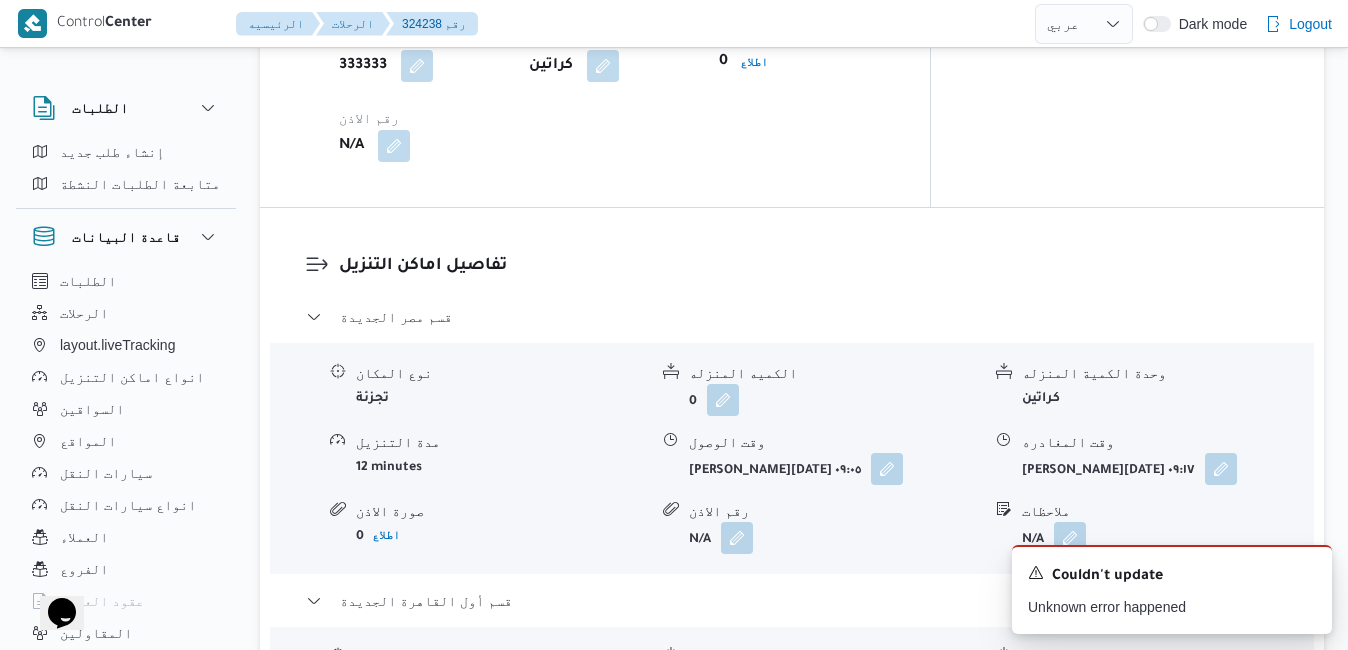 scroll, scrollTop: 1705, scrollLeft: 0, axis: vertical 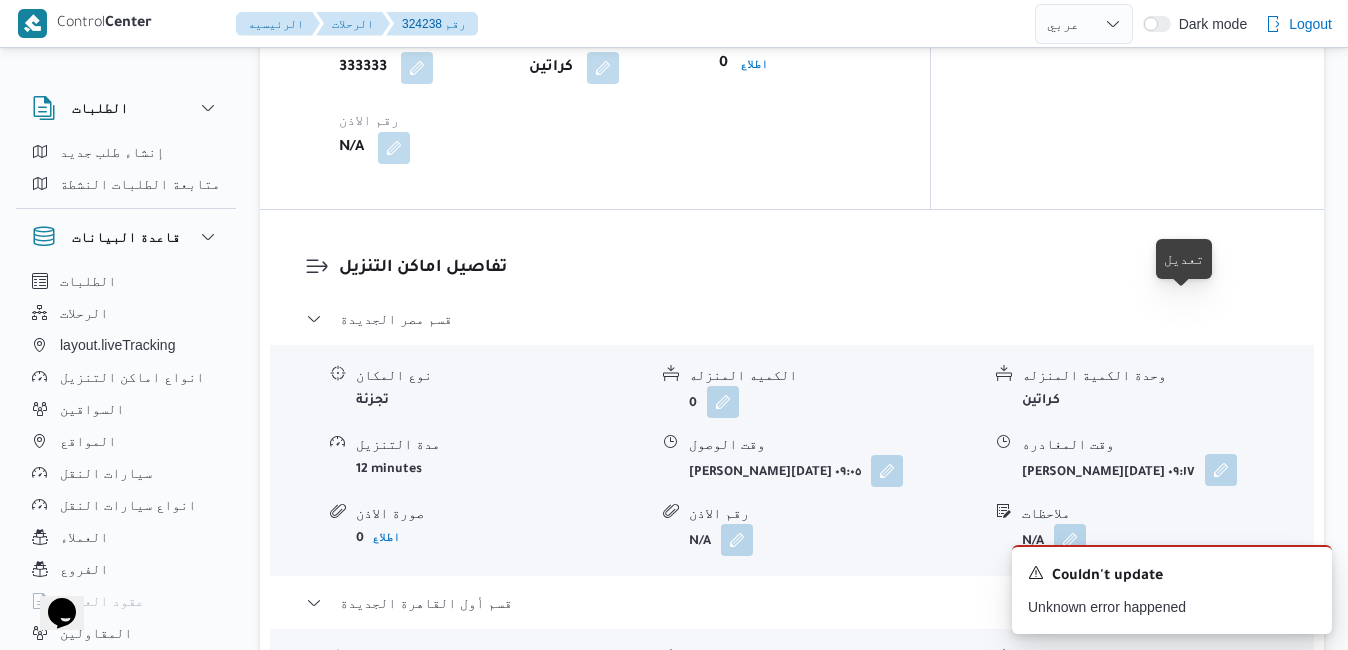 click at bounding box center (1221, 470) 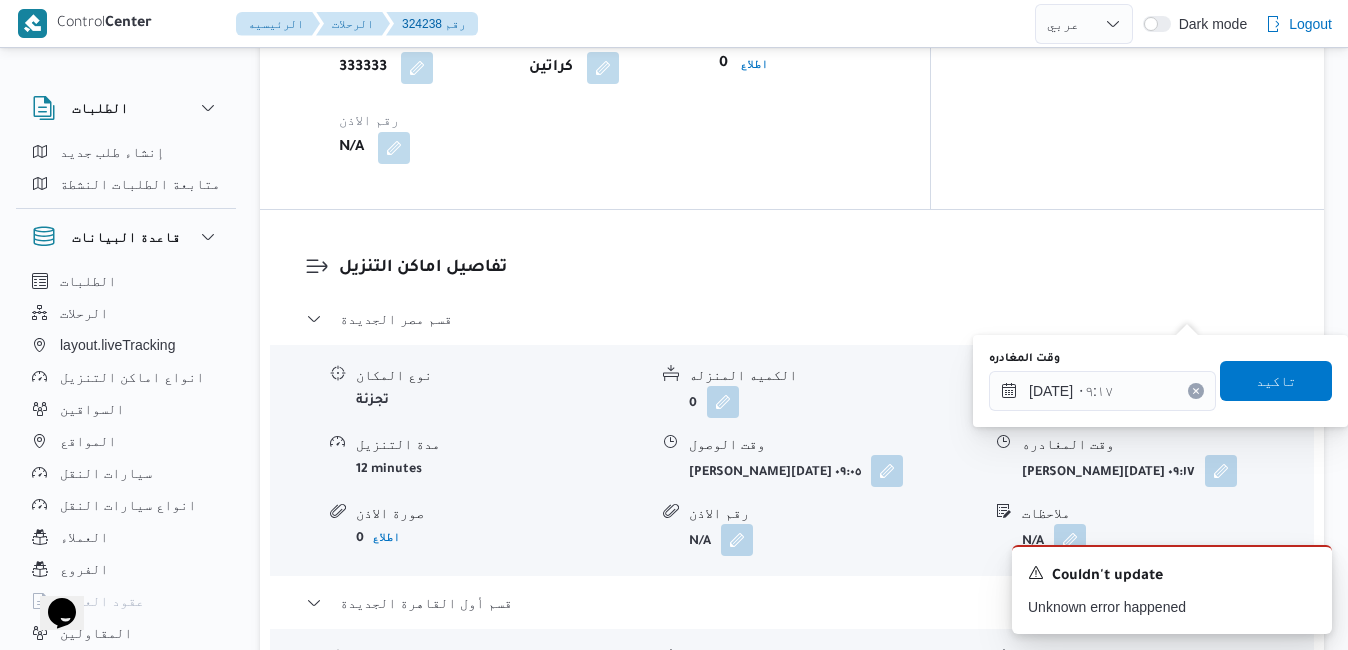 click at bounding box center [1196, 391] 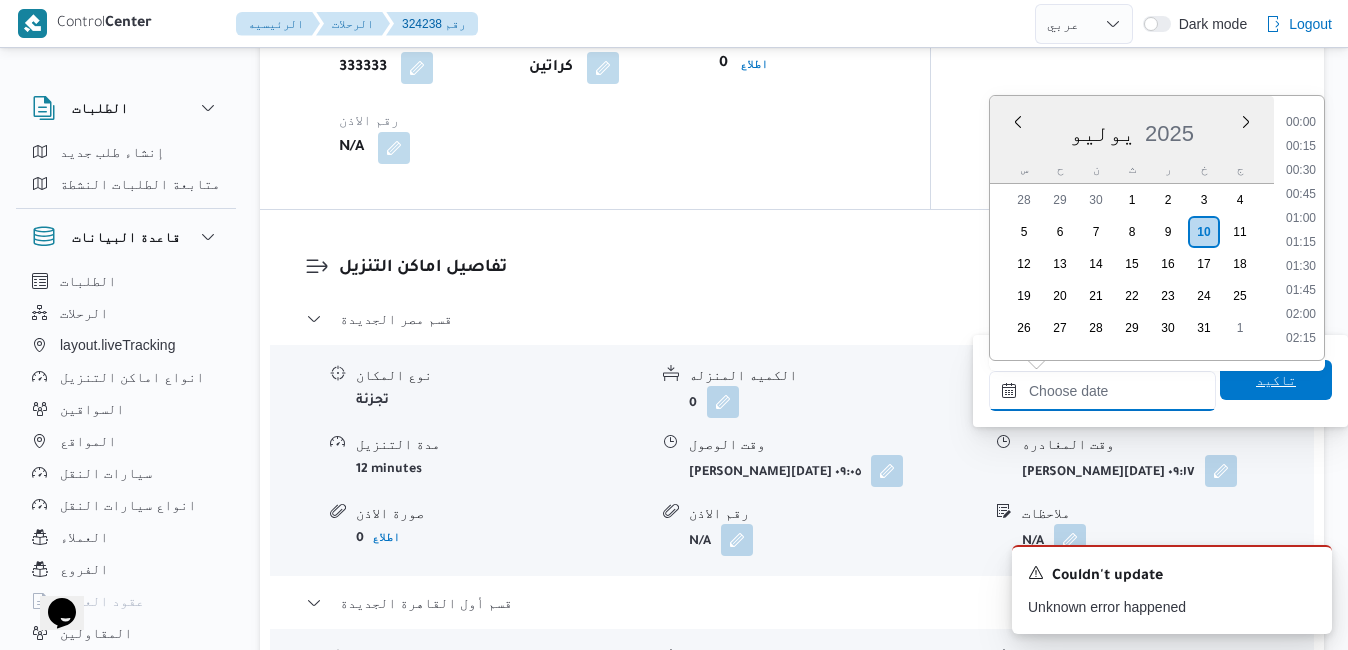scroll, scrollTop: 1054, scrollLeft: 0, axis: vertical 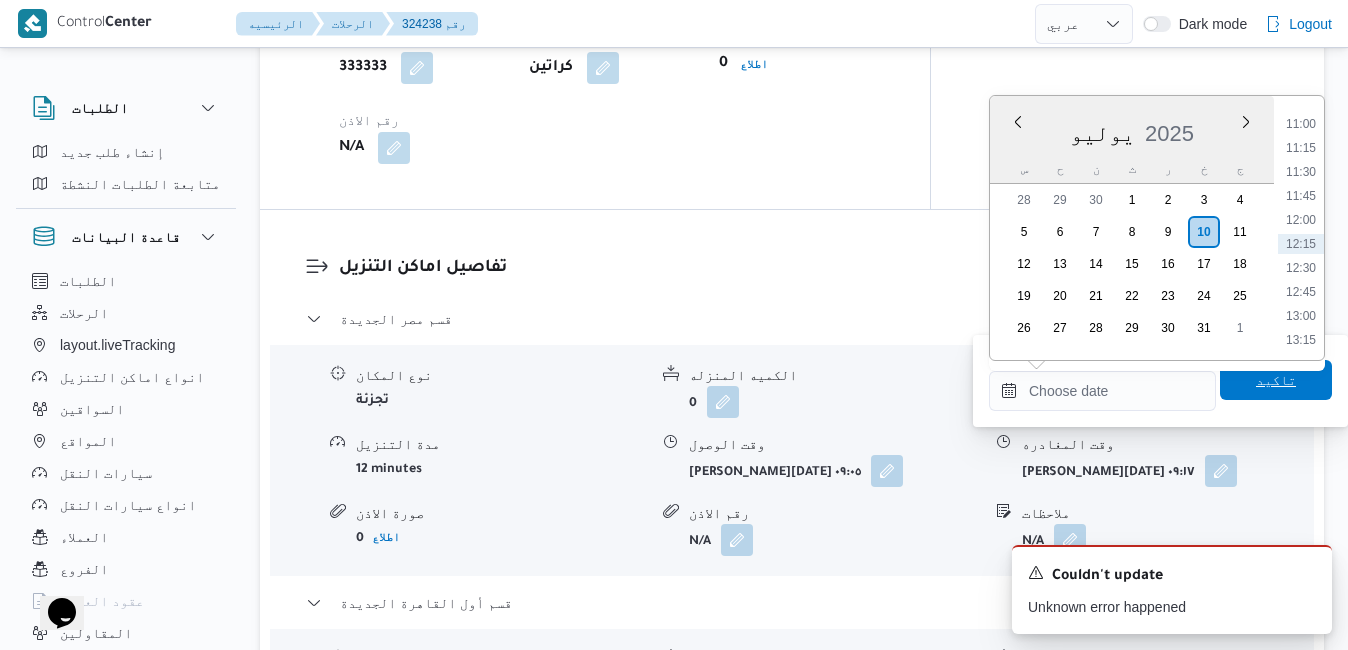 click on "تاكيد" at bounding box center [1276, 380] 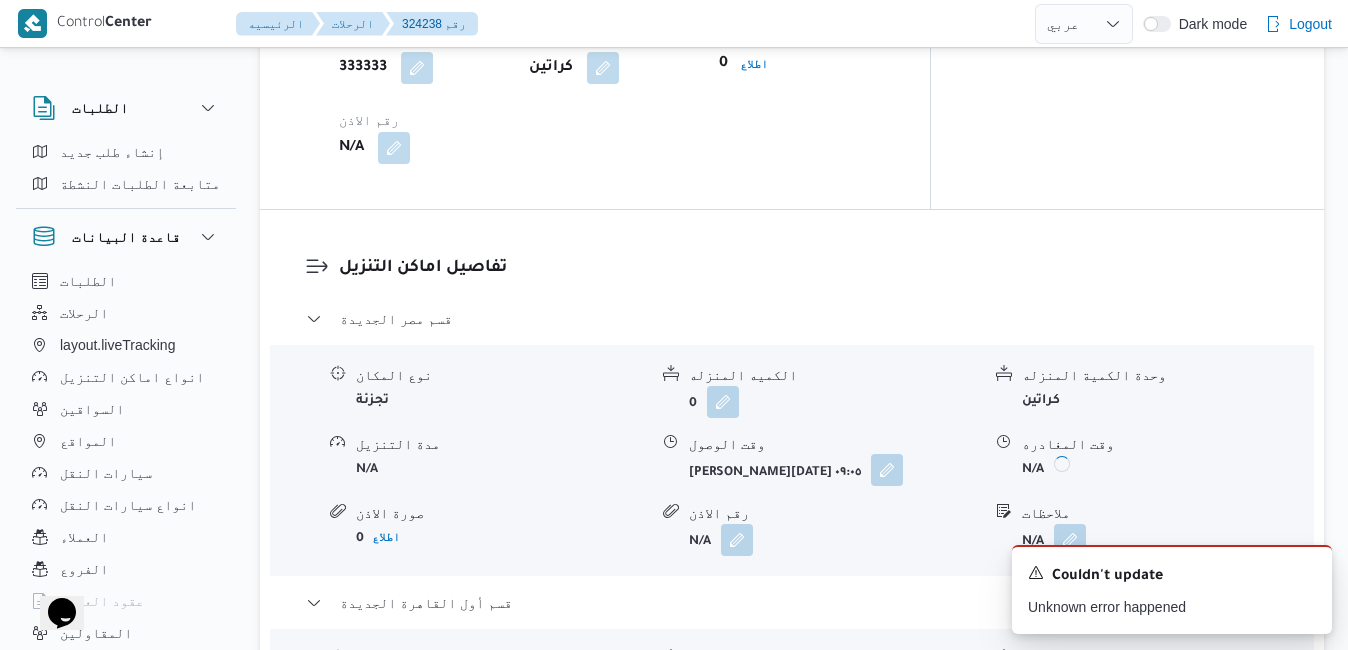 click at bounding box center (887, 470) 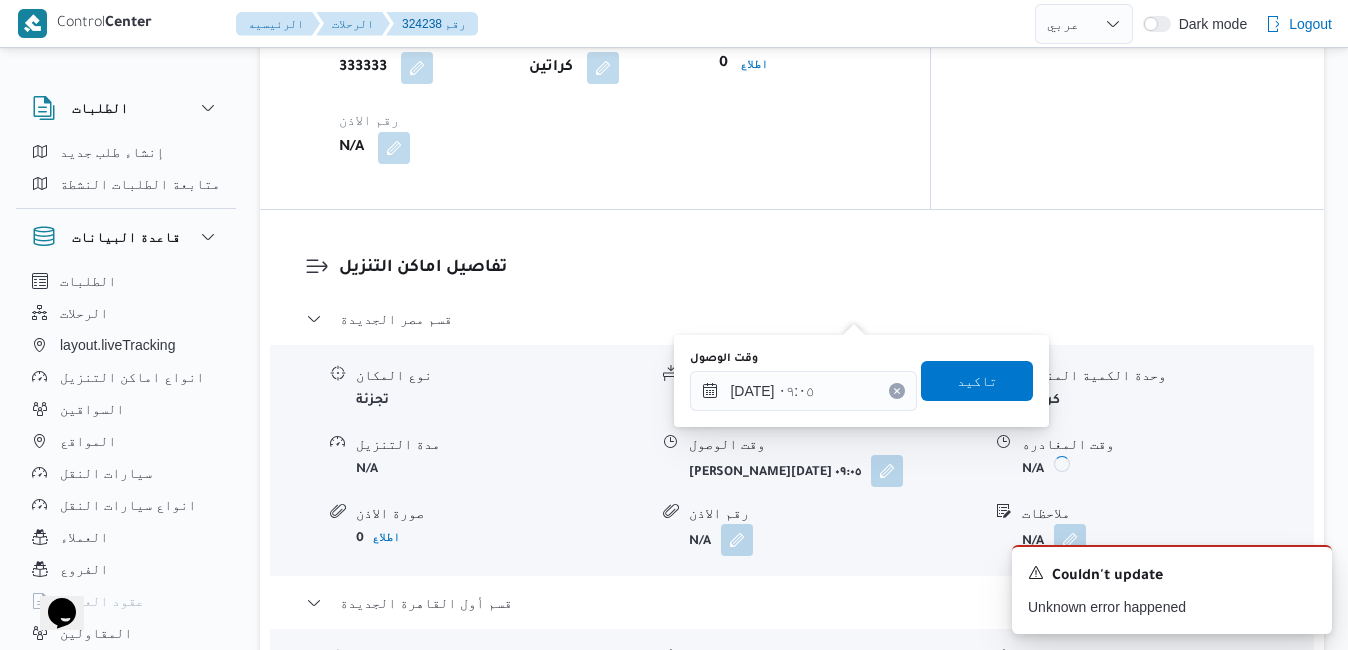 click at bounding box center (897, 391) 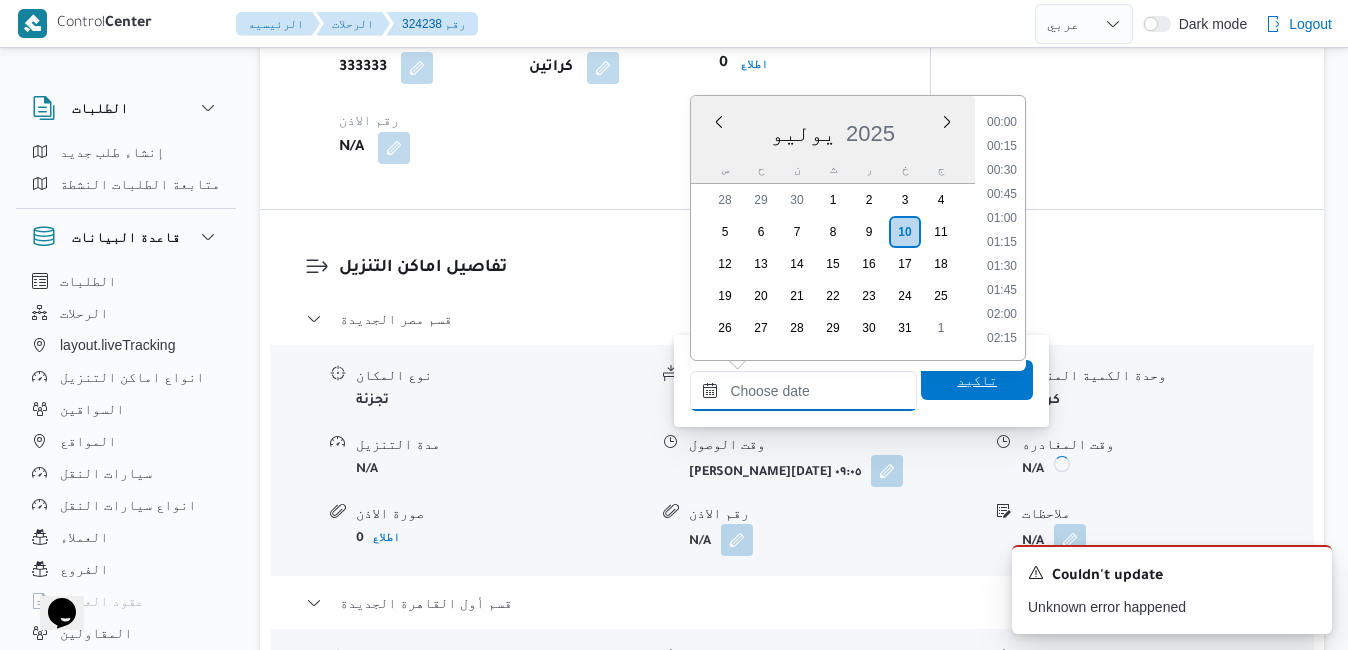 scroll, scrollTop: 1054, scrollLeft: 0, axis: vertical 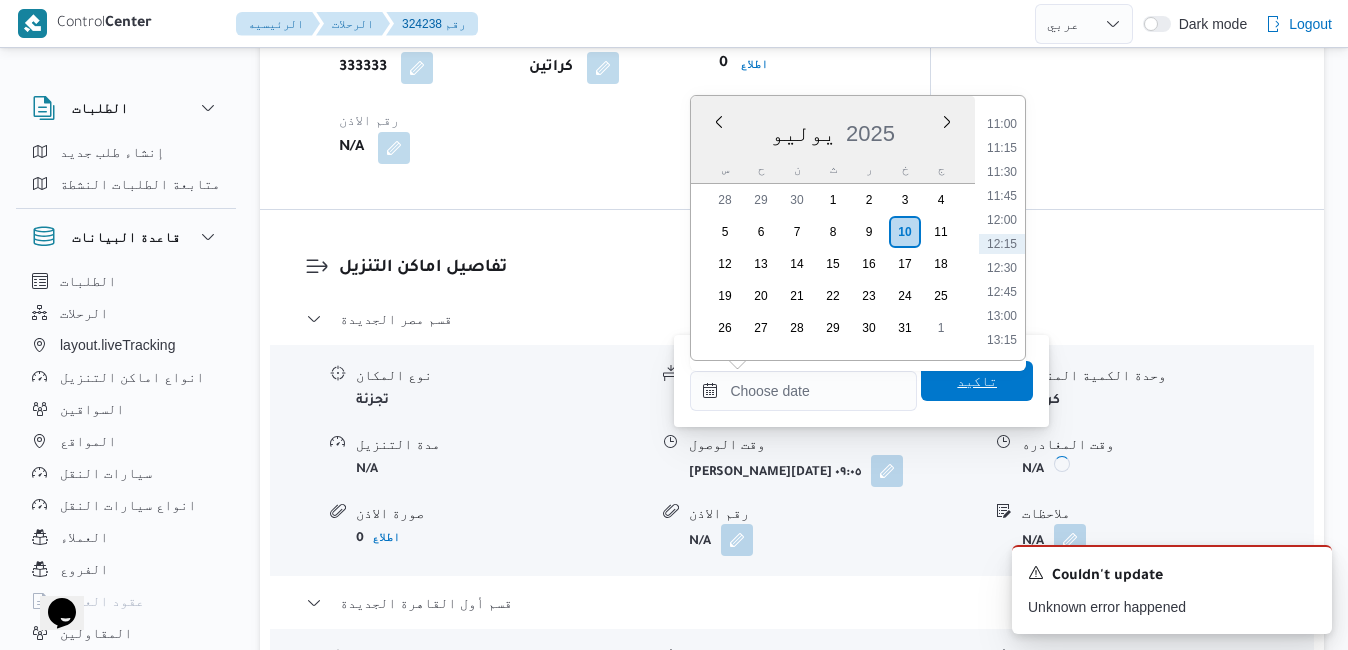 click on "تاكيد" at bounding box center [977, 381] 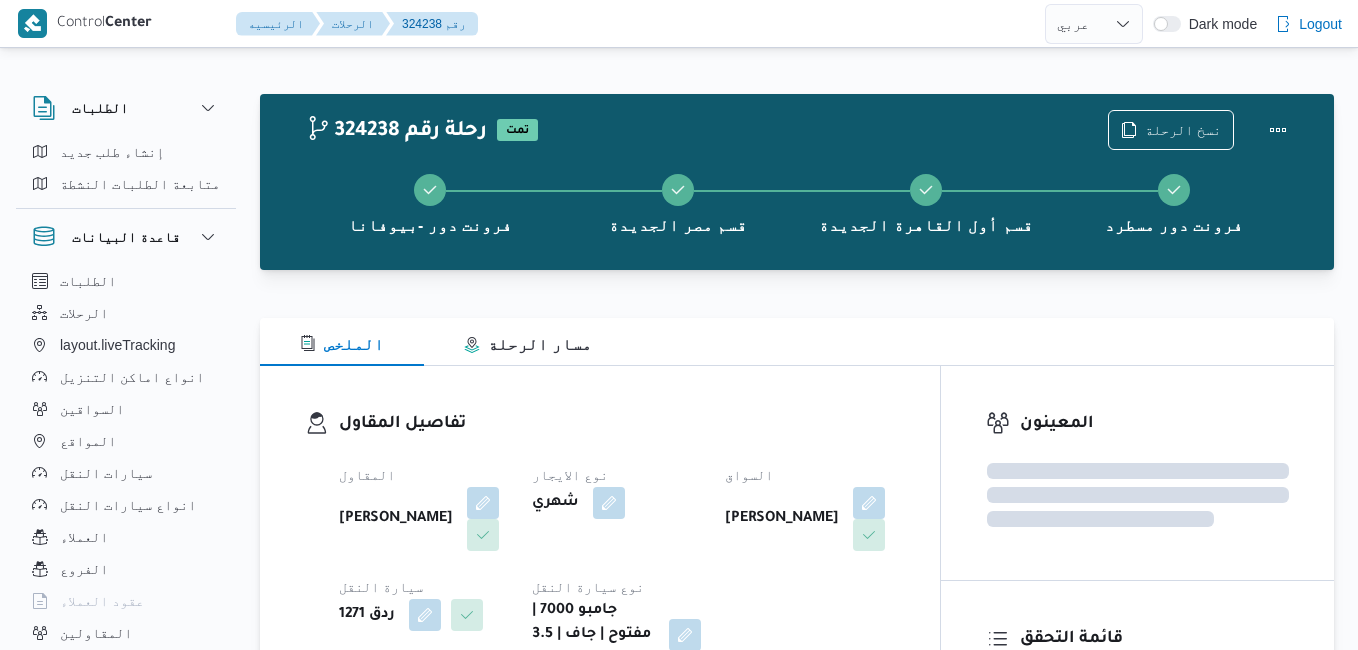 select on "ar" 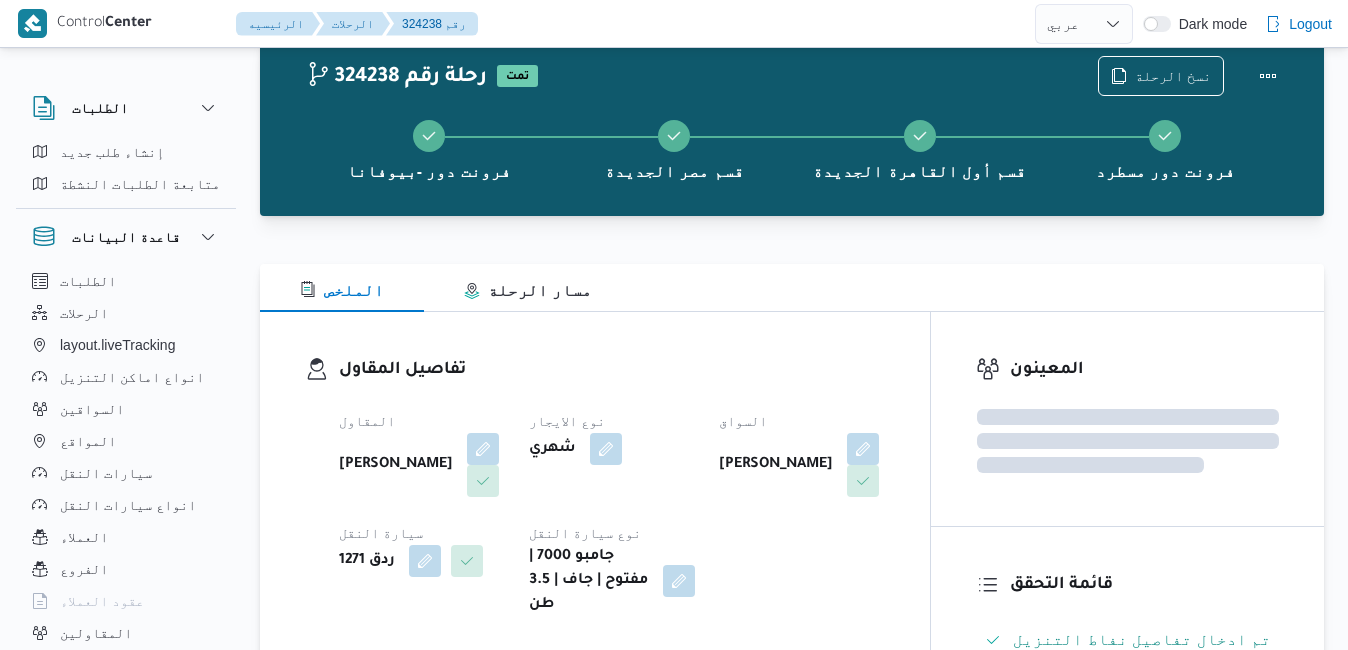 scroll, scrollTop: 54, scrollLeft: 0, axis: vertical 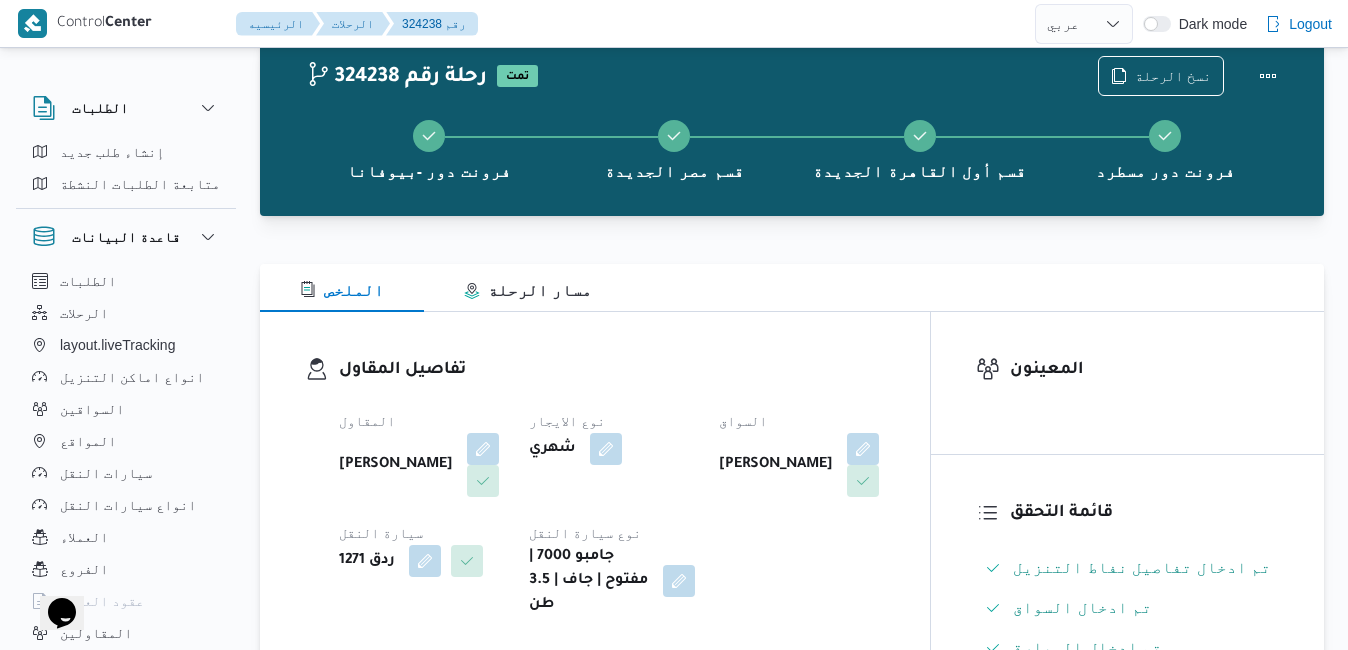 click on "تفاصيل المقاول المقاول السيد احمد السيد ابراهيم نوع الايجار شهري السواق محمد عثمان علي مرسي بلاس سيارة النقل ردق 1271 نوع سيارة النقل جامبو 7000 | مفتوح | جاف | 3.5 طن" at bounding box center (595, 487) 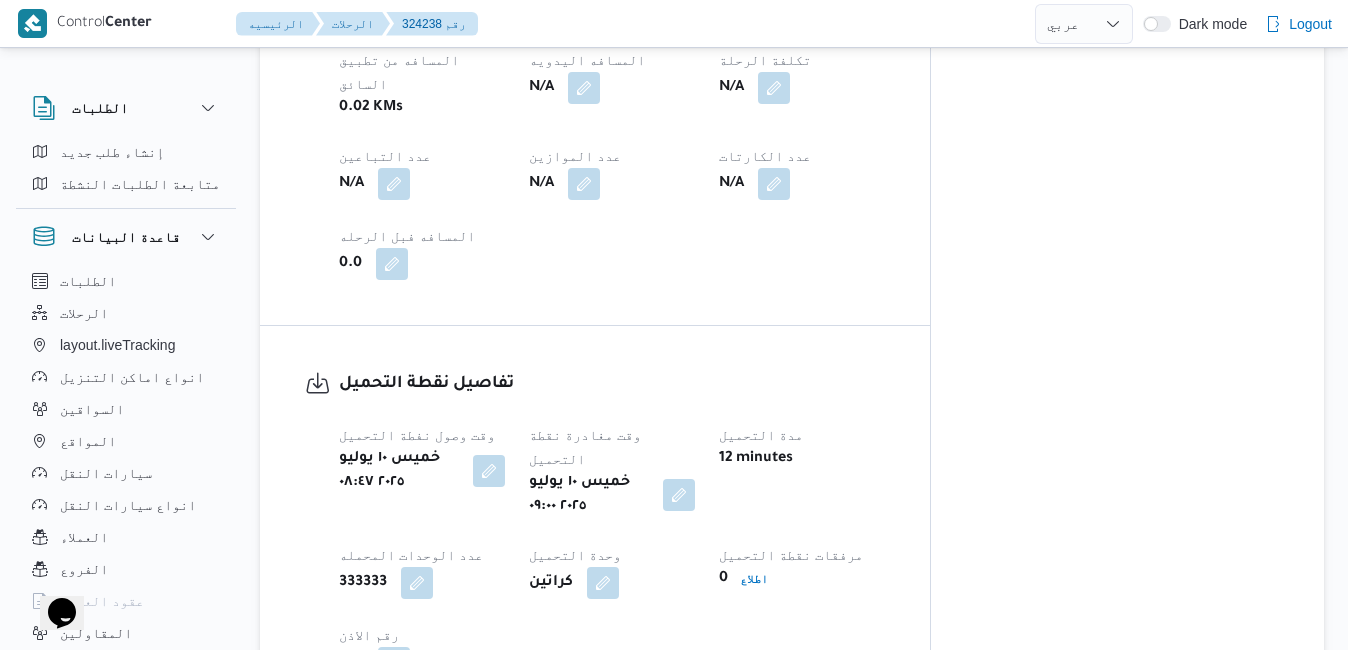 scroll, scrollTop: 1214, scrollLeft: 0, axis: vertical 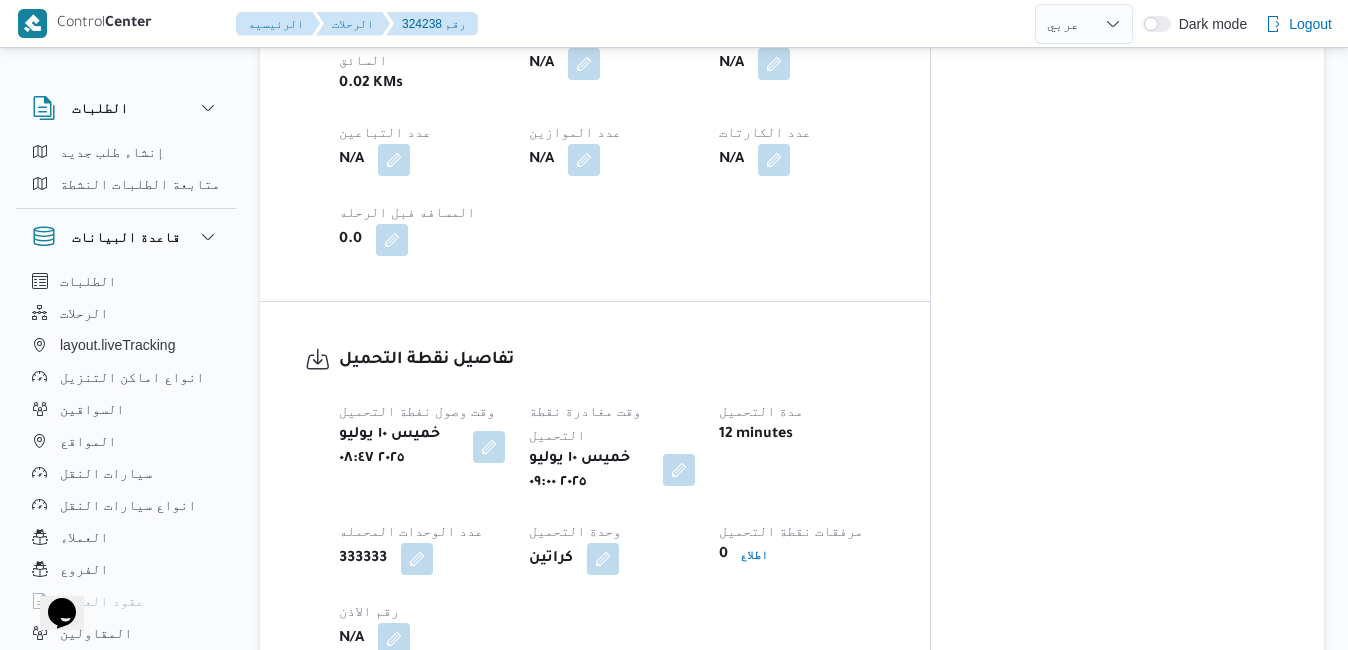 click at bounding box center (679, 470) 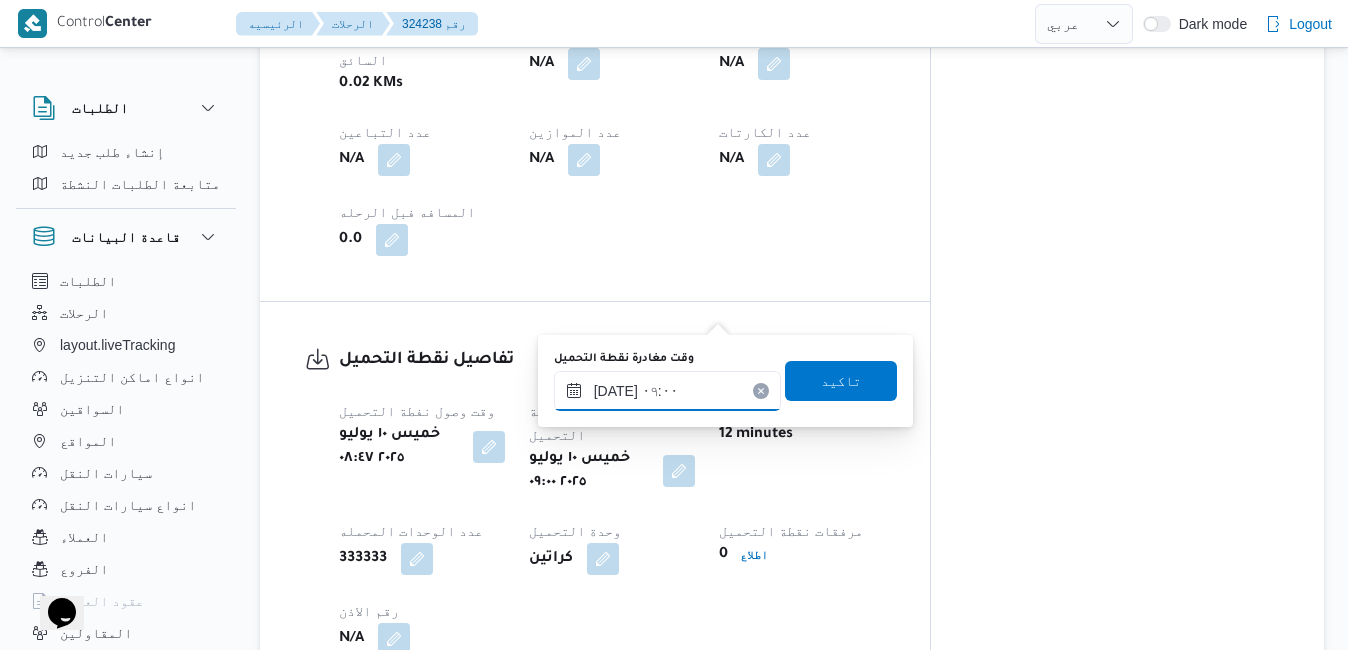 click on "١٠/٠٧/٢٠٢٥ ٠٩:٠٠" at bounding box center [667, 391] 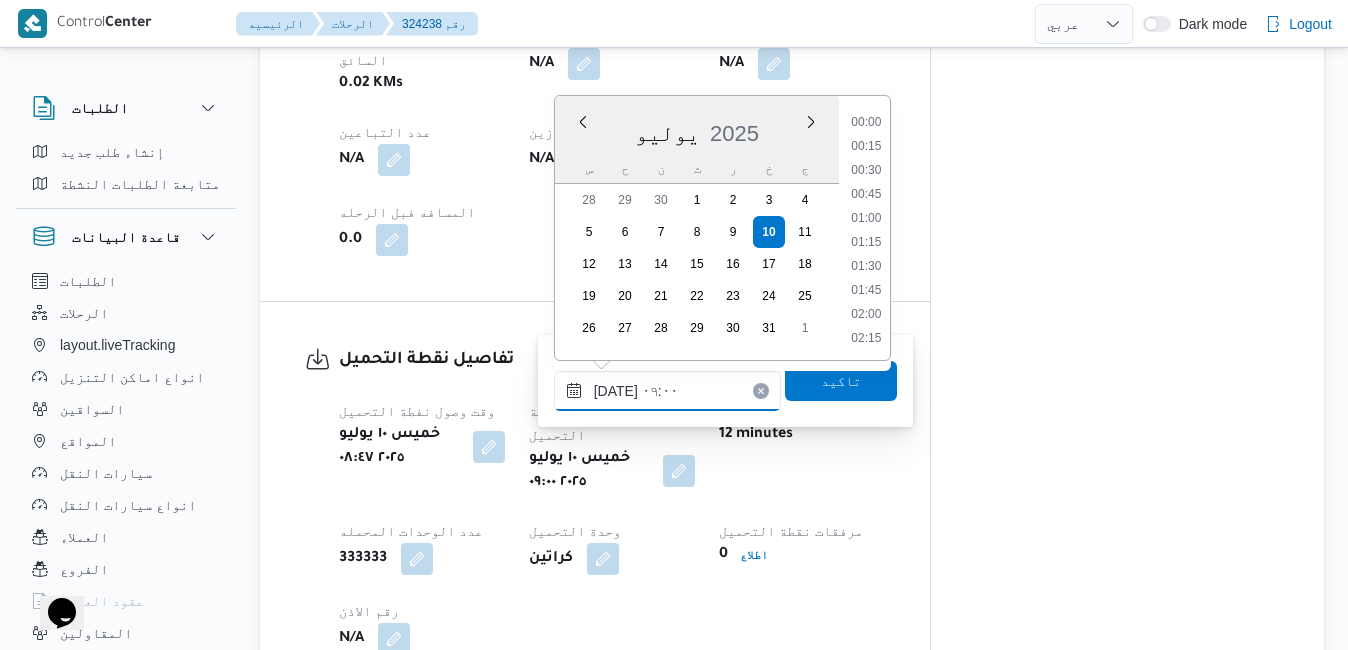 click on "١٠/٠٧/٢٠٢٥ ٠٩:٠٠" at bounding box center (667, 391) 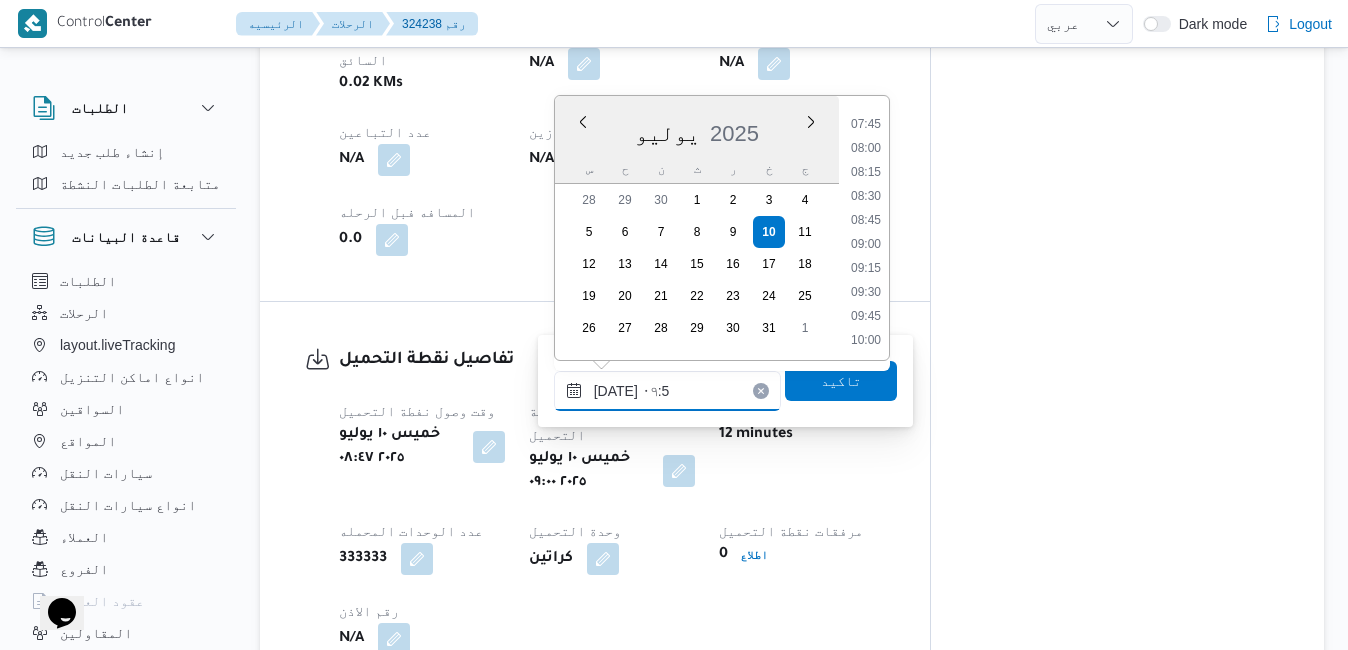 type on "١٠/٠٧/٢٠٢٥ ٠٩:50" 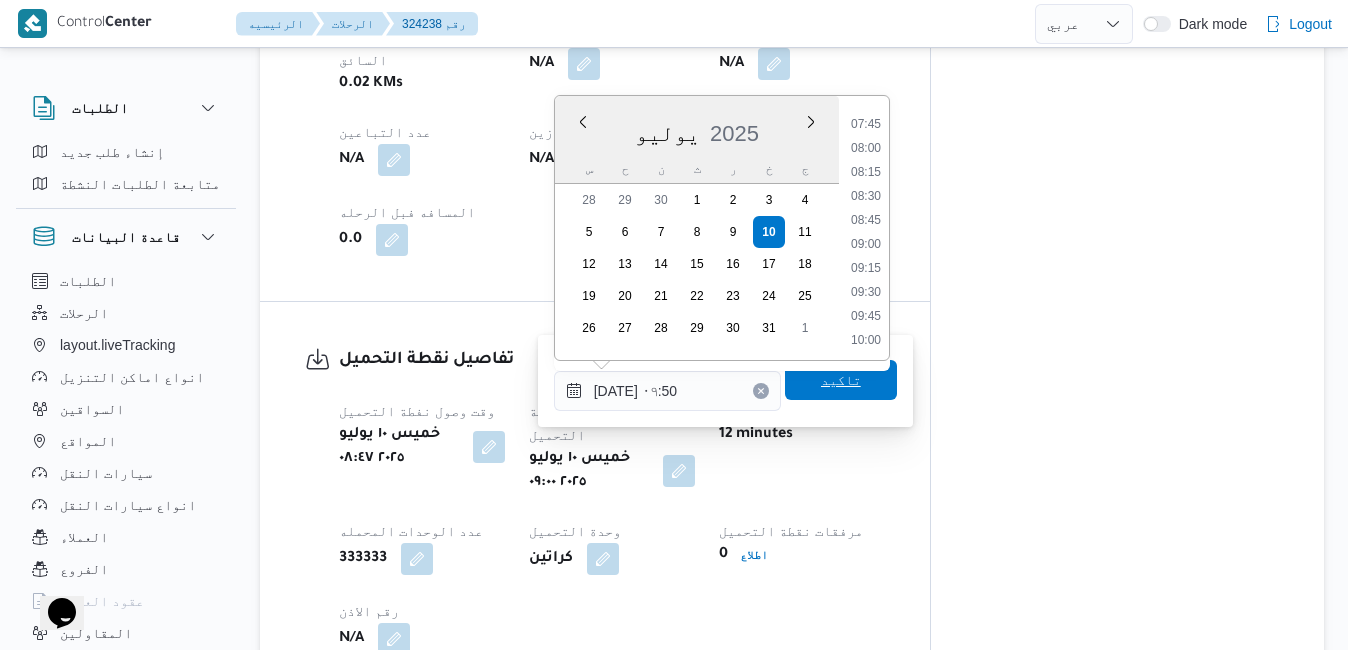 click on "تاكيد" at bounding box center [841, 380] 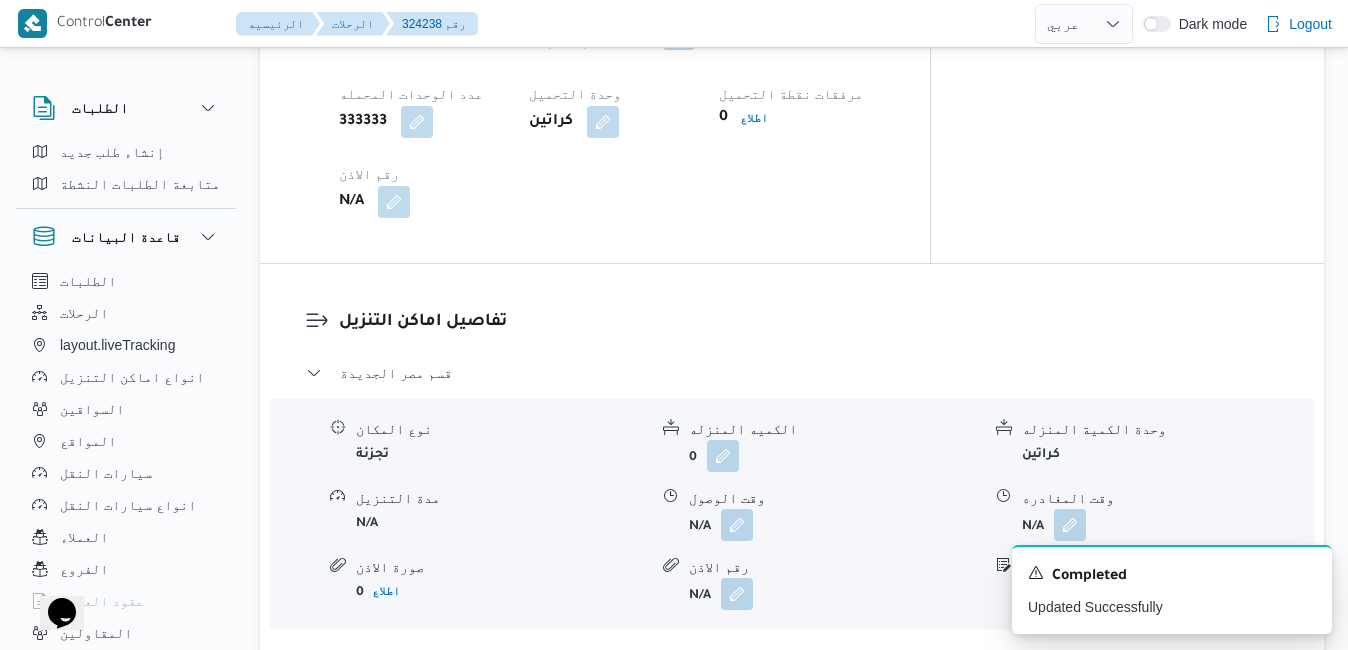 scroll, scrollTop: 1654, scrollLeft: 0, axis: vertical 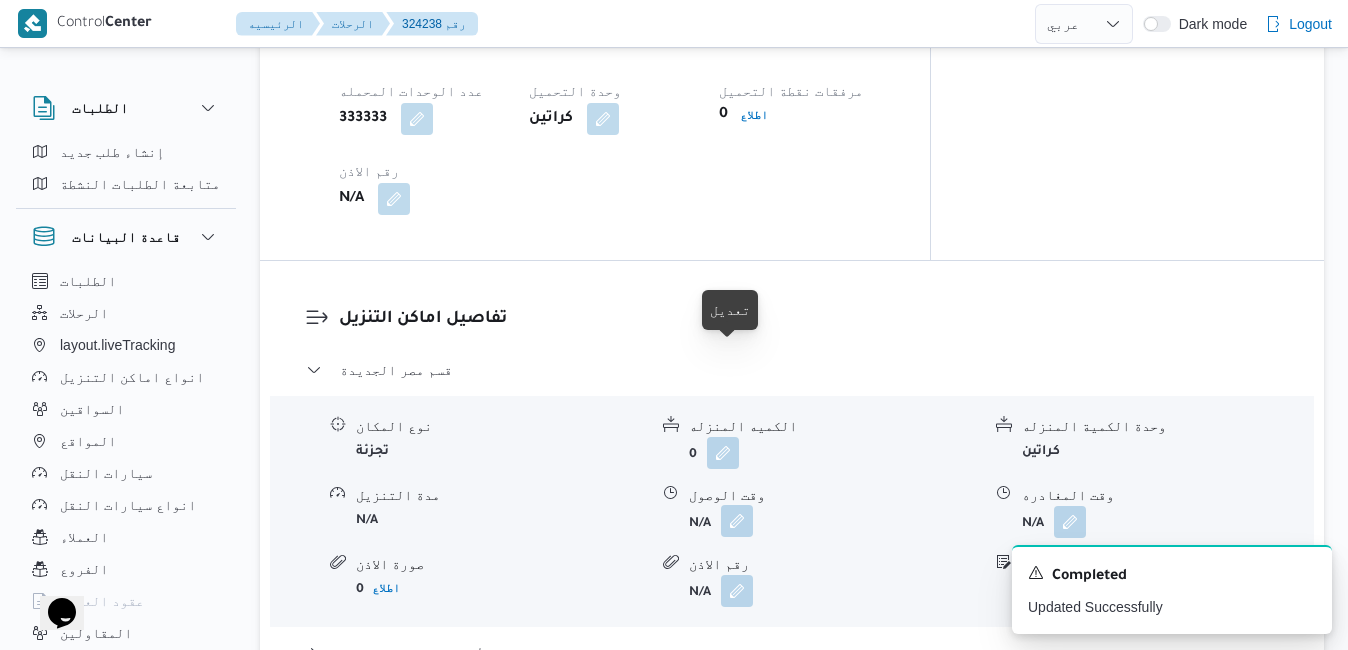 click at bounding box center (737, 521) 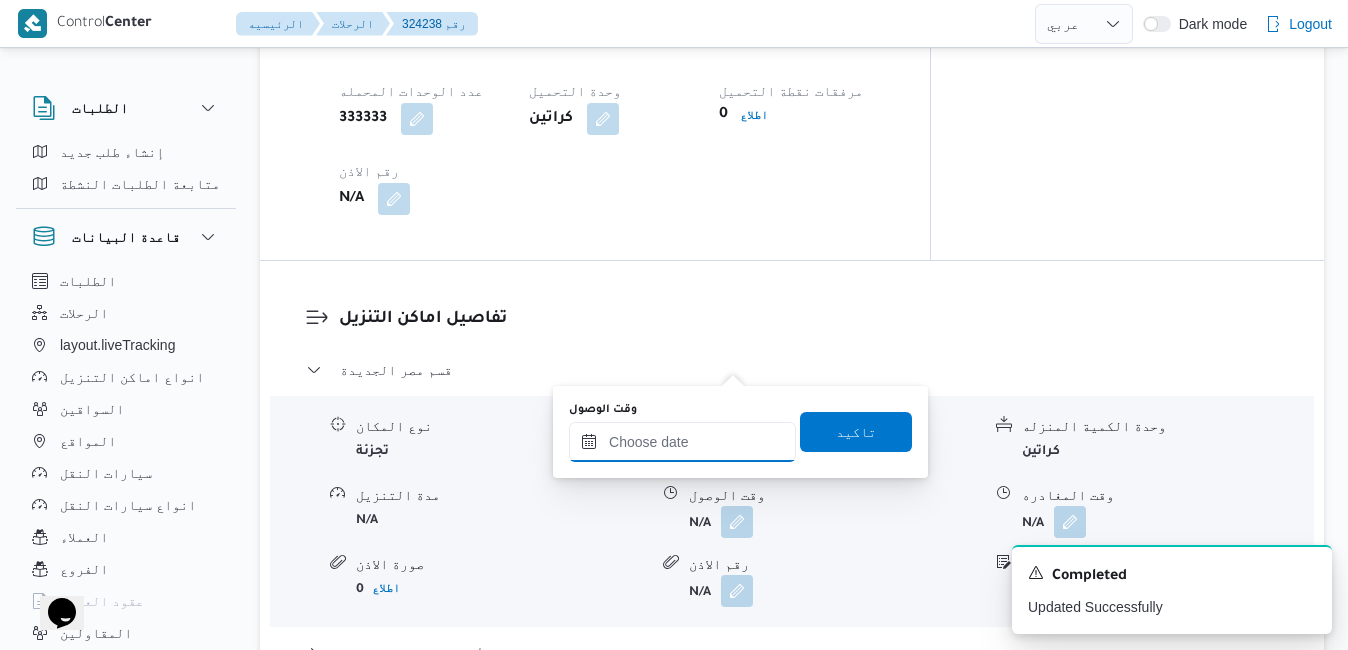 click on "وقت الوصول" at bounding box center (682, 442) 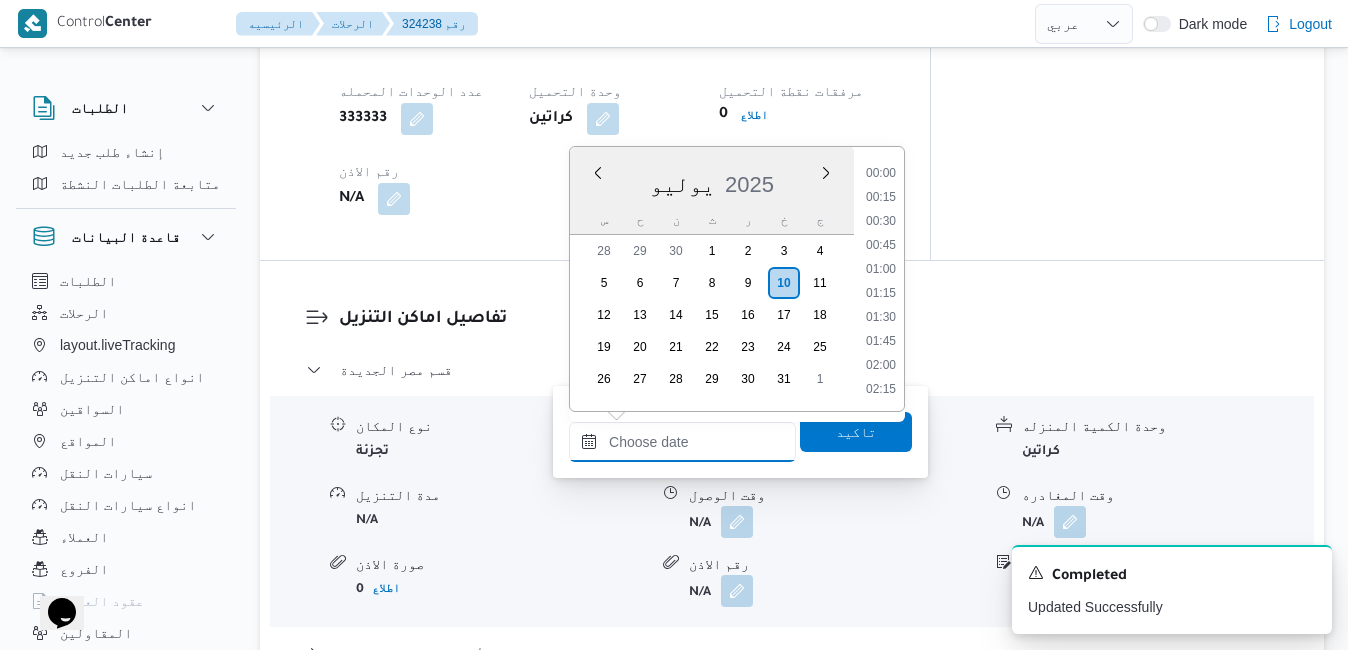 scroll, scrollTop: 1054, scrollLeft: 0, axis: vertical 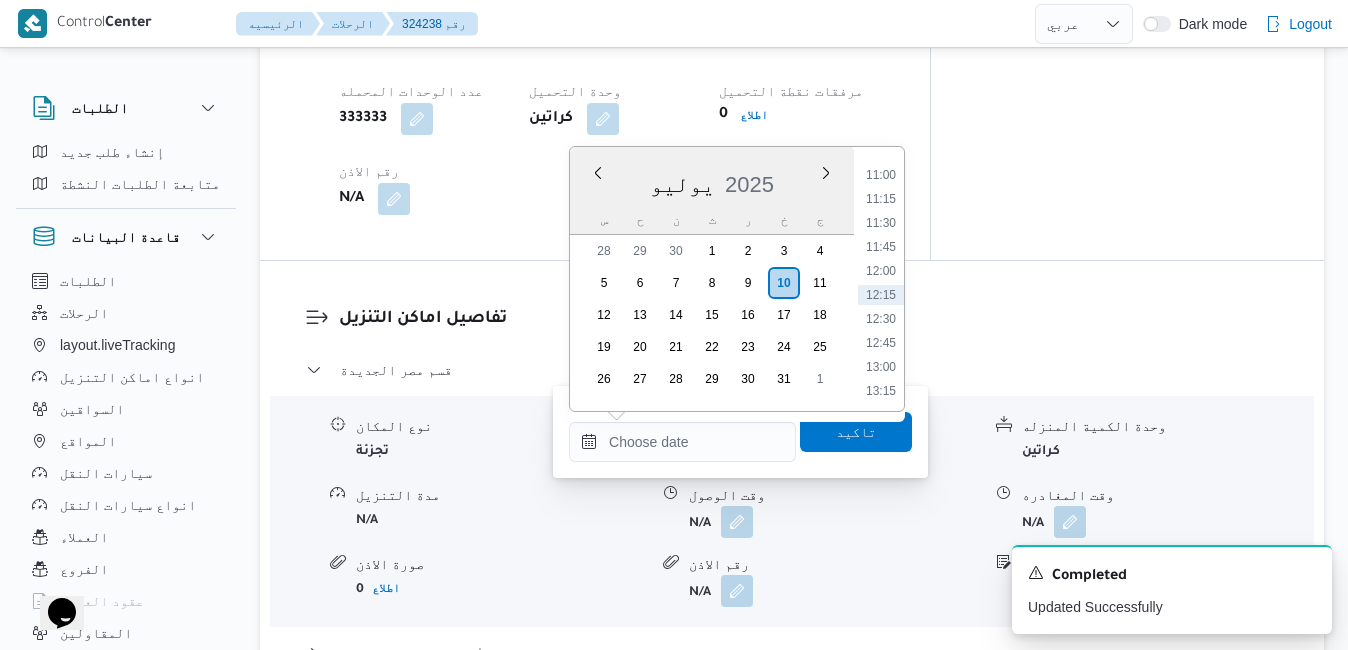 click on "يوليو 2025" at bounding box center (712, 180) 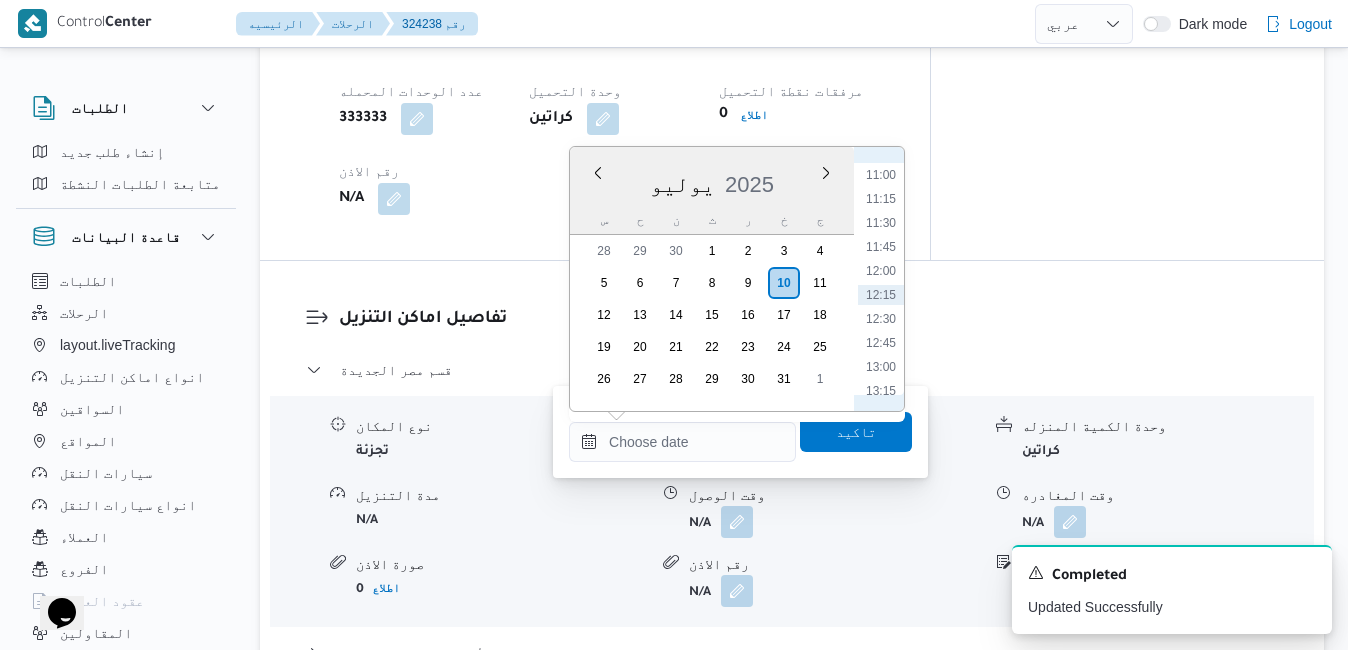 scroll, scrollTop: 851, scrollLeft: 0, axis: vertical 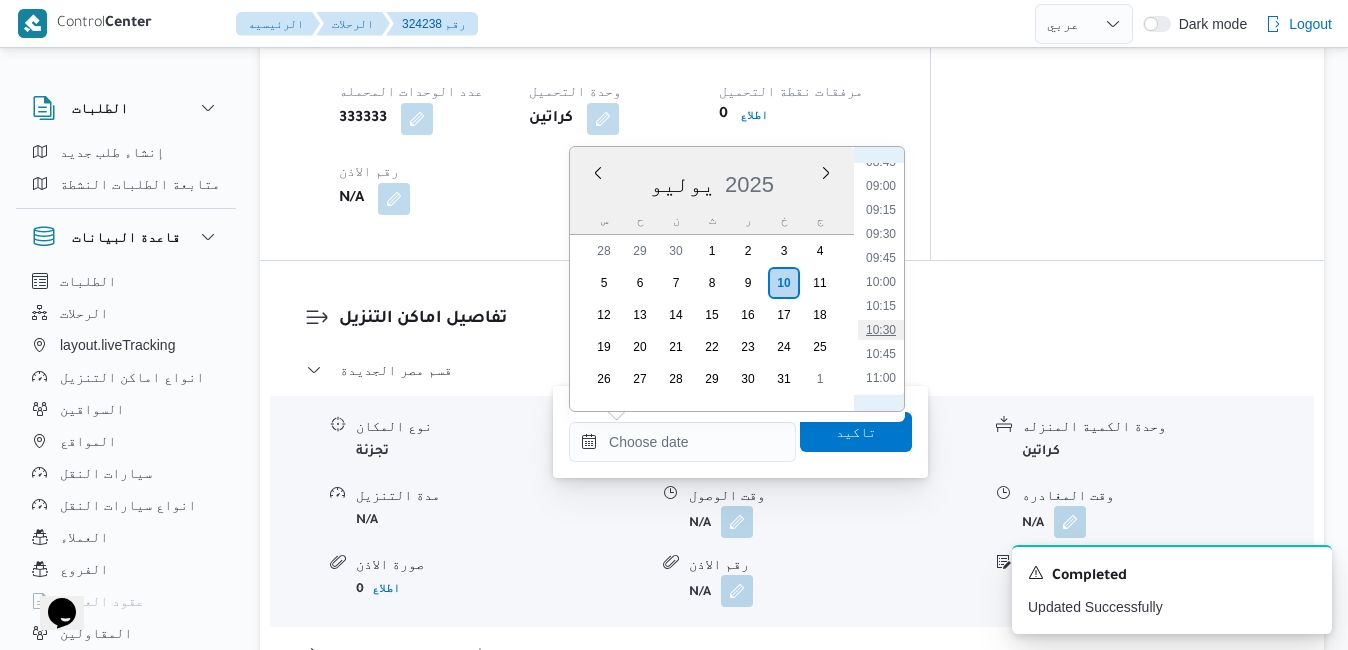 click on "10:30" at bounding box center [881, 330] 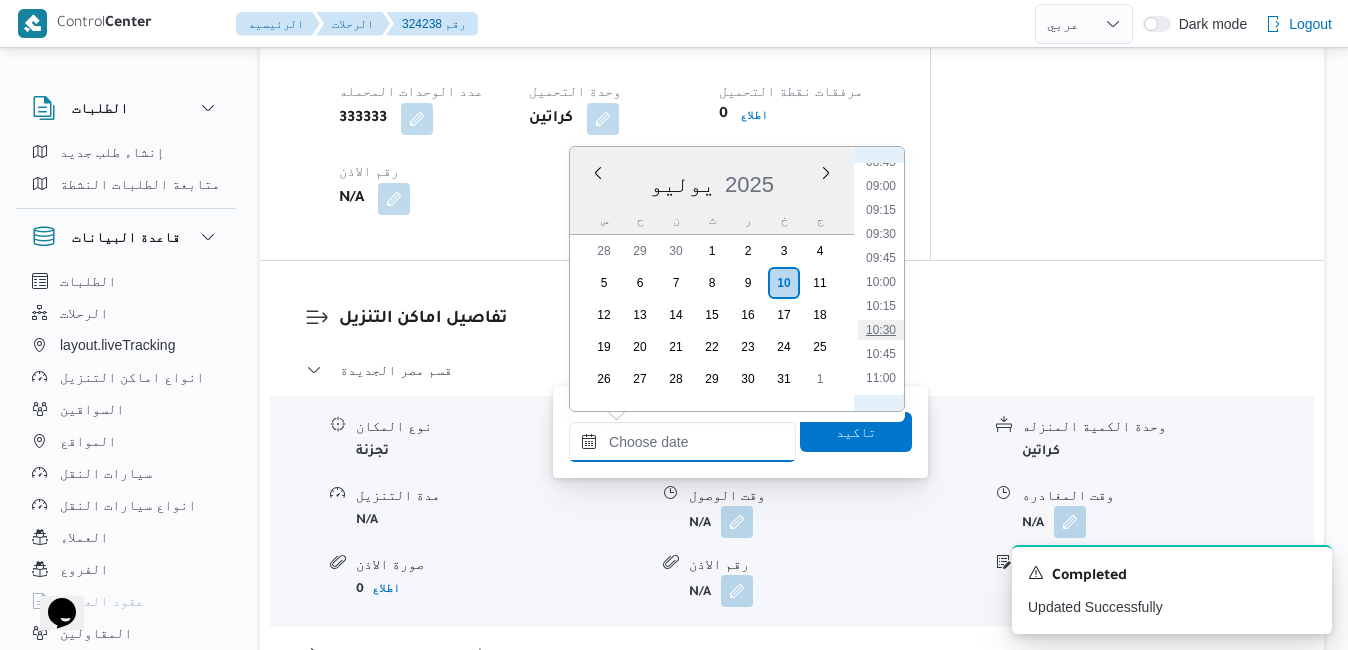 type on "[DATE] ١٠:٣٠" 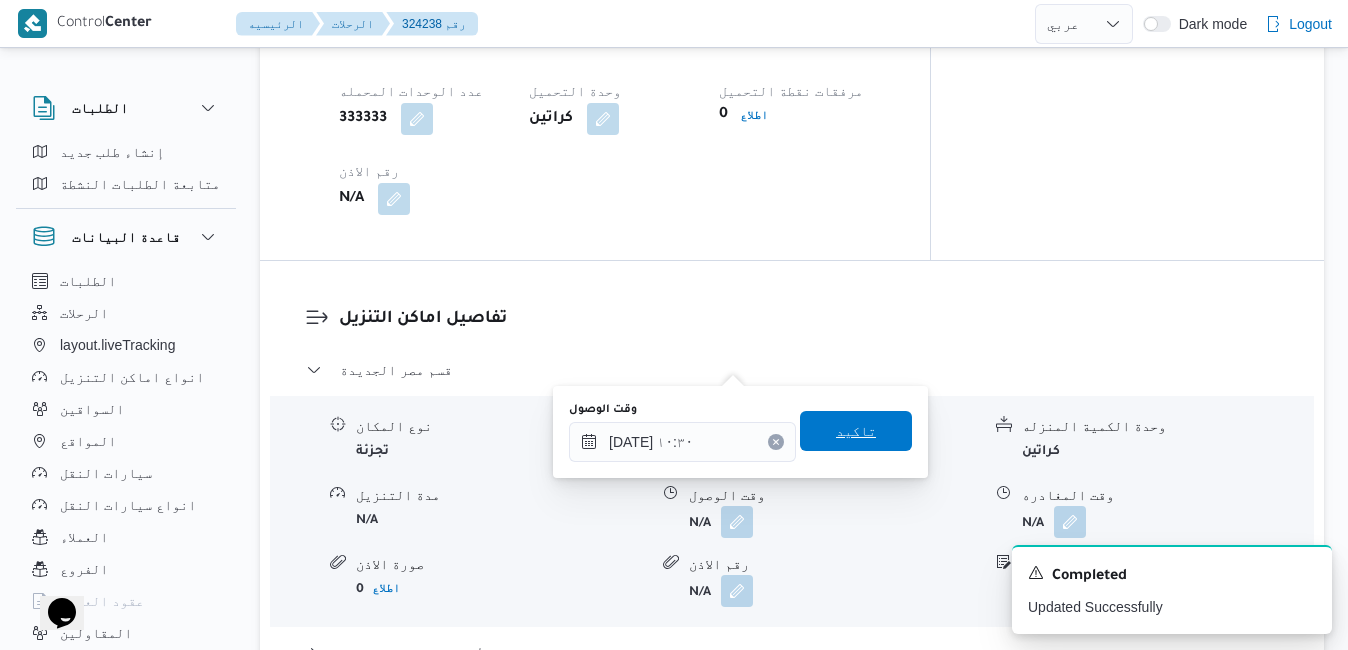 click on "تاكيد" at bounding box center (856, 431) 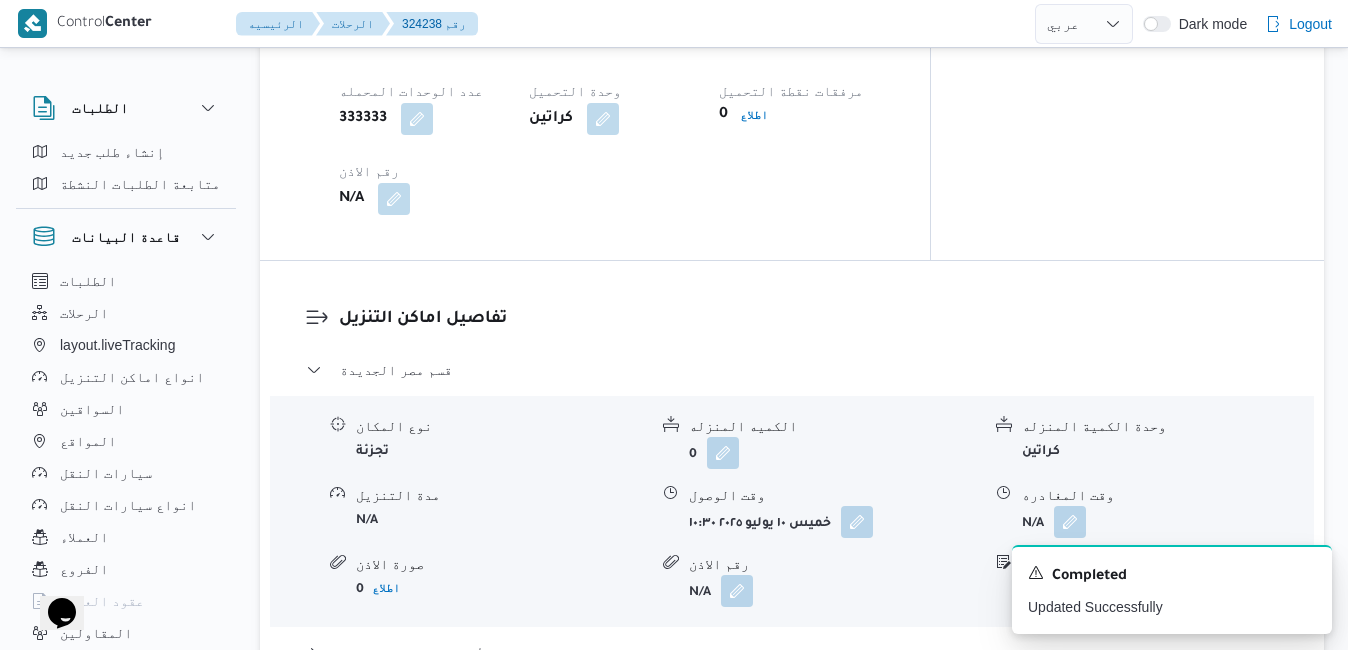 click on "تفاصيل اماكن التنزيل قسم مصر الجديدة نوع المكان تجزئة الكميه المنزله 0 وحدة الكمية المنزله كراتين مدة التنزيل N/A وقت الوصول خميس ١٠ يوليو ٢٠٢٥ ١٠:٣٠ وقت المغادره N/A صورة الاذن 0 اطلاع رقم الاذن N/A ملاحظات N/A قسم أول القاهرة الجديدة نوع المكان تجزئة الكميه المنزله 0 وحدة الكمية المنزله كراتين مدة التنزيل N/A وقت الوصول N/A وقت المغادره N/A صورة الاذن 0 اطلاع رقم الاذن N/A ملاحظات التجمع الخامس مركز الخانكة -
فرونت دور مسطرد نوع المكان مصانع و مخازن الكميه المنزله 0 وحدة الكمية المنزله كراتين مدة التنزيل N/A وقت الوصول N/A وقت المغادره N/A صورة الاذن 0 اطلاع رقم الاذن N/A" at bounding box center [809, 547] 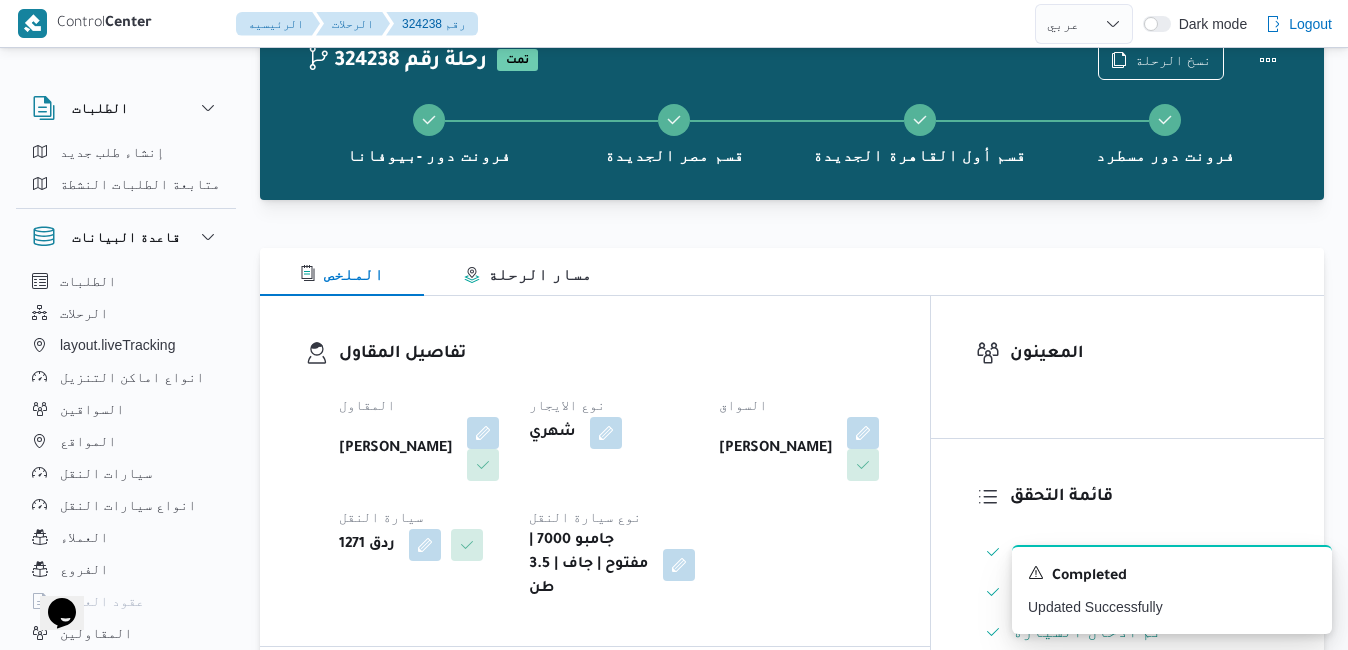scroll, scrollTop: 0, scrollLeft: 0, axis: both 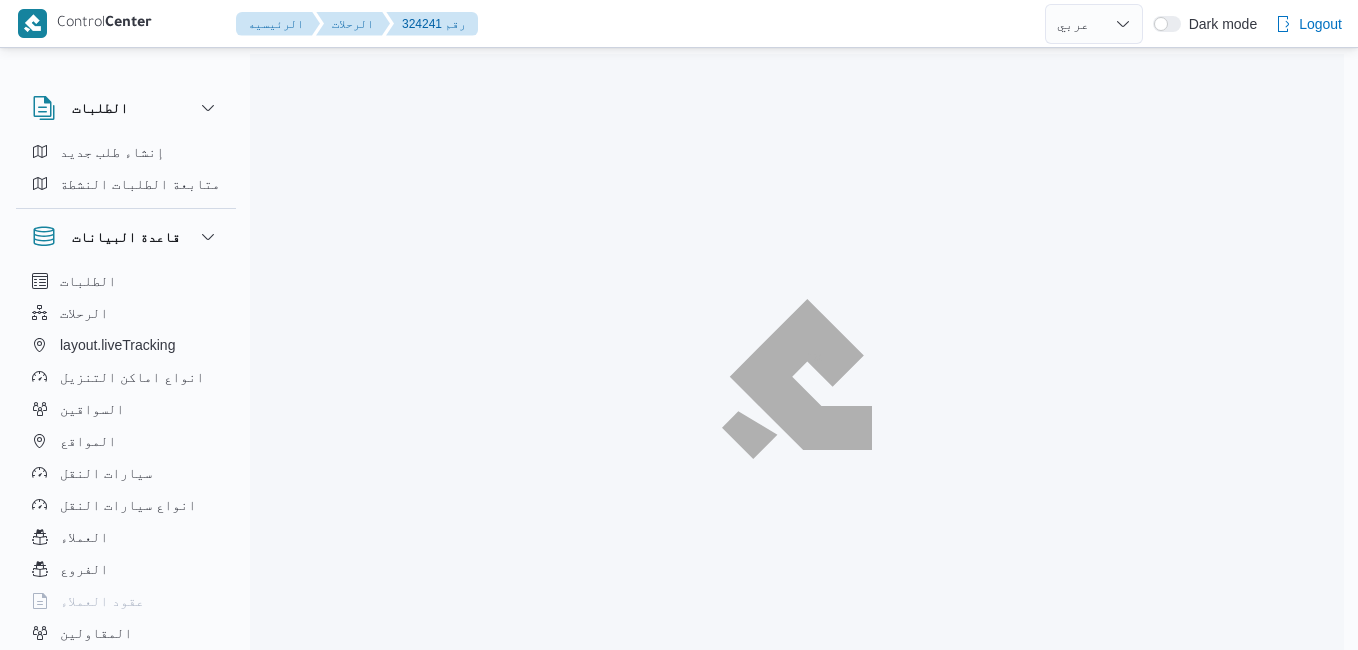 select on "ar" 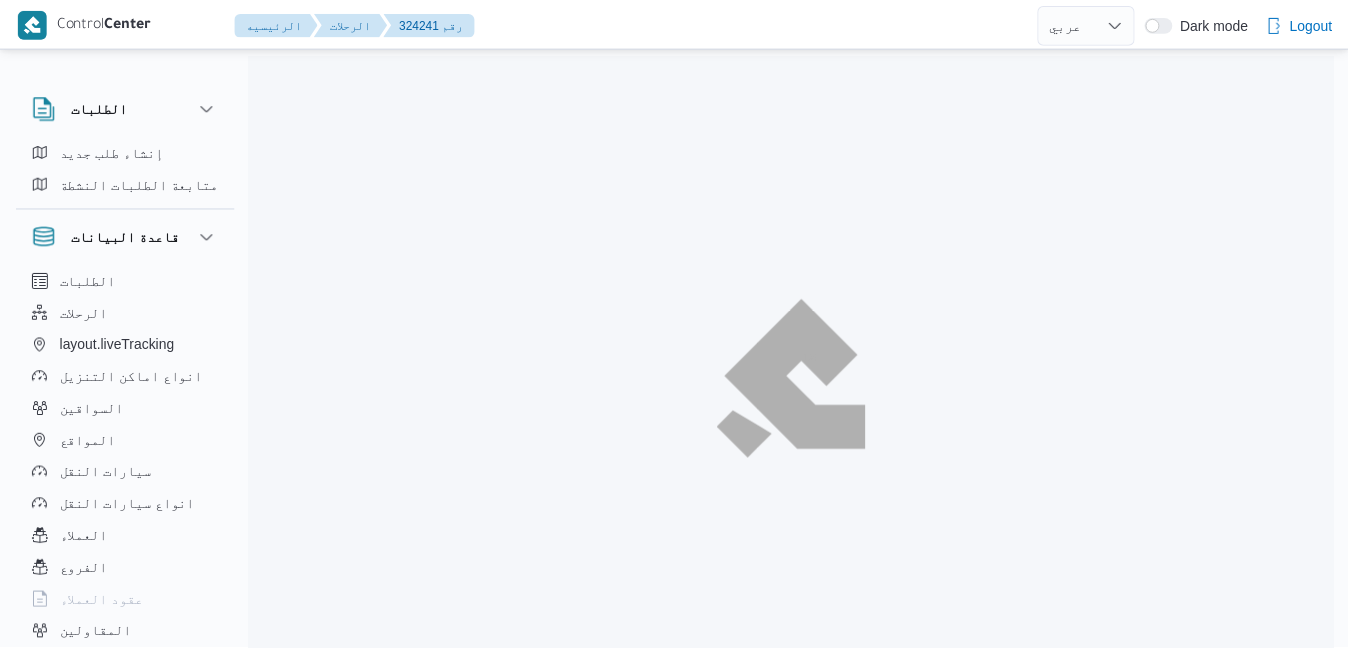 scroll, scrollTop: 0, scrollLeft: 0, axis: both 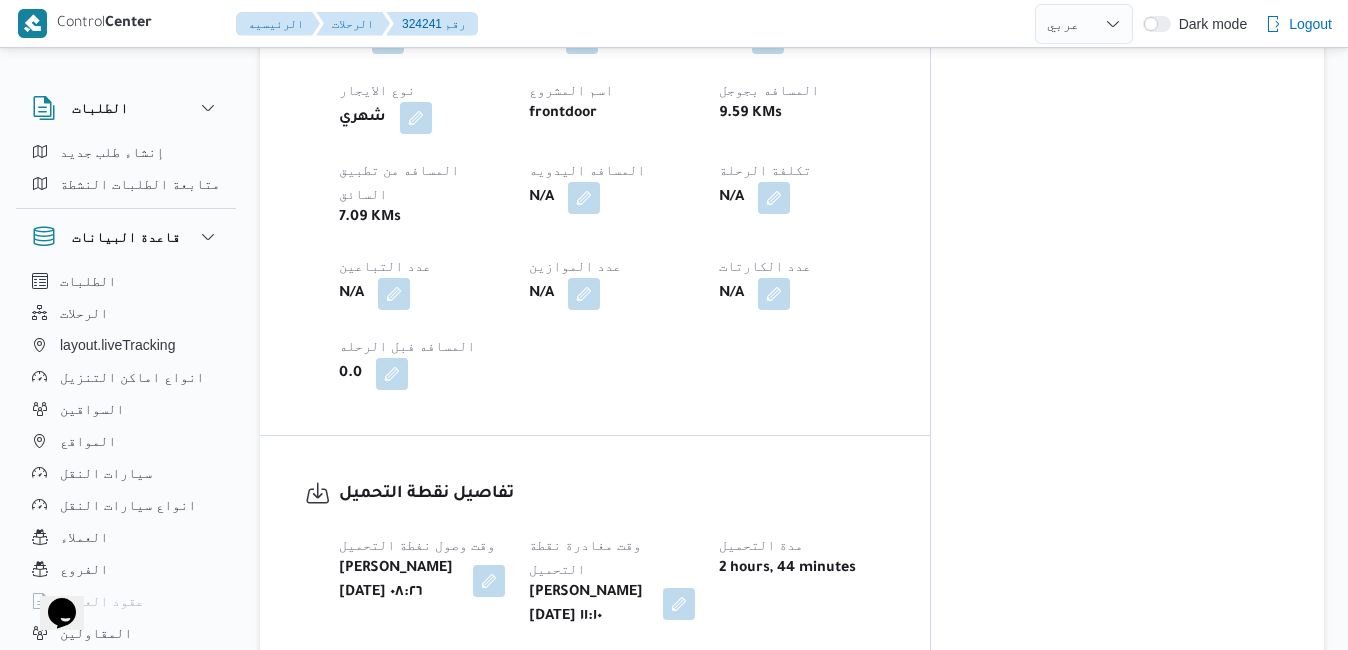 click at bounding box center (679, 604) 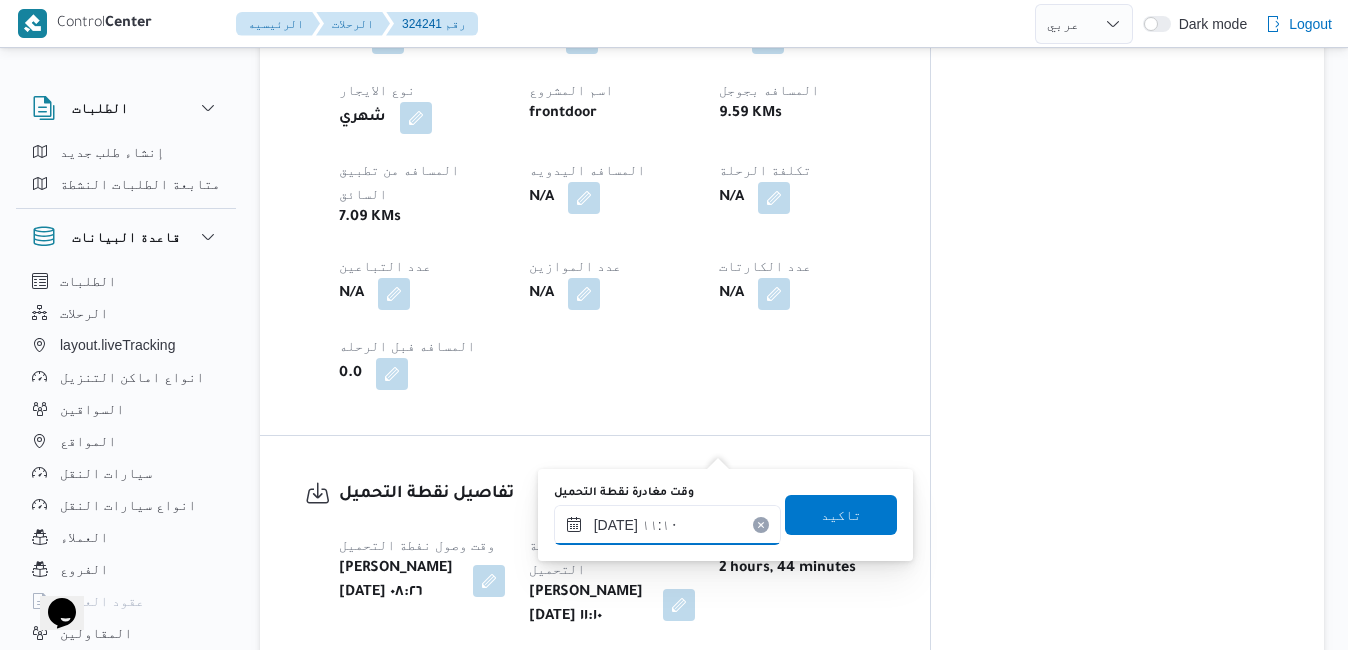 click on "١٠/٠٧/٢٠٢٥ ١١:١٠" at bounding box center (667, 525) 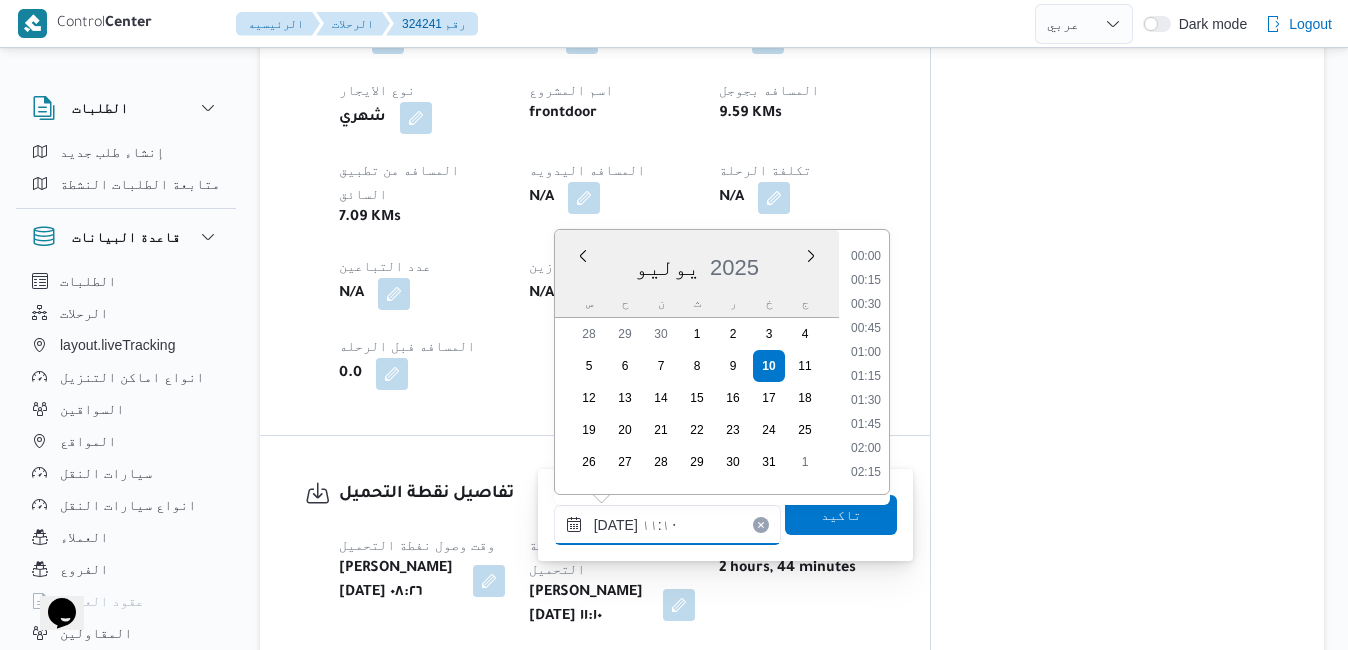 scroll, scrollTop: 934, scrollLeft: 0, axis: vertical 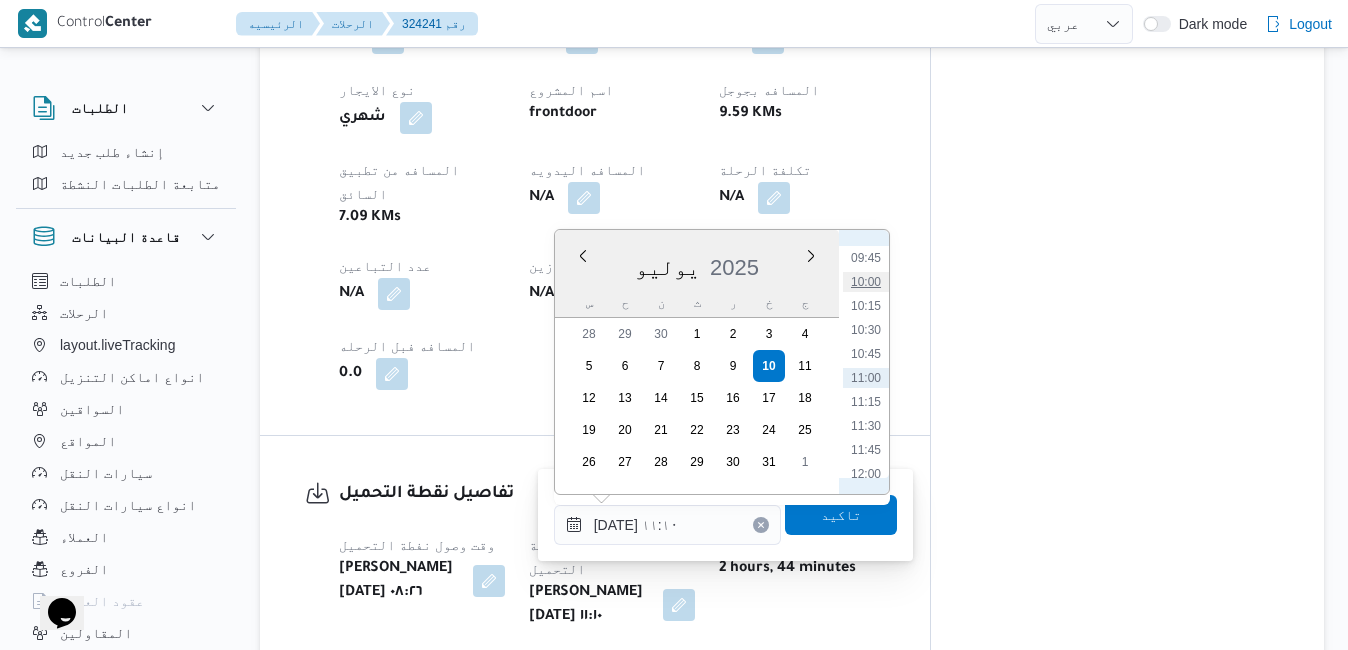 click on "10:00" at bounding box center (866, 282) 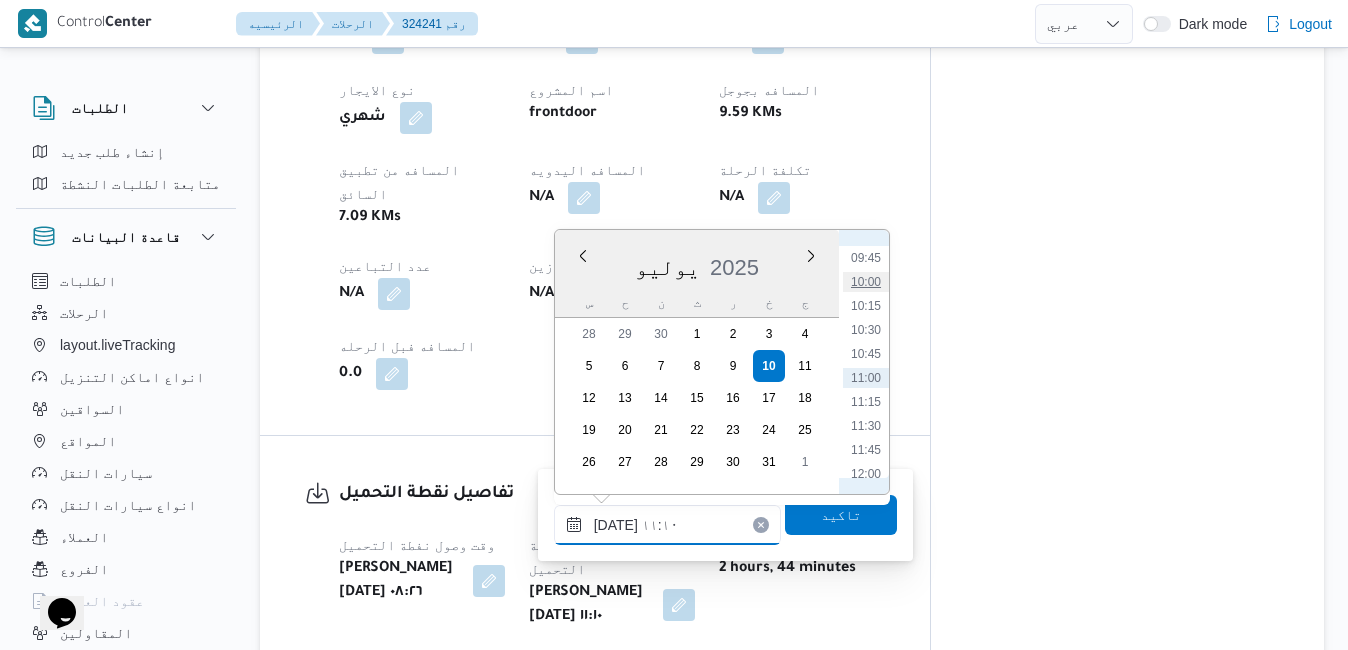 type on "١٠/٠٧/٢٠٢٥ ١٠:٠٠" 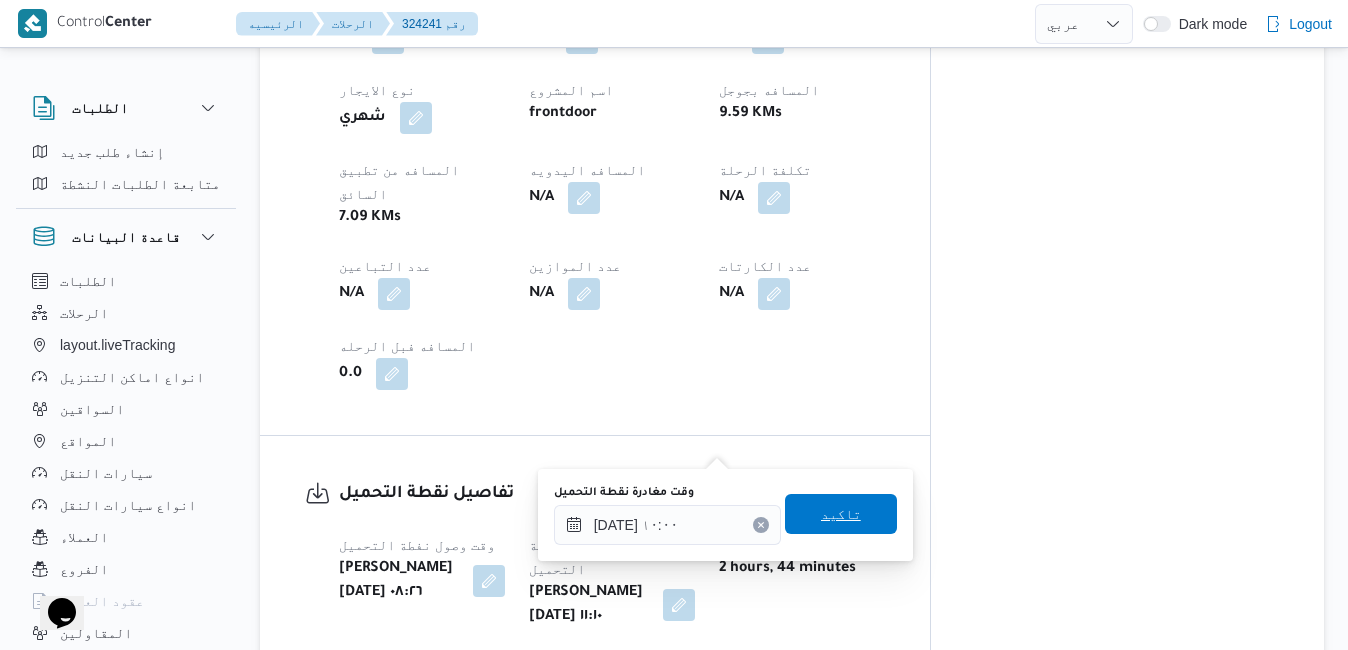 click on "تاكيد" at bounding box center (841, 514) 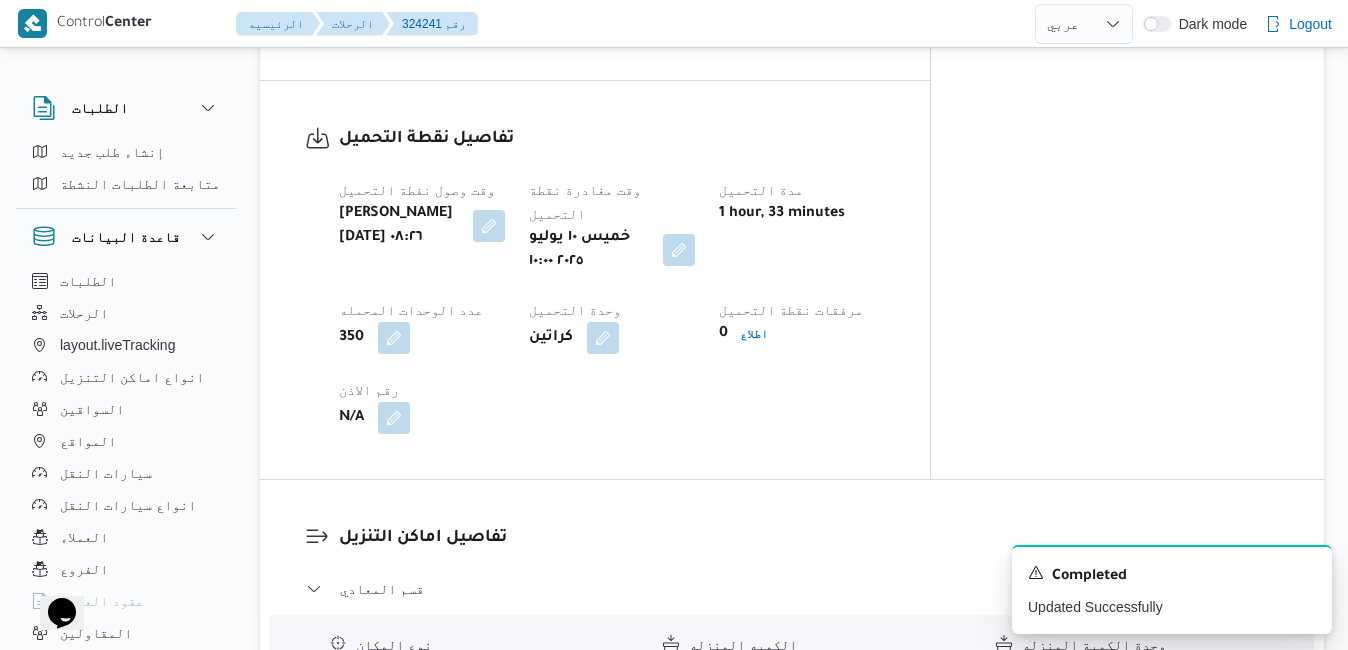 scroll, scrollTop: 1440, scrollLeft: 0, axis: vertical 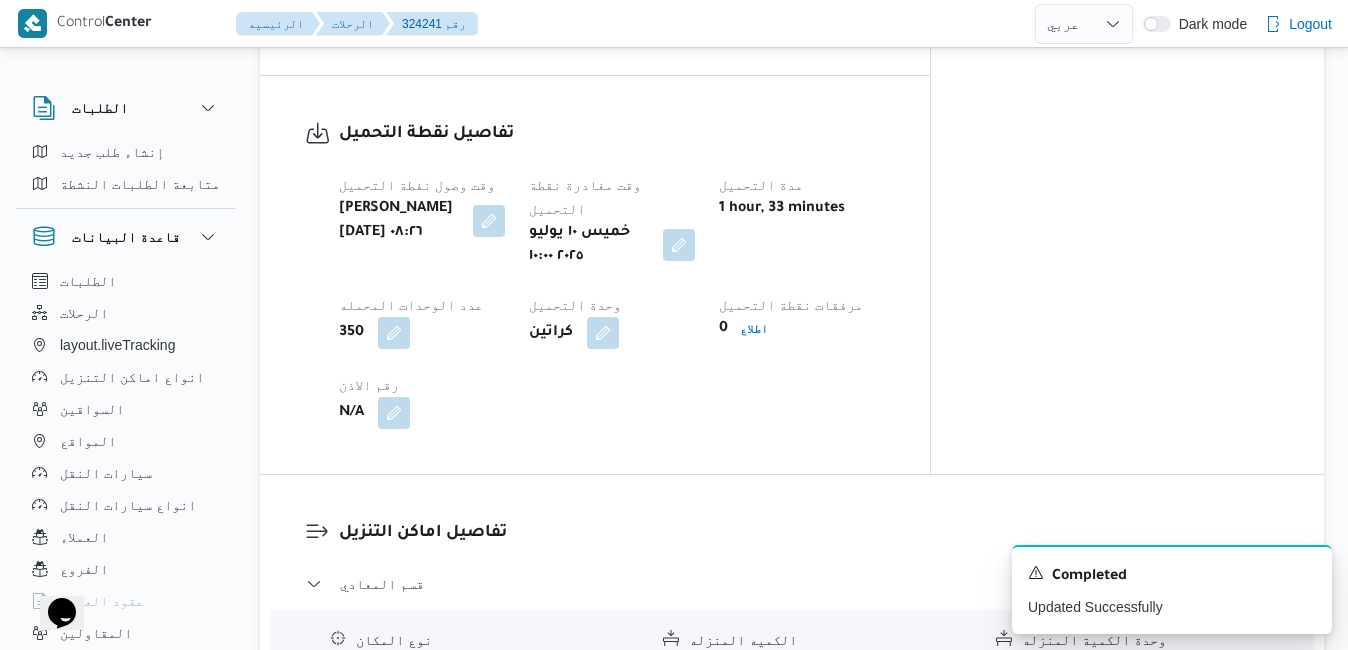 click at bounding box center (737, 735) 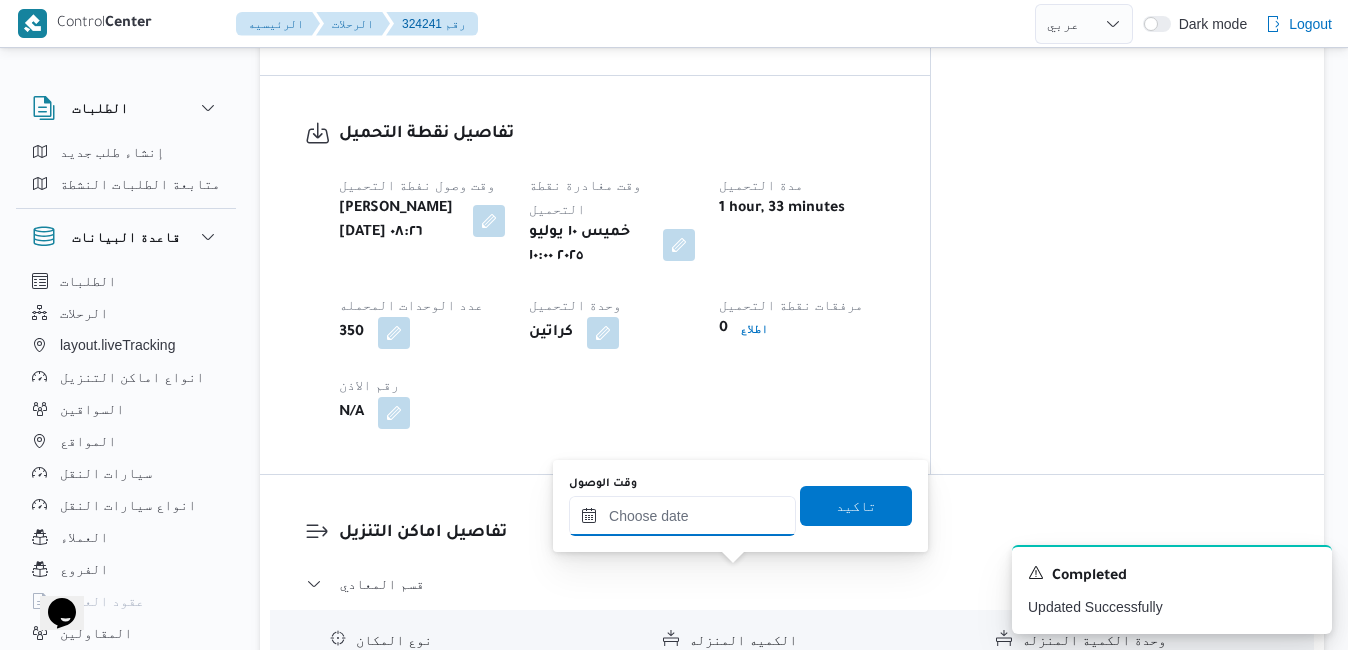 click on "وقت الوصول" at bounding box center [682, 516] 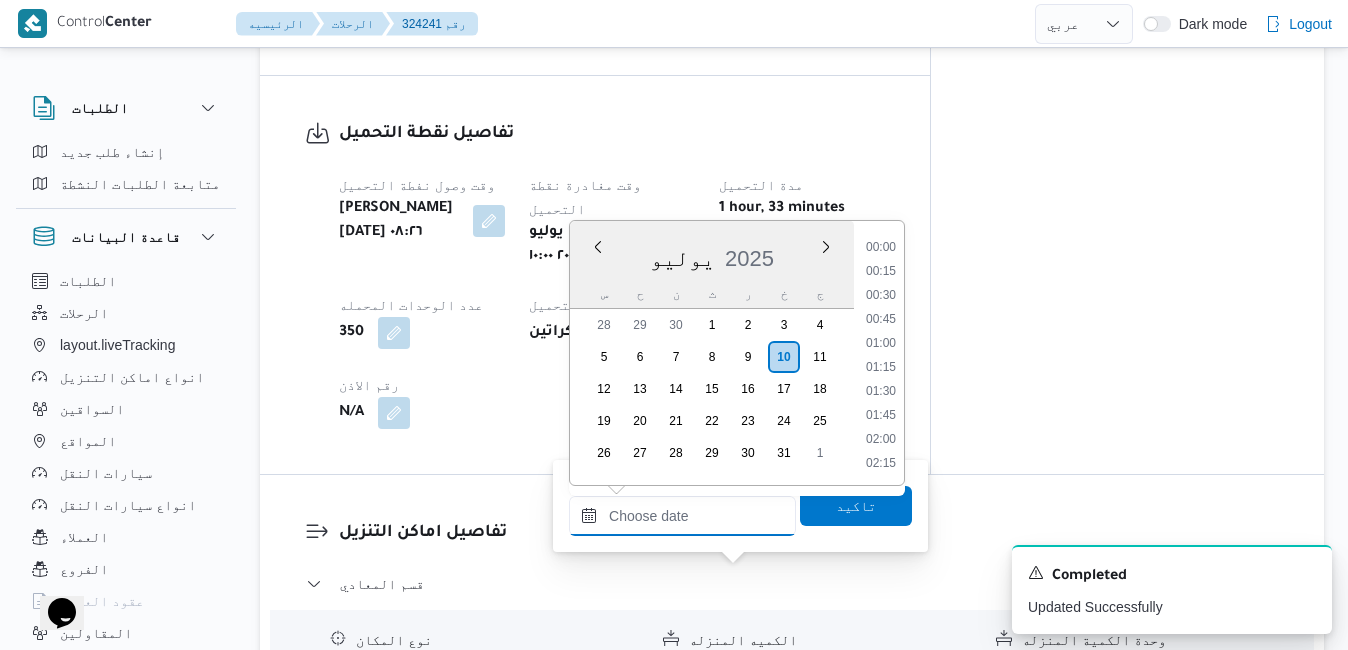 scroll, scrollTop: 1054, scrollLeft: 0, axis: vertical 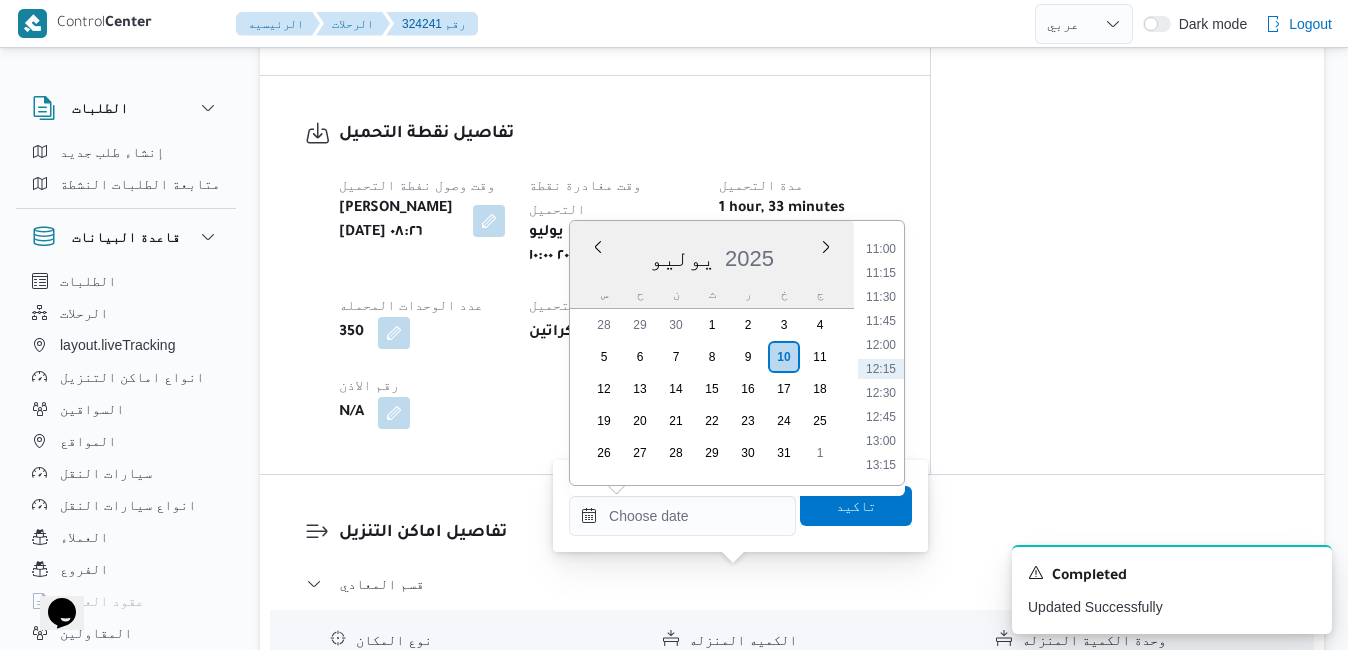 click on "يوليو 2025" at bounding box center [712, 254] 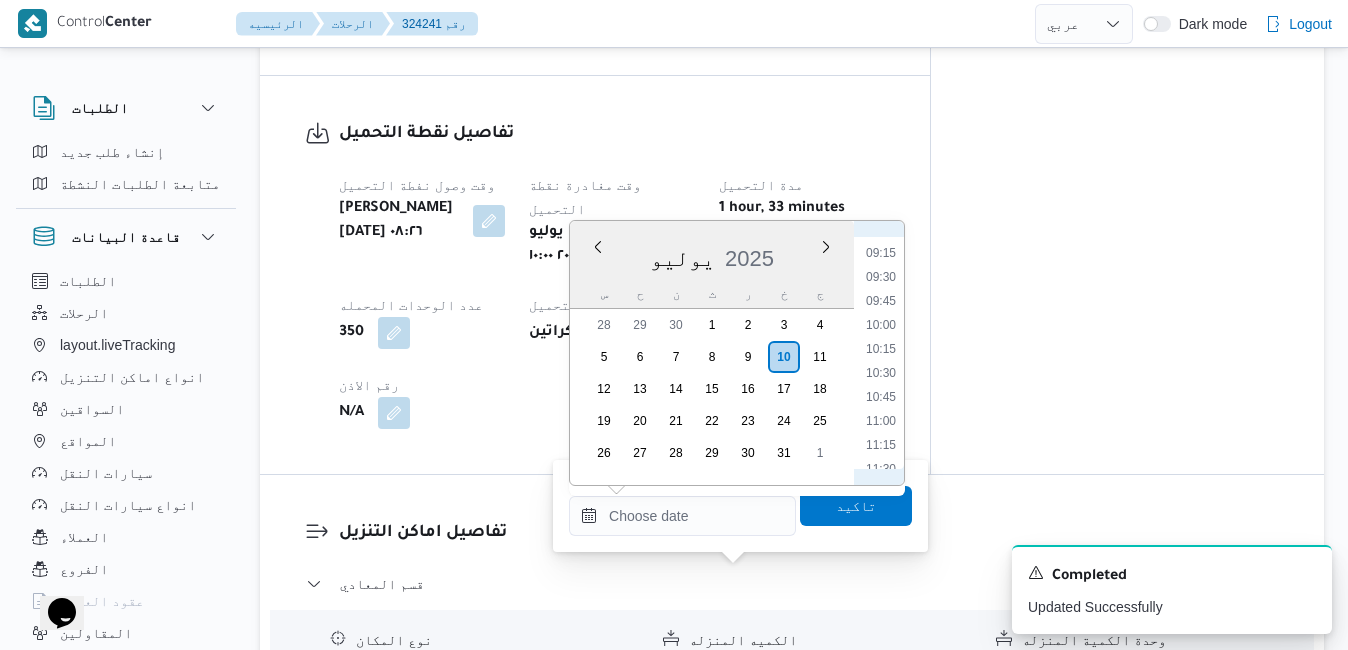scroll, scrollTop: 851, scrollLeft: 0, axis: vertical 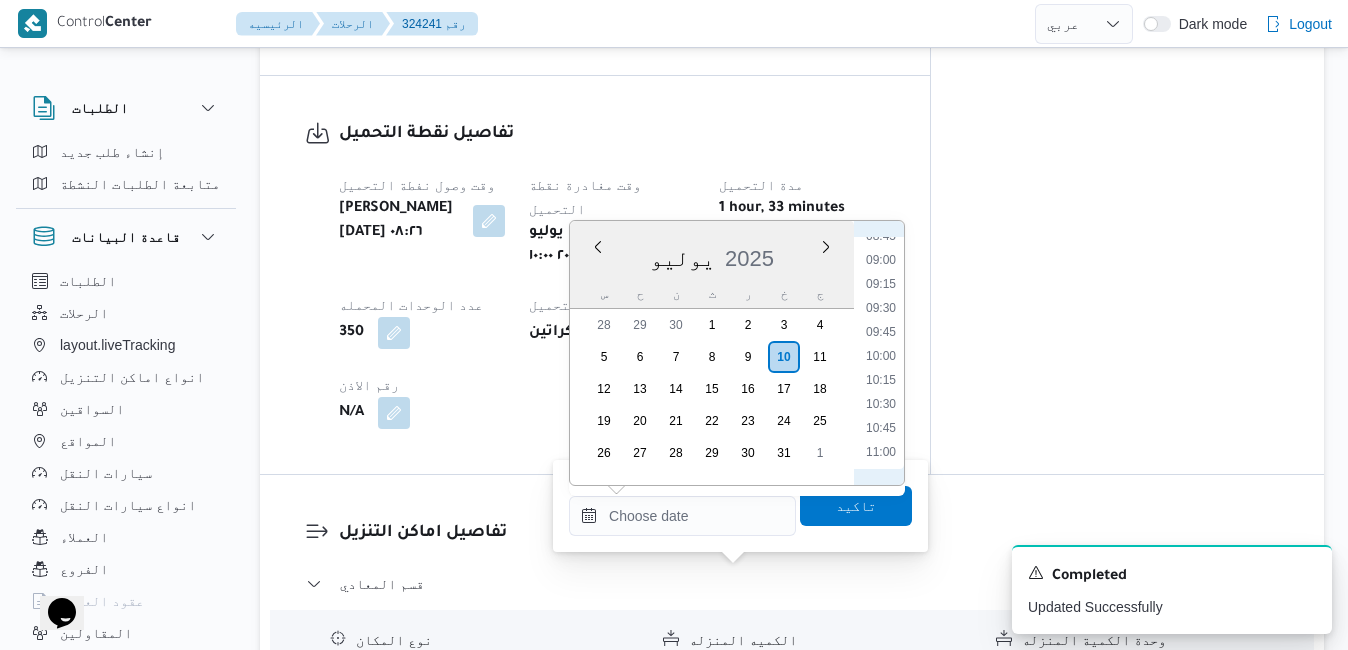 click on "00:00 00:15 00:30 00:45 01:00 01:15 01:30 01:45 02:00 02:15 02:30 02:45 03:00 03:15 03:30 03:45 04:00 04:15 04:30 04:45 05:00 05:15 05:30 05:45 06:00 06:15 06:30 06:45 07:00 07:15 07:30 07:45 08:00 08:15 08:30 08:45 09:00 09:15 09:30 09:45 10:00 10:15 10:30 10:45 11:00 11:15 11:30 11:45 12:00 12:15 12:30 12:45 13:00 13:15 13:30 13:45 14:00 14:15 14:30 14:45 15:00 15:15 15:30 15:45 16:00 16:15 16:30 16:45 17:00 17:15 17:30 17:45 18:00 18:15 18:30 18:45 19:00 19:15 19:30 19:45 20:00 20:15 20:30 20:45 21:00 21:15 21:30 21:45 22:00 22:15 22:30 22:45 23:00 23:15 23:30 23:45" at bounding box center [881, 353] 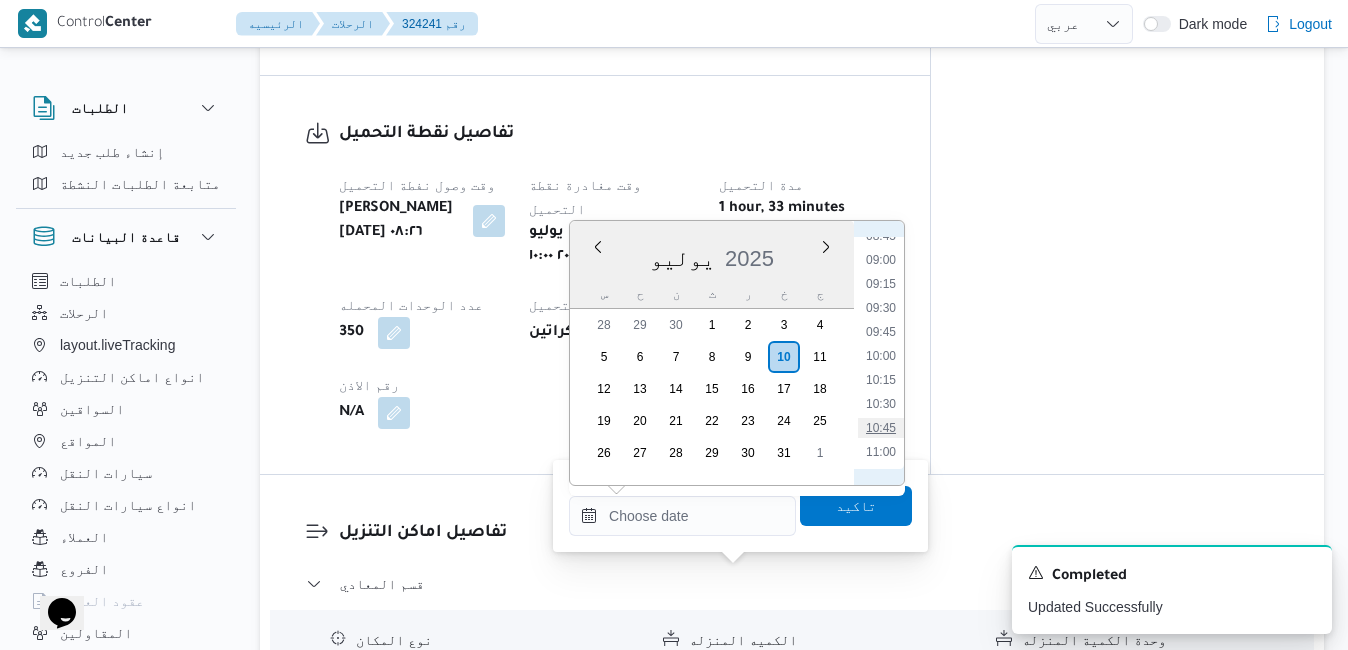 click on "10:45" at bounding box center (881, 428) 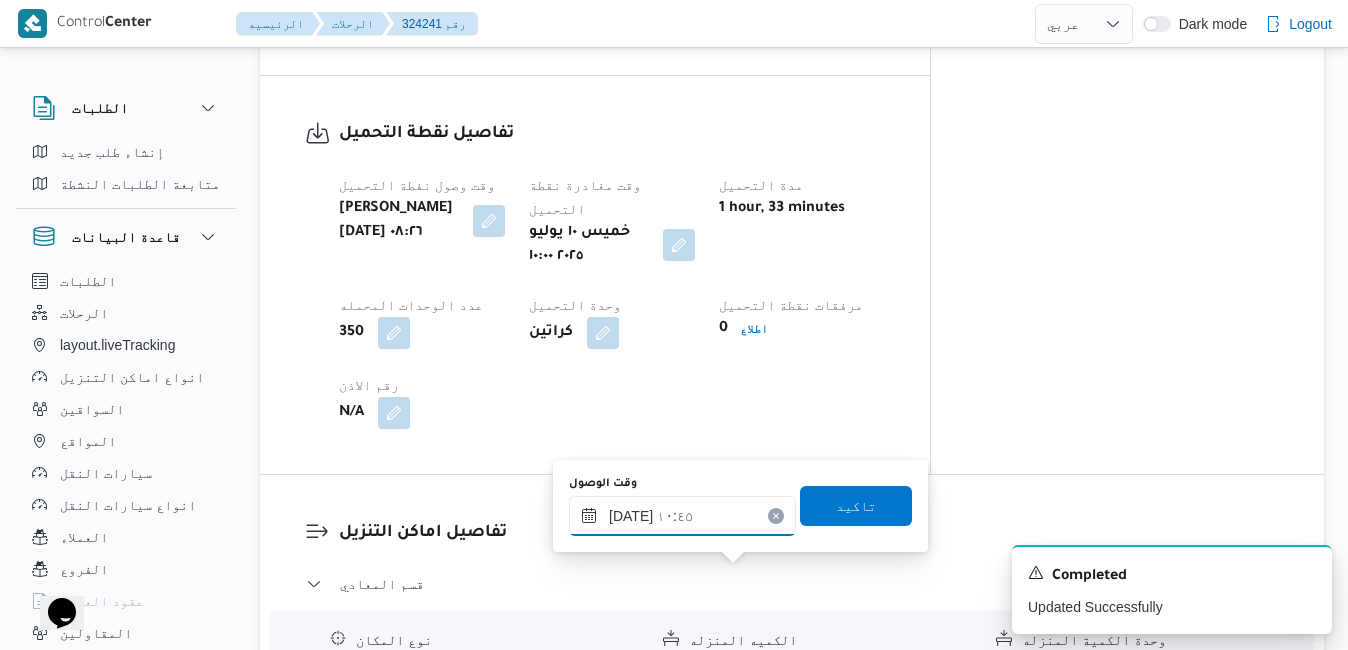 click on "١٠/٠٧/٢٠٢٥ ١٠:٤٥" at bounding box center (682, 516) 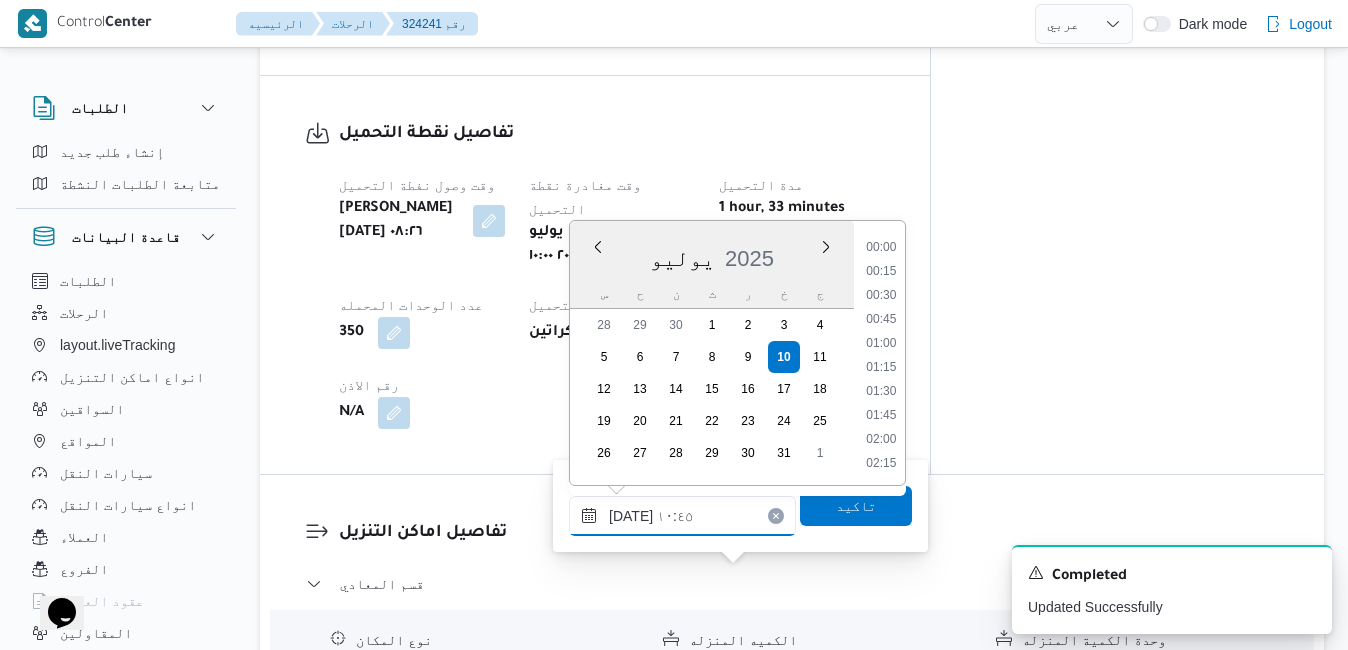 scroll, scrollTop: 910, scrollLeft: 0, axis: vertical 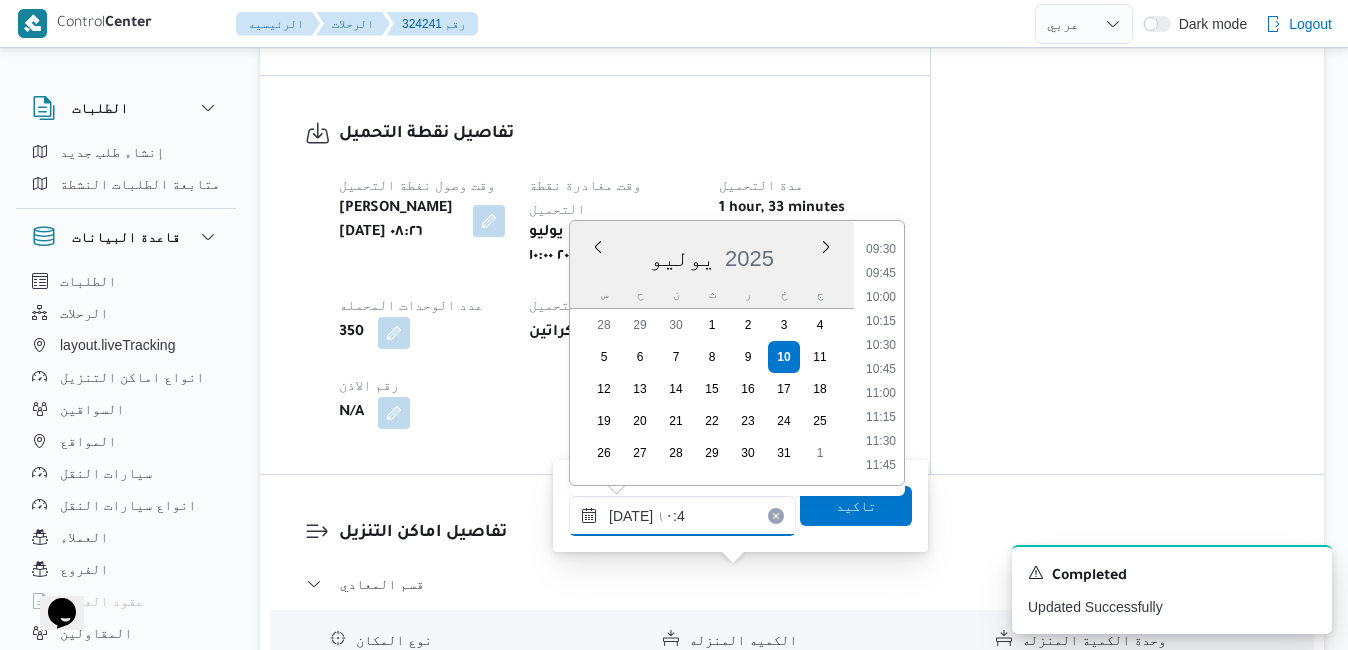 type on "١٠/٠٧/٢٠٢٥ ١٠:40" 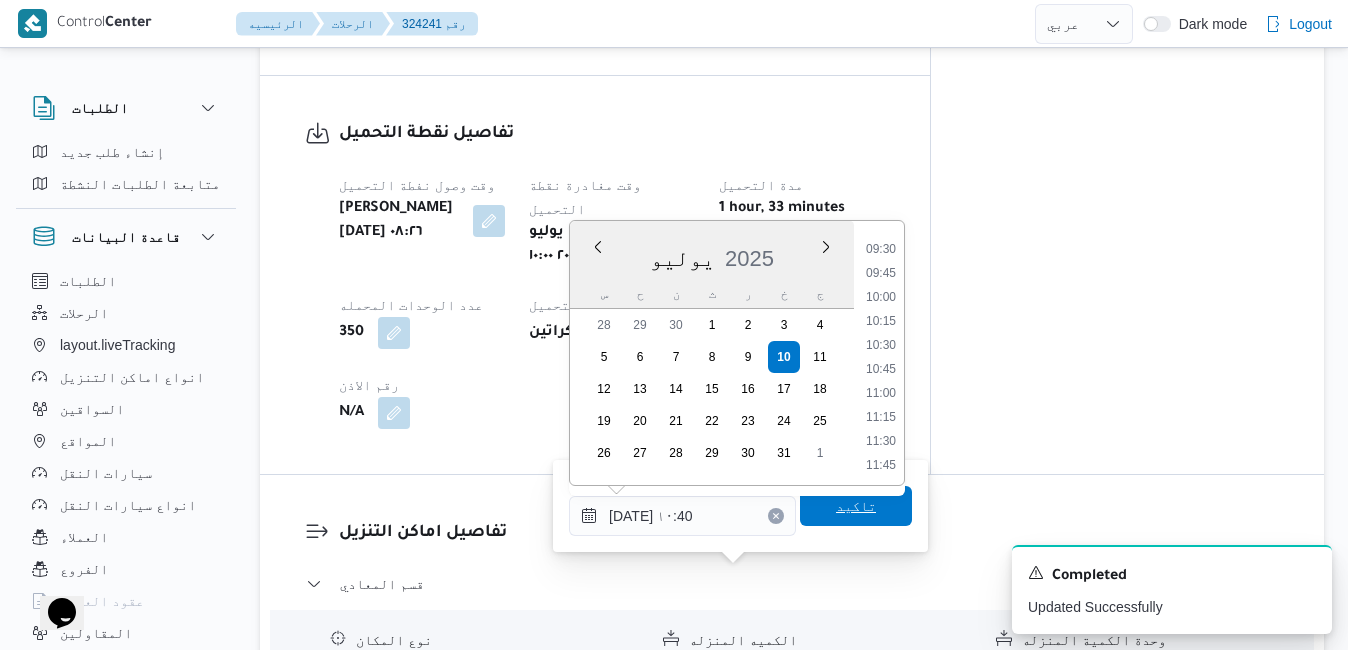 click on "تاكيد" at bounding box center (856, 506) 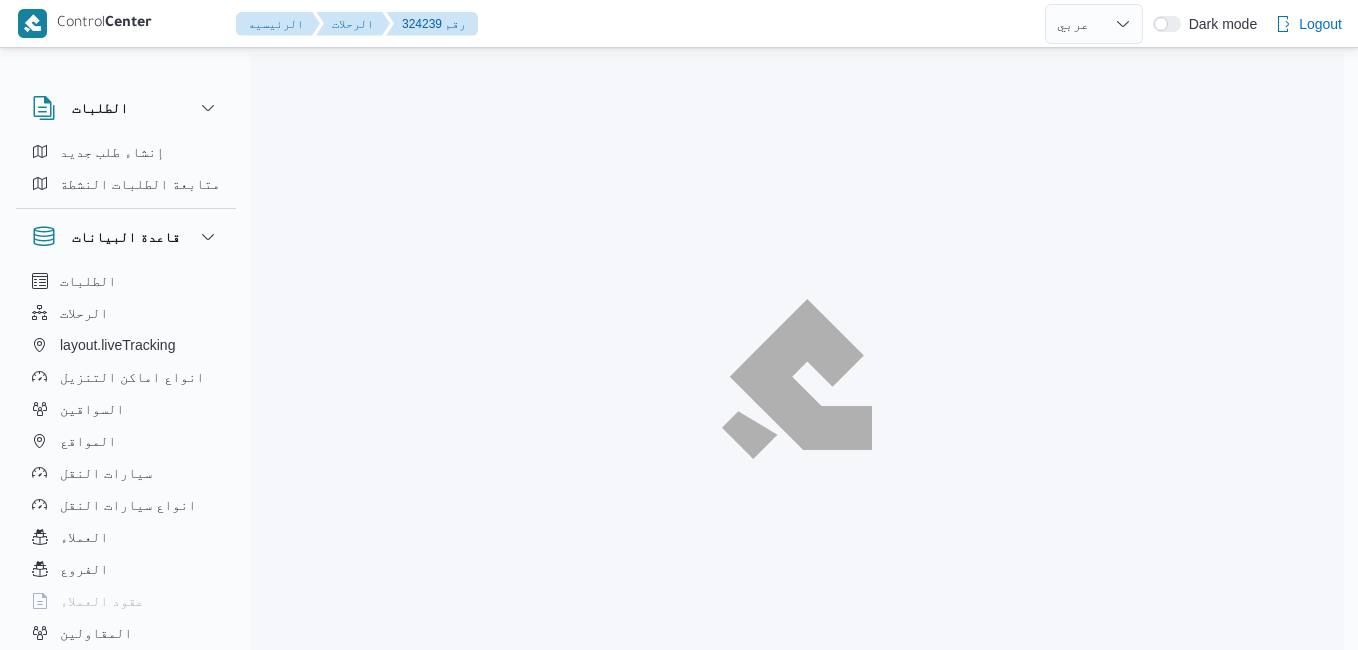 select on "ar" 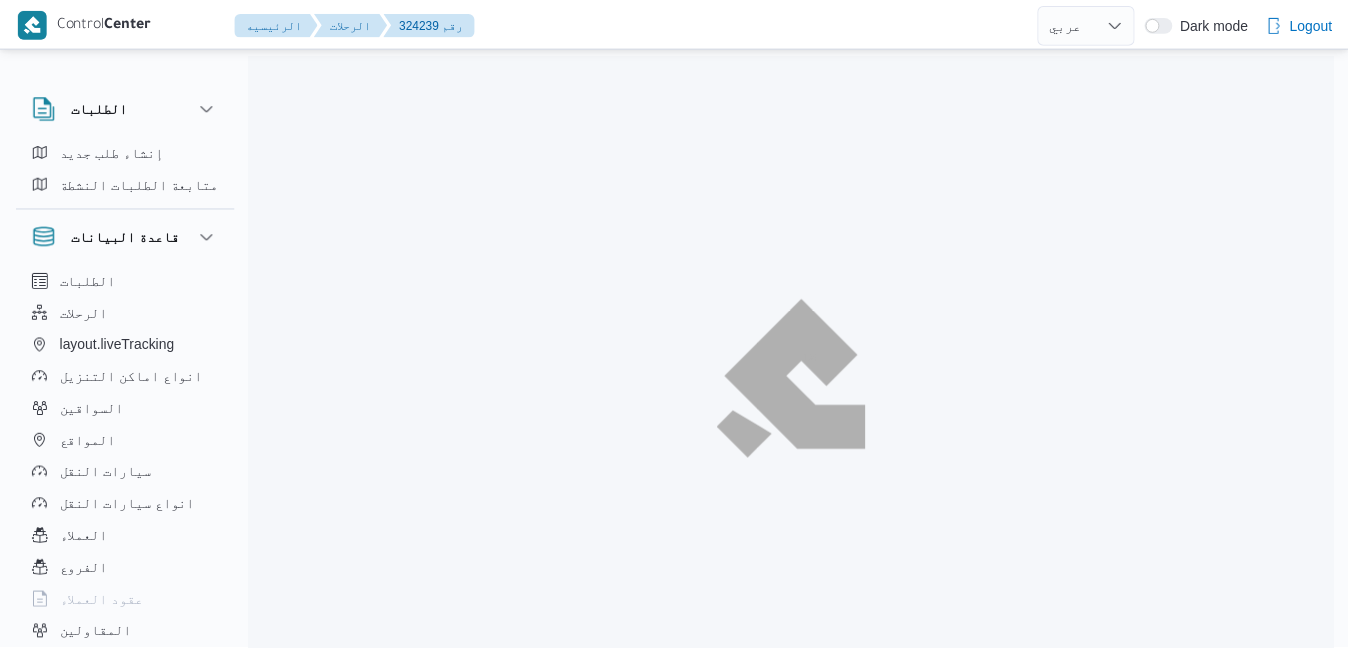 scroll, scrollTop: 0, scrollLeft: 0, axis: both 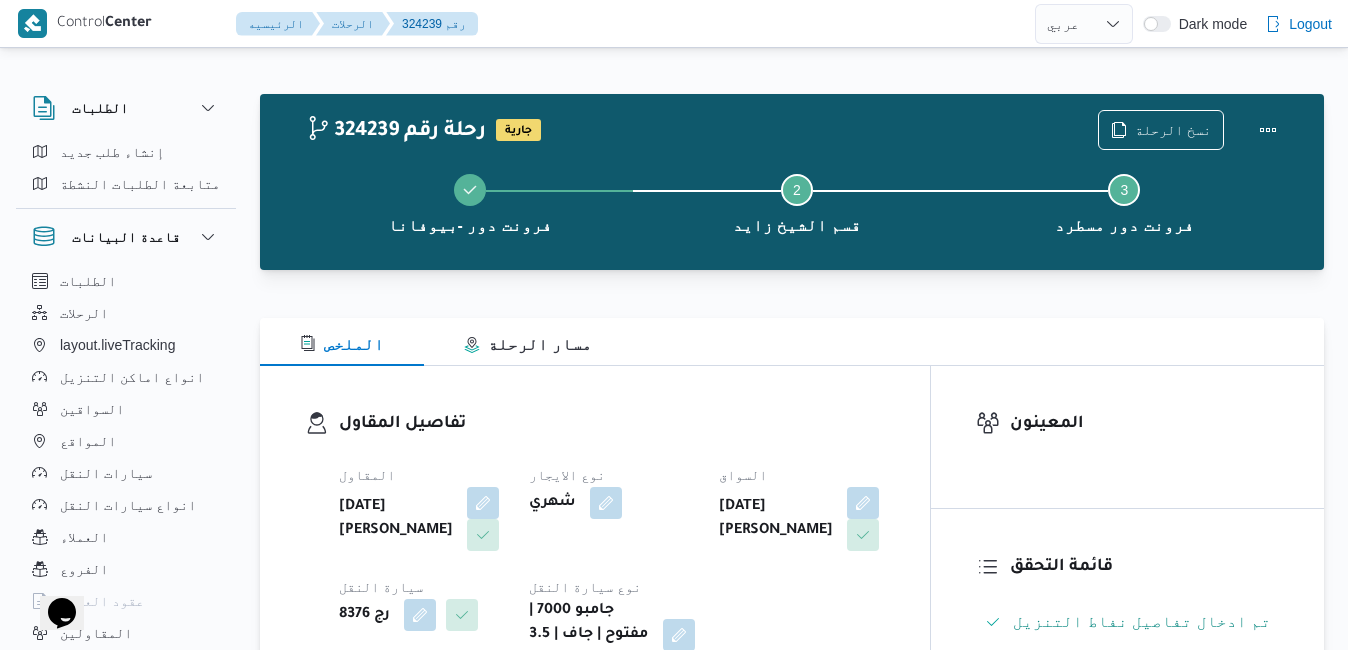 click on "تفاصيل المقاول المقاول [DATE][PERSON_NAME] نوع الايجار شهري السواق [DATE][PERSON_NAME] سيارة النقل رج 8376 نوع سيارة النقل جامبو 7000 | مفتوح | جاف | 3.5 طن" at bounding box center (612, 541) 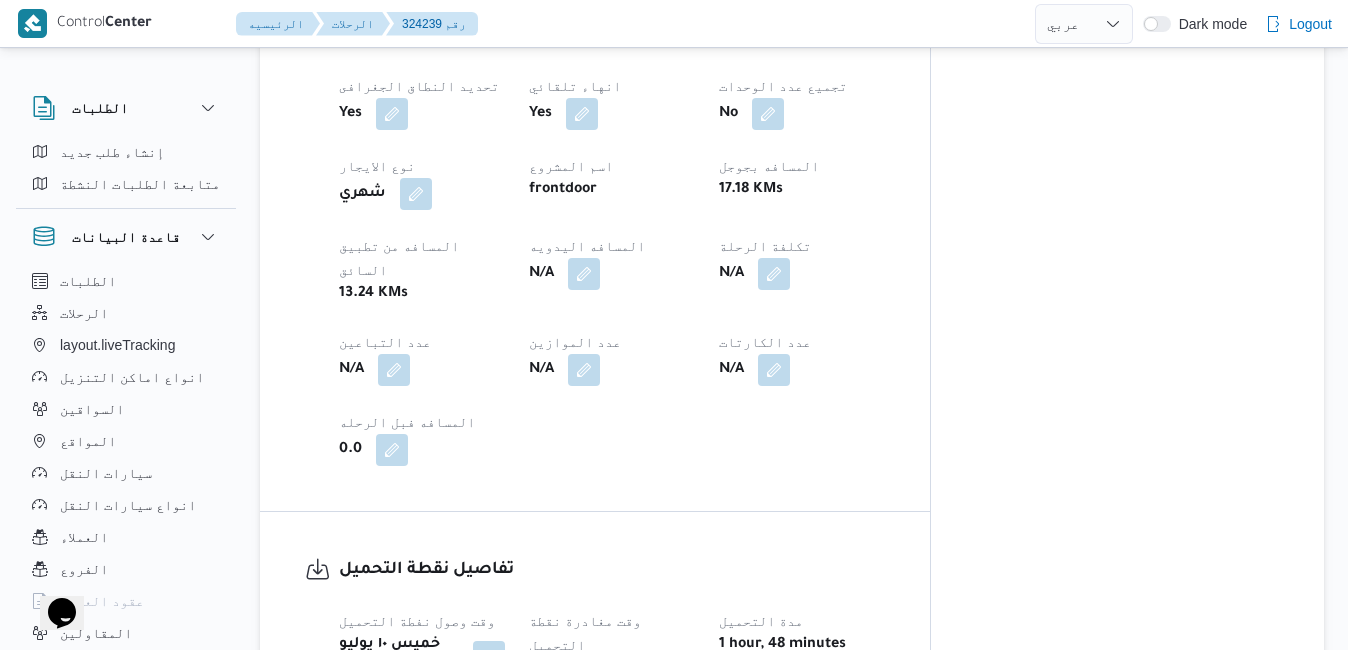 scroll, scrollTop: 1040, scrollLeft: 0, axis: vertical 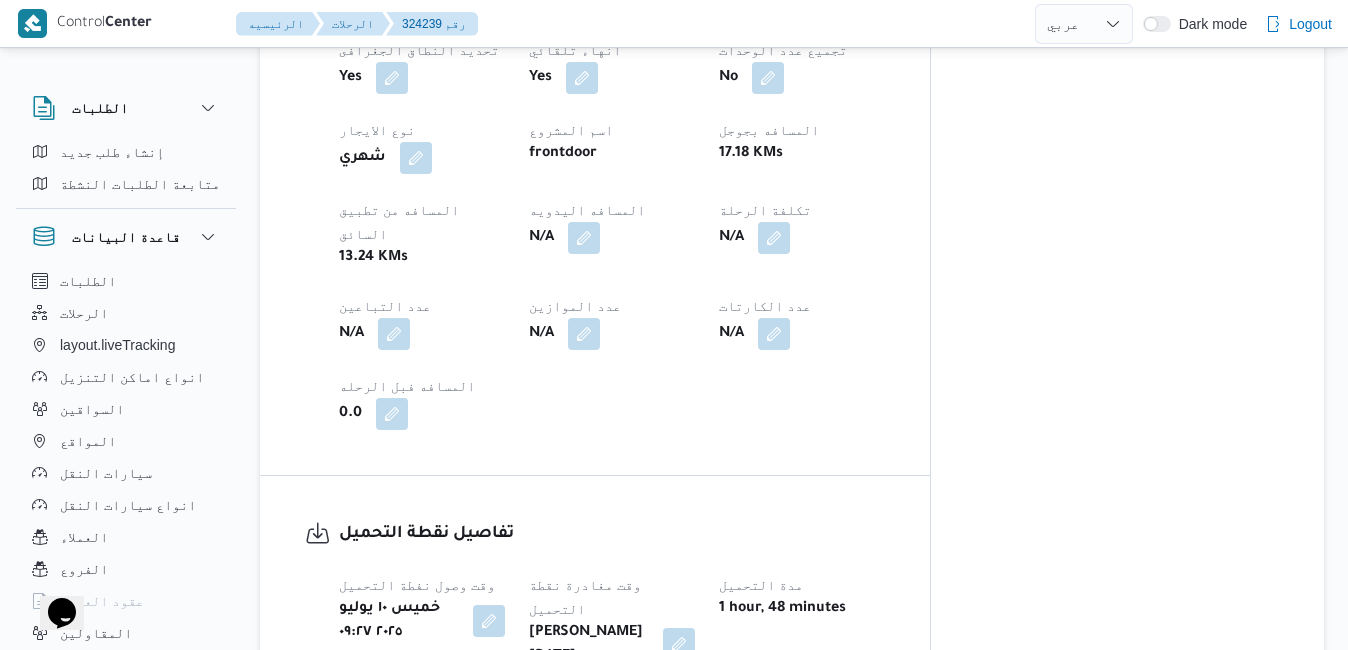click at bounding box center [679, 644] 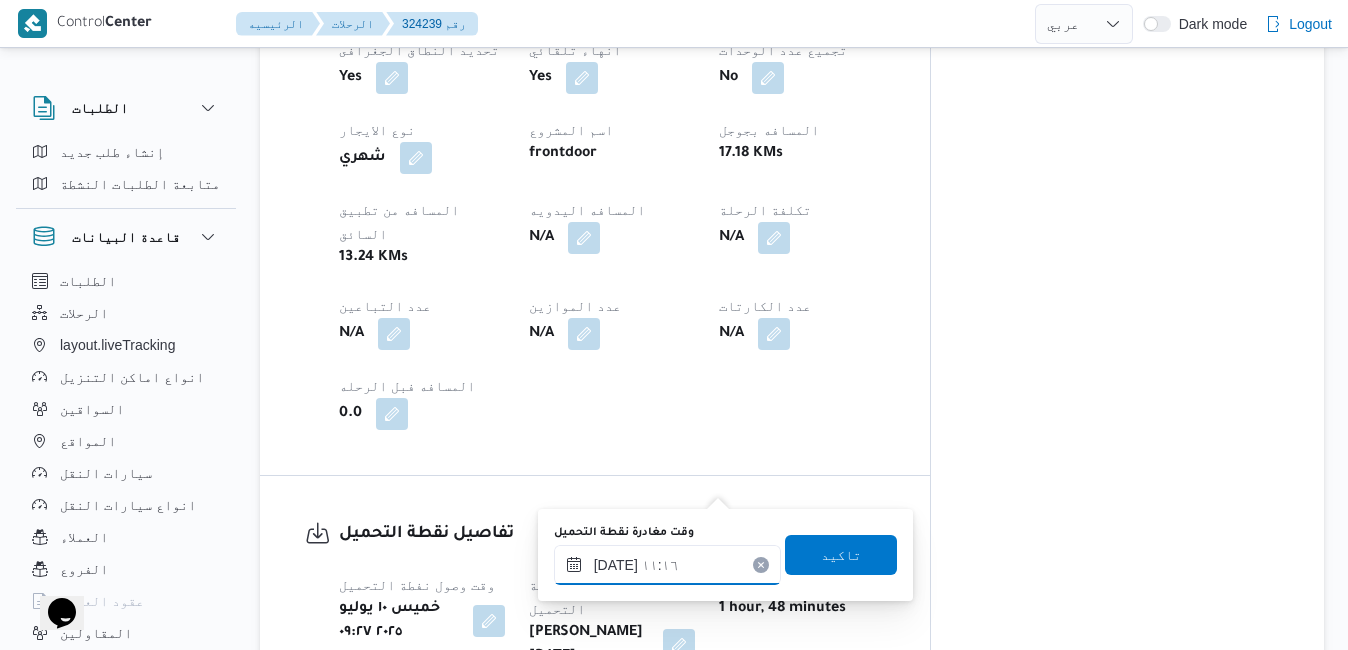 click on "[DATE] ١١:١٦" at bounding box center [667, 565] 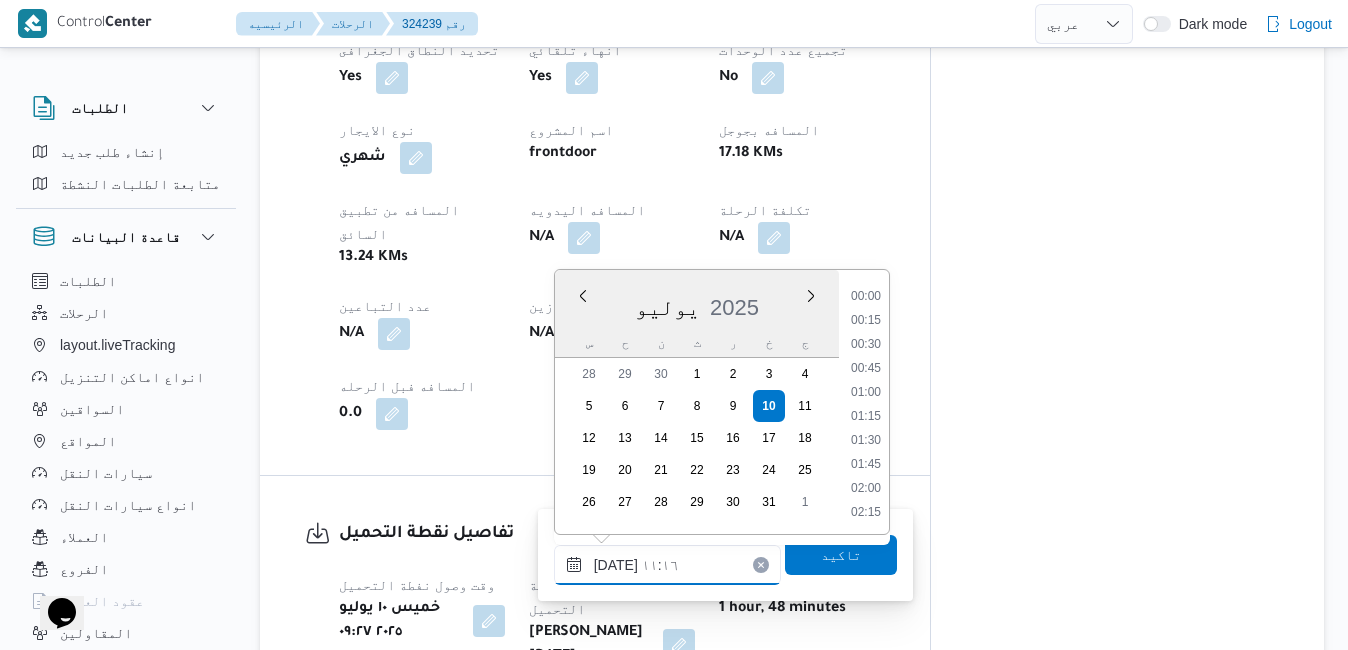 scroll, scrollTop: 958, scrollLeft: 0, axis: vertical 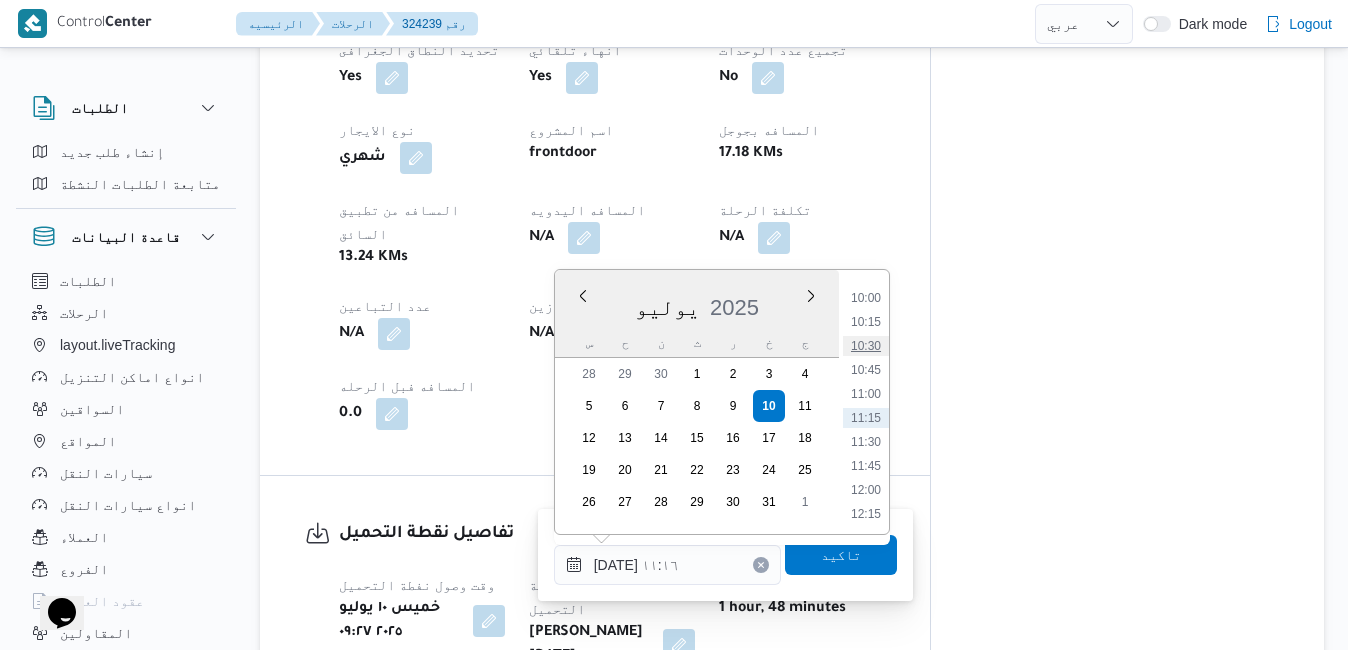 click on "10:30" at bounding box center [866, 346] 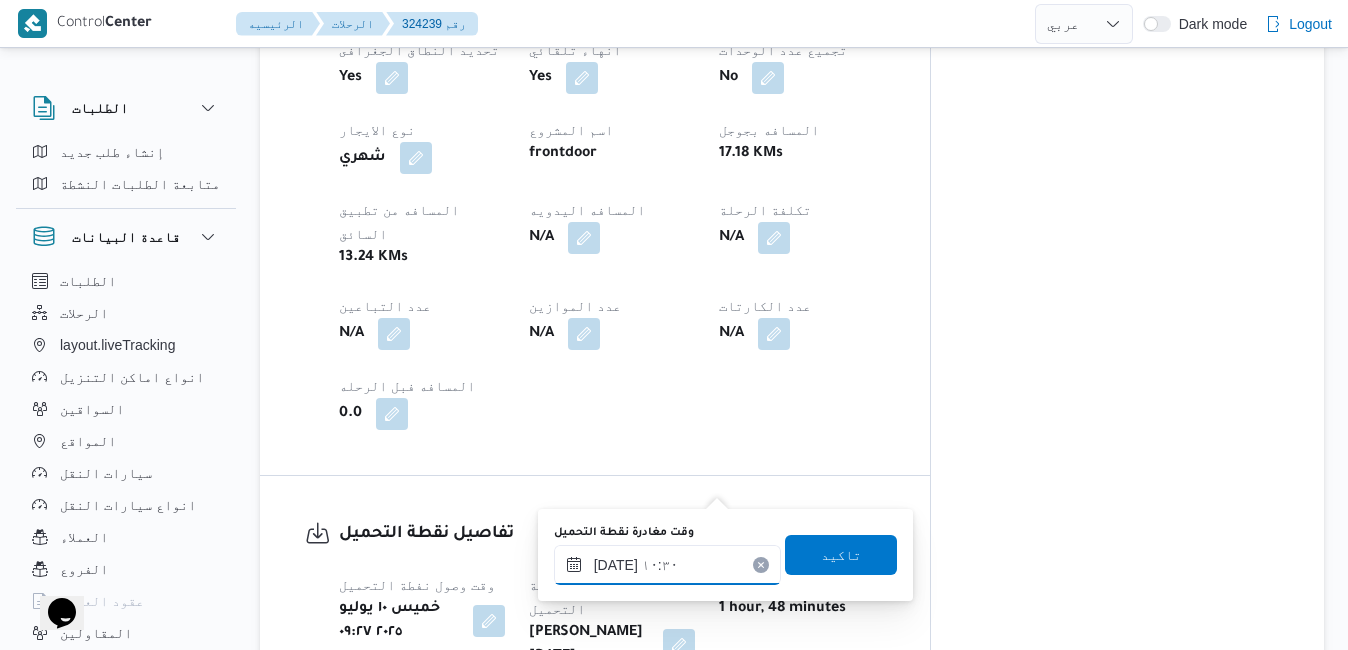 click on "[DATE] ١٠:٣٠" at bounding box center [667, 565] 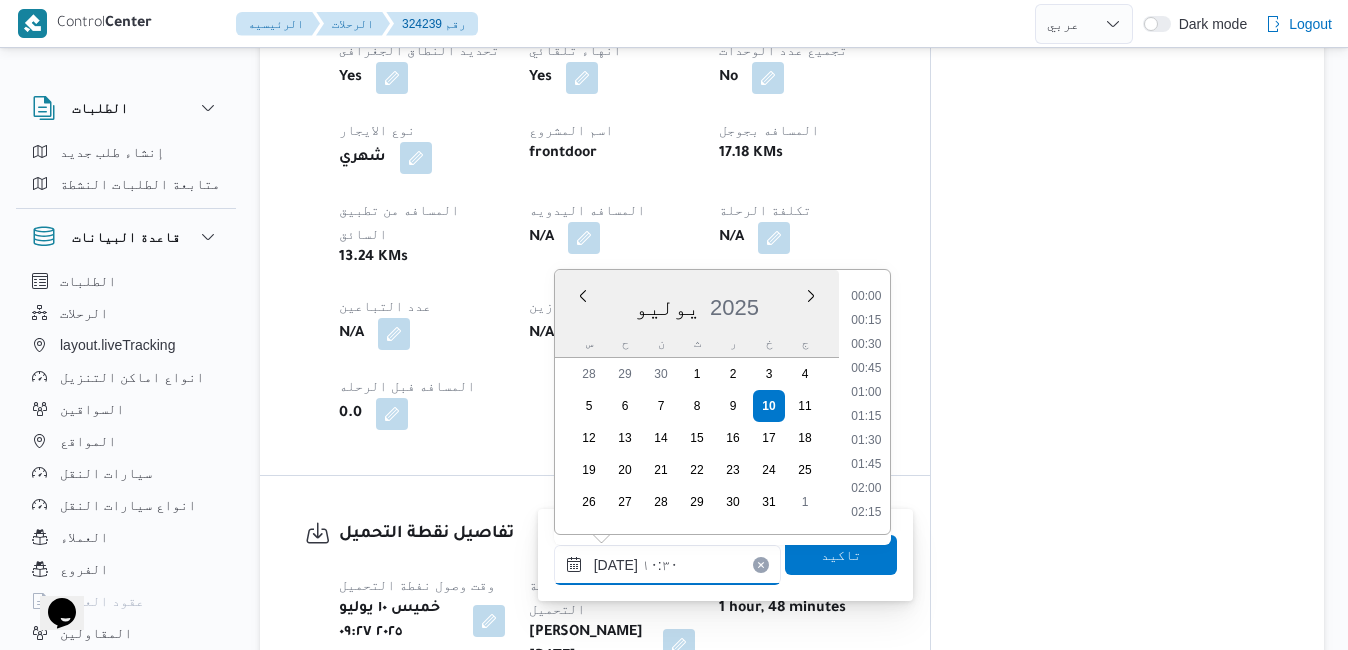 click on "[DATE] ١٠:٣٠" at bounding box center (667, 565) 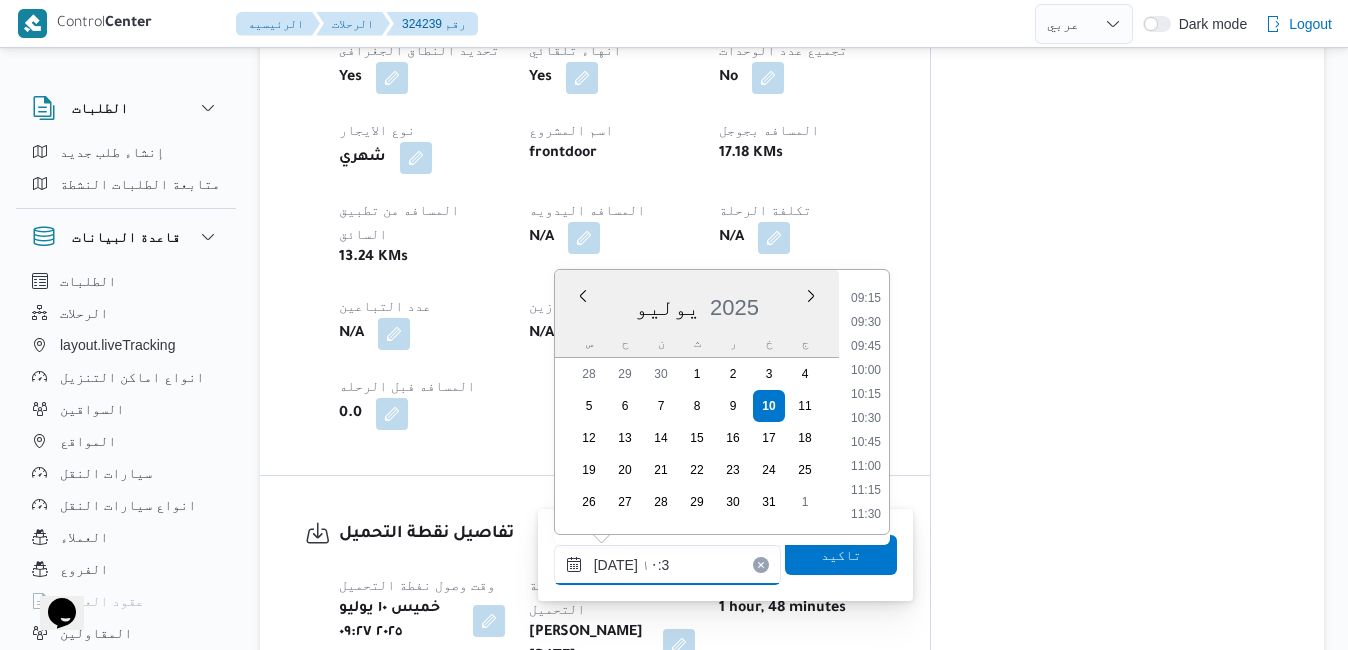 type on "[DATE] ١٠:35" 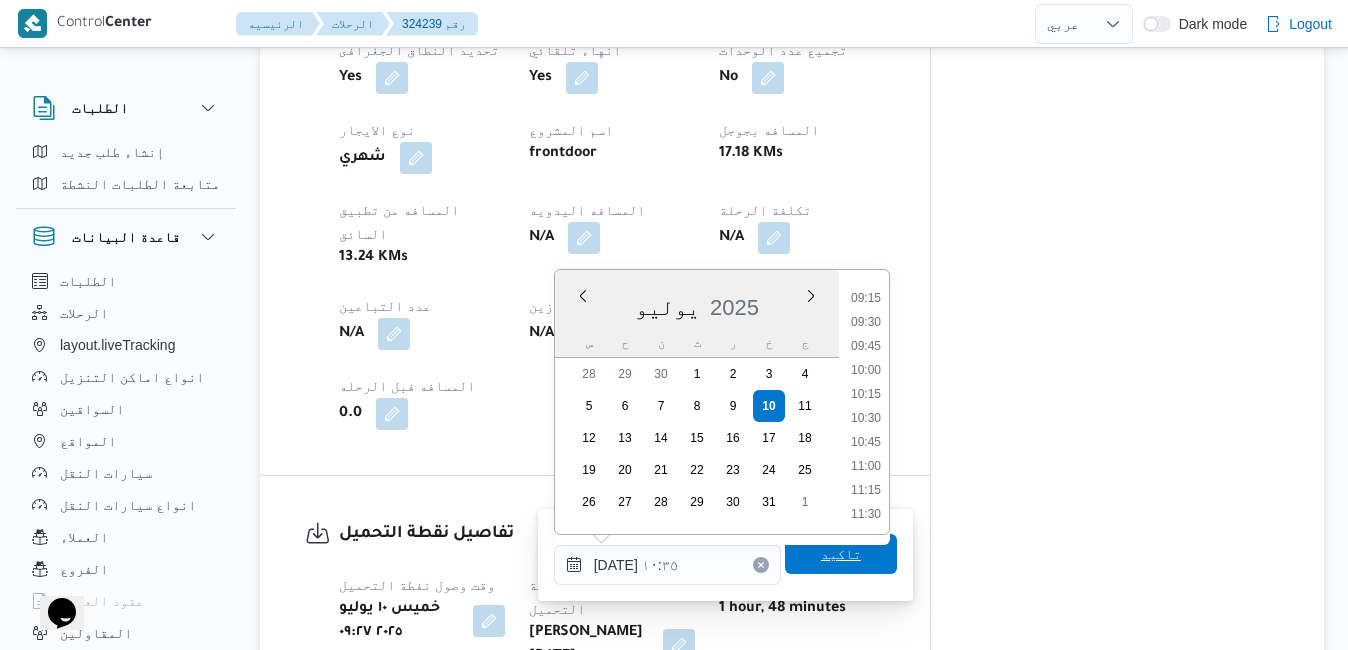 click on "تاكيد" at bounding box center (841, 554) 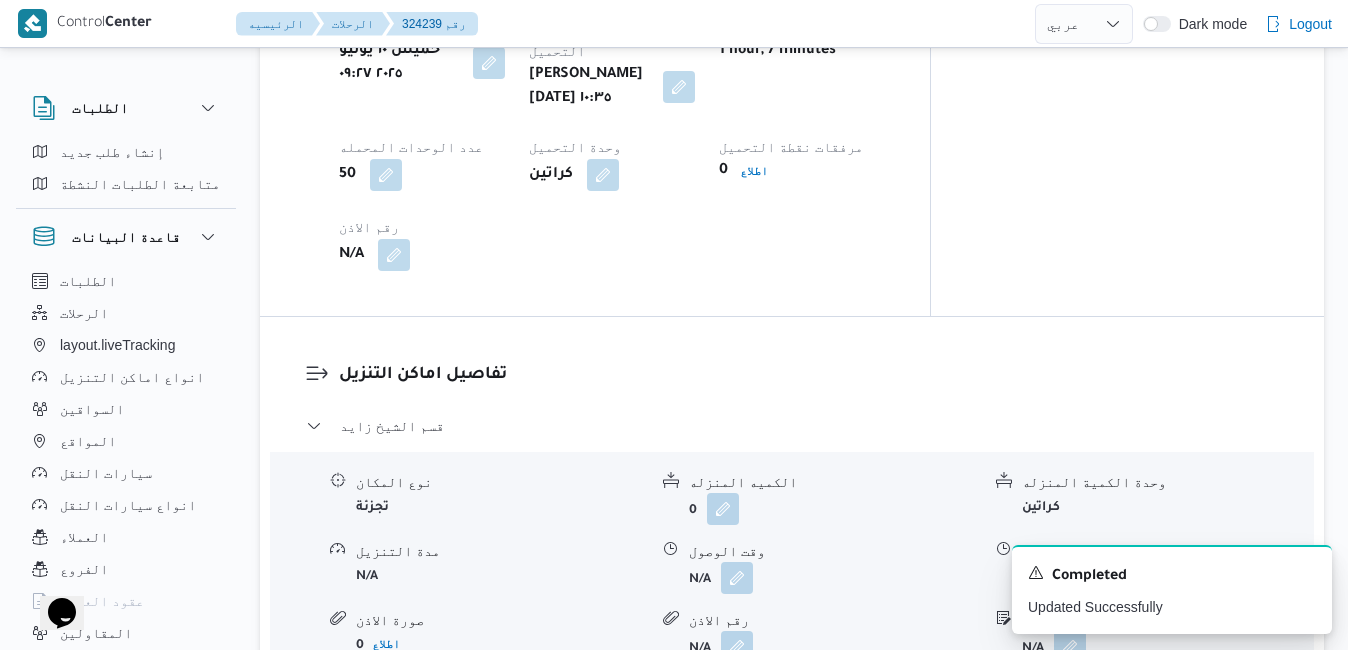 scroll, scrollTop: 1600, scrollLeft: 0, axis: vertical 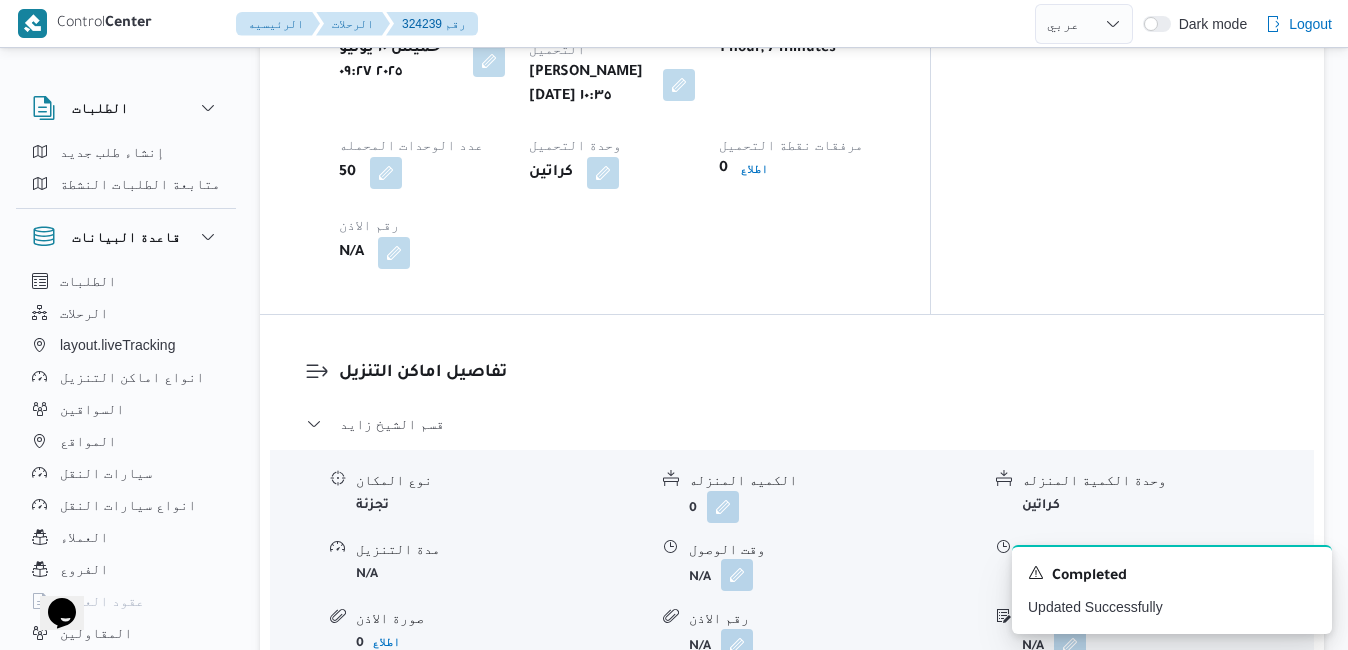 click at bounding box center [737, 575] 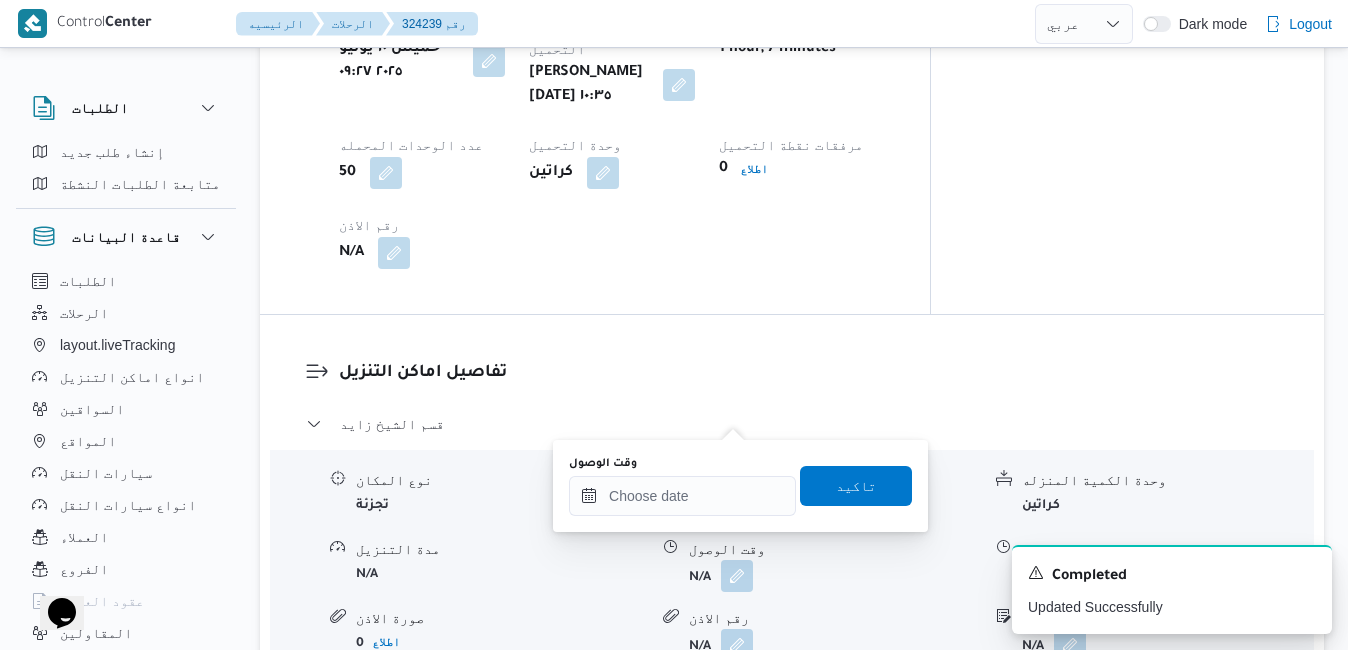 click on "وقت الوصول تاكيد" at bounding box center [740, 486] 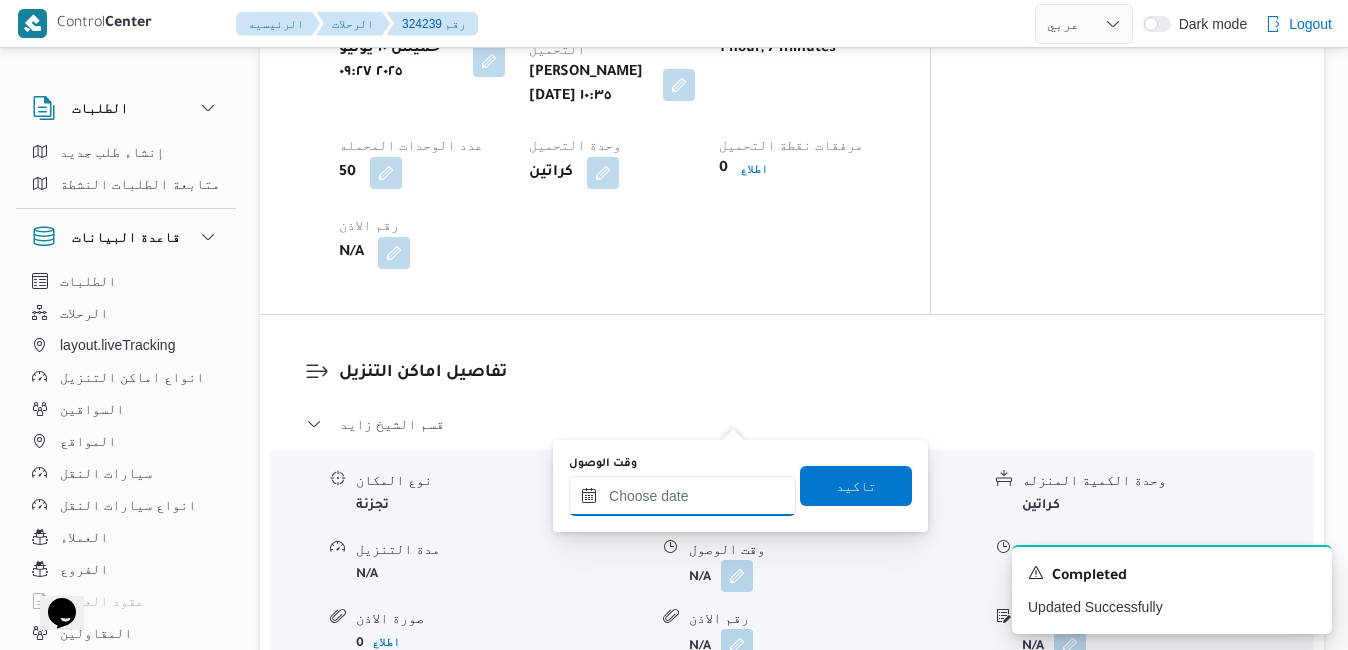 click on "وقت الوصول" at bounding box center [682, 496] 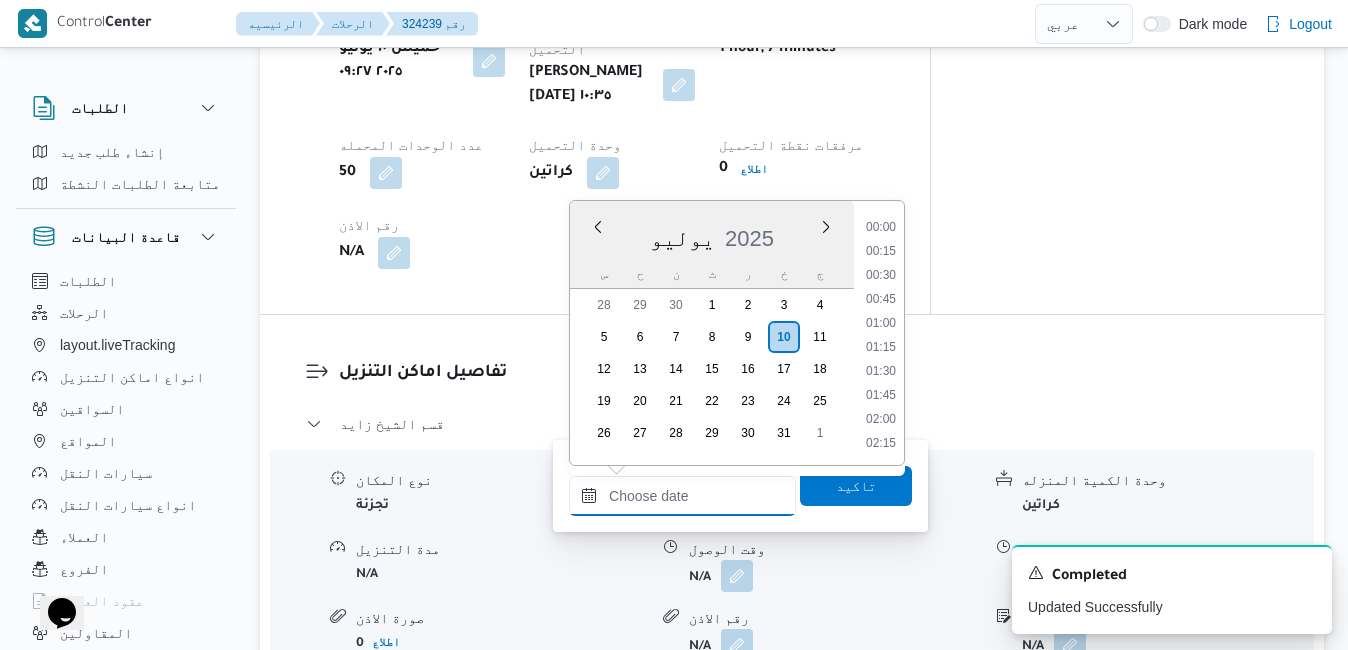 scroll, scrollTop: 1054, scrollLeft: 0, axis: vertical 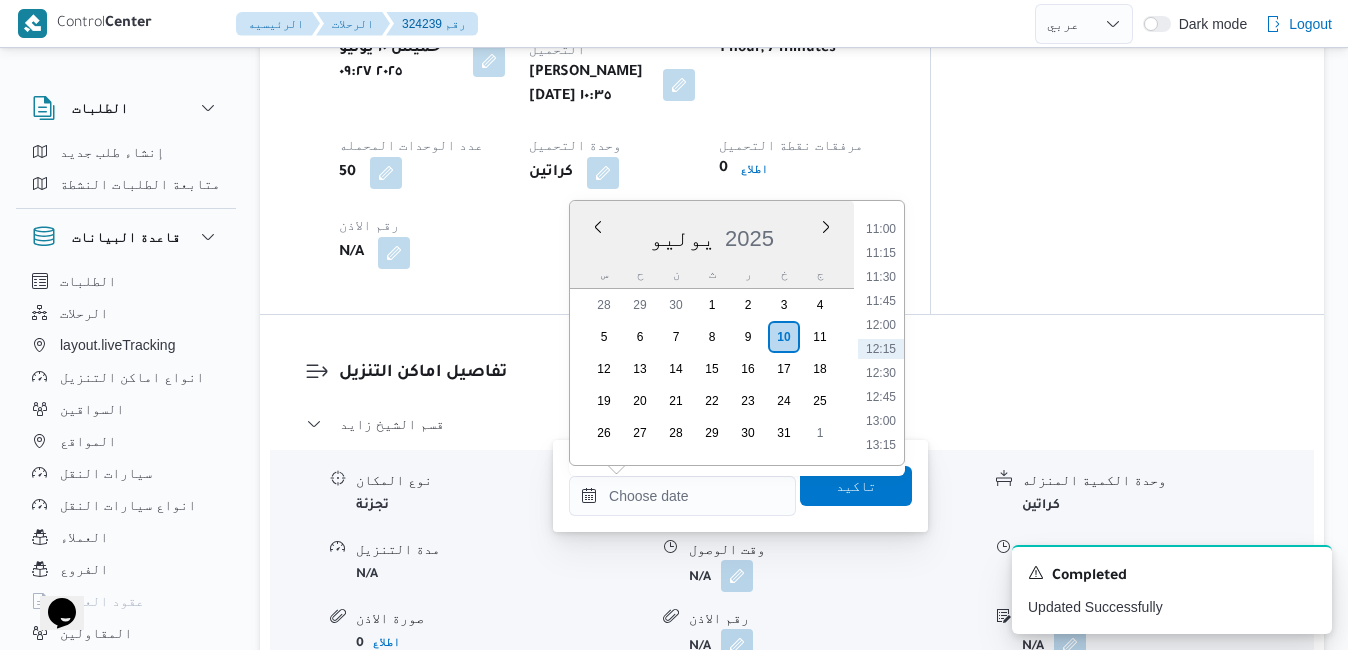 click on "يوليو 2025" at bounding box center [712, 234] 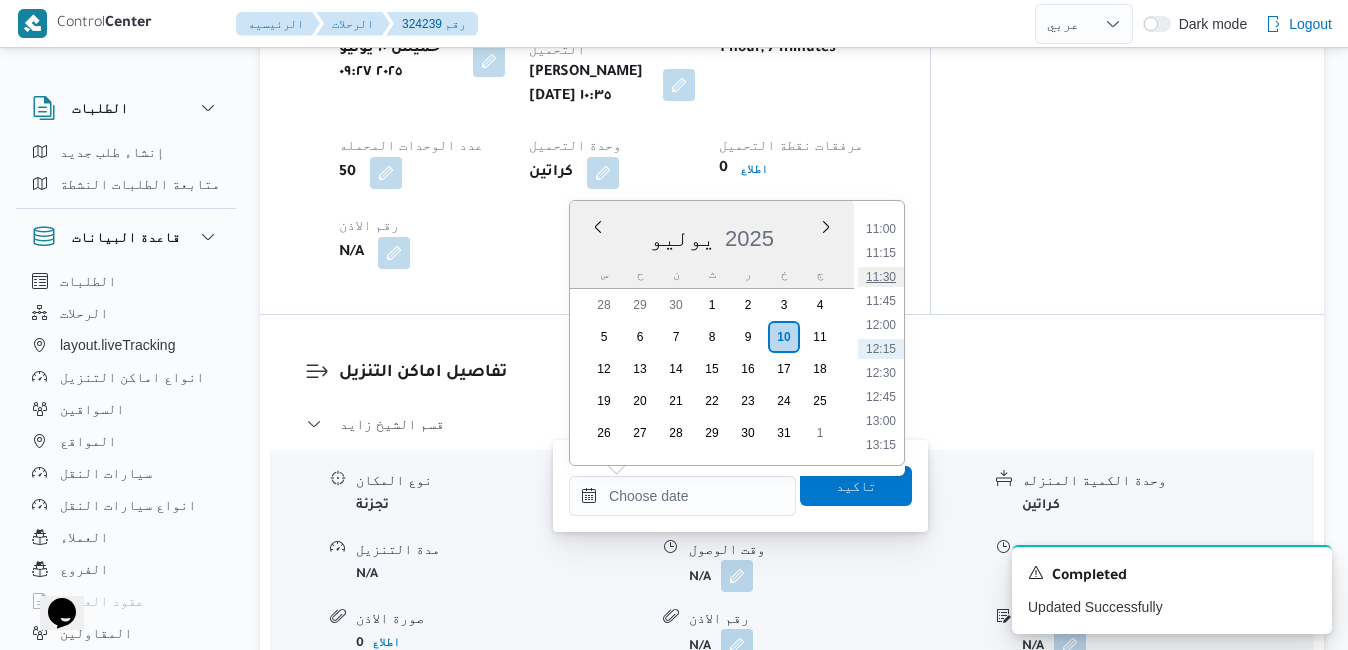 click on "11:30" at bounding box center [881, 277] 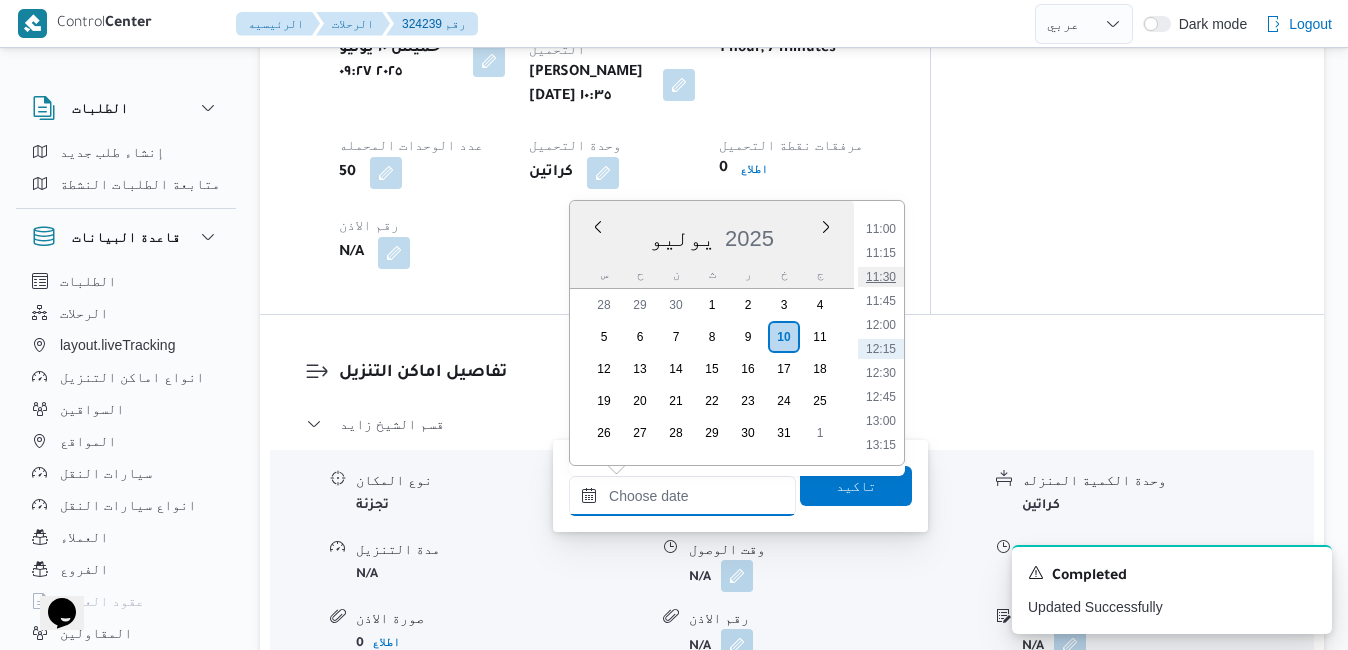 type on "[DATE] ١١:٣٠" 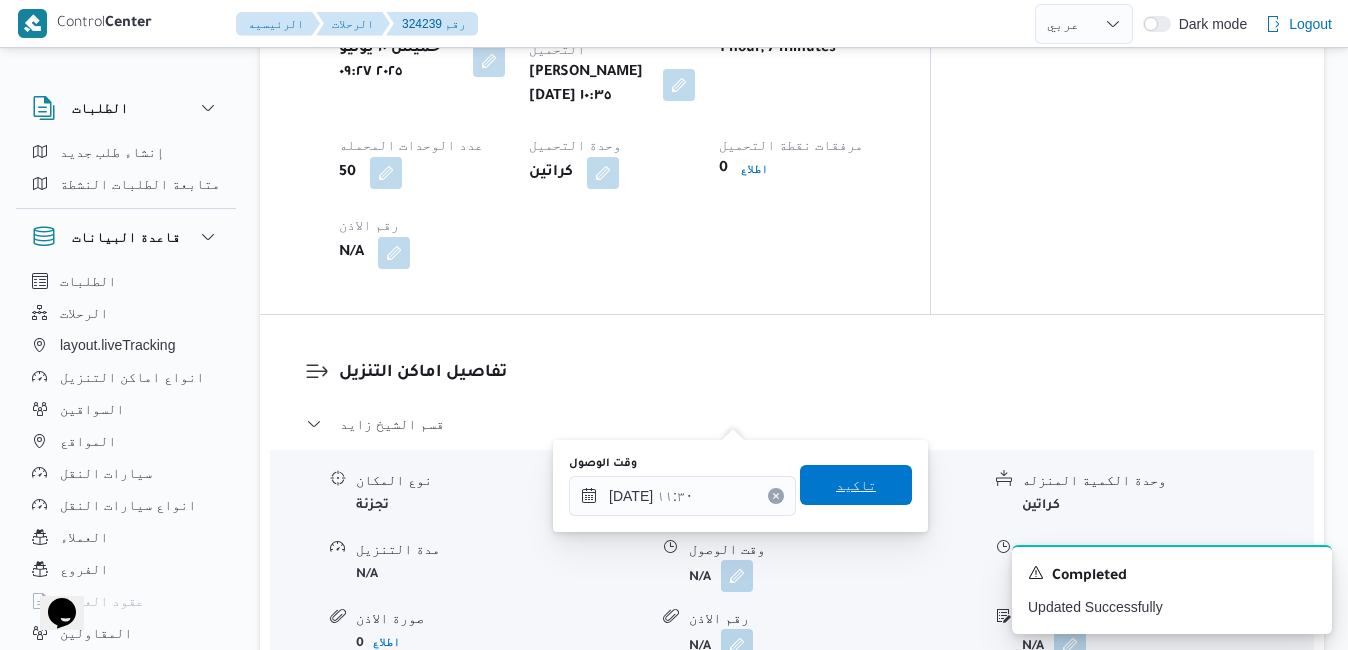 click on "تاكيد" at bounding box center (856, 485) 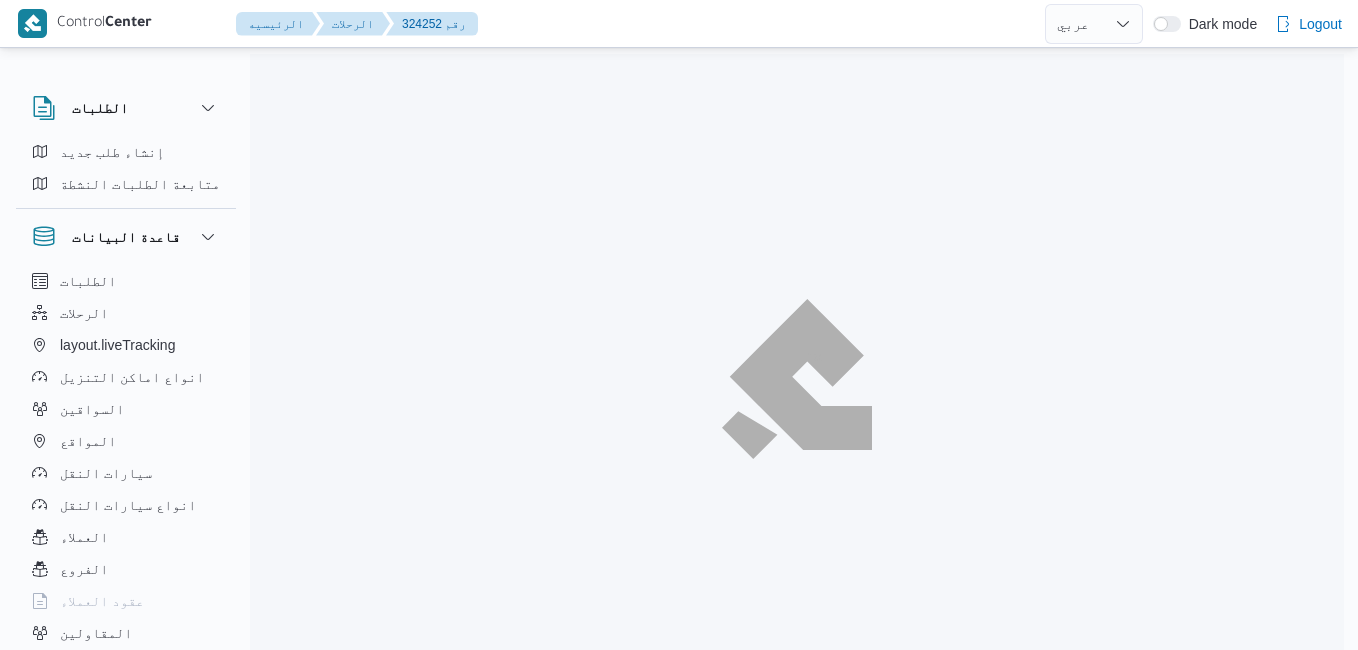 select on "ar" 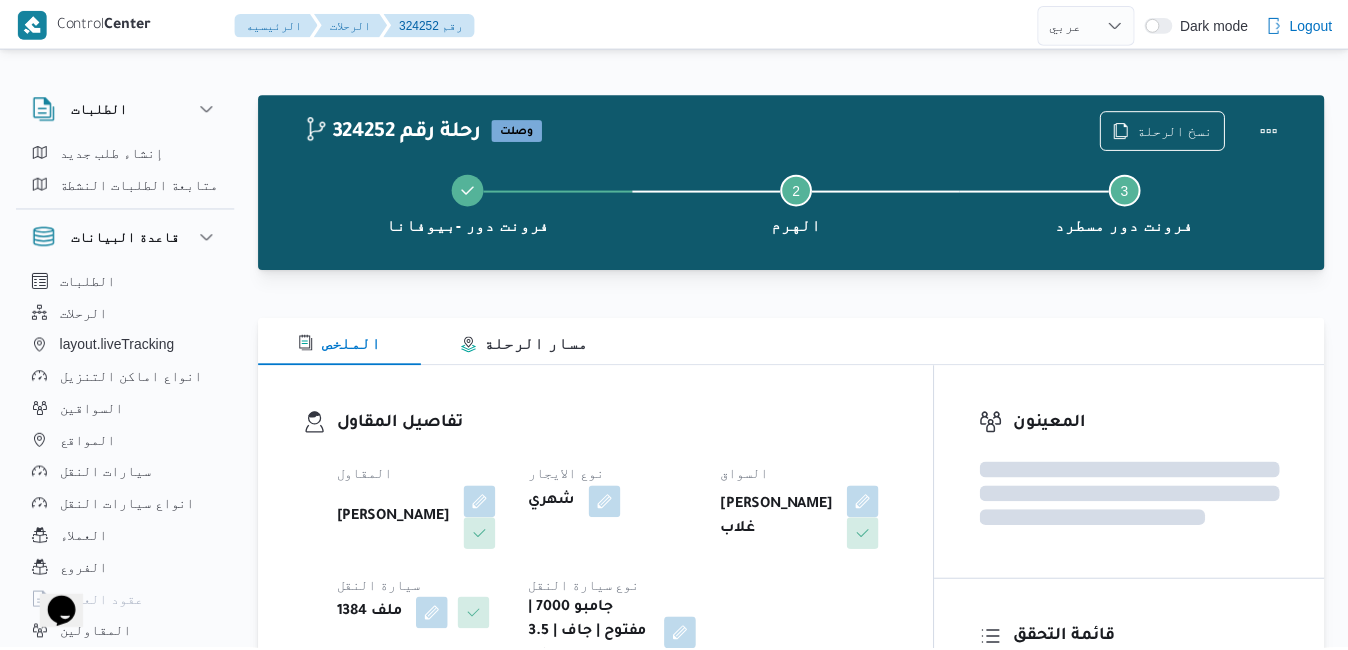 scroll, scrollTop: 0, scrollLeft: 0, axis: both 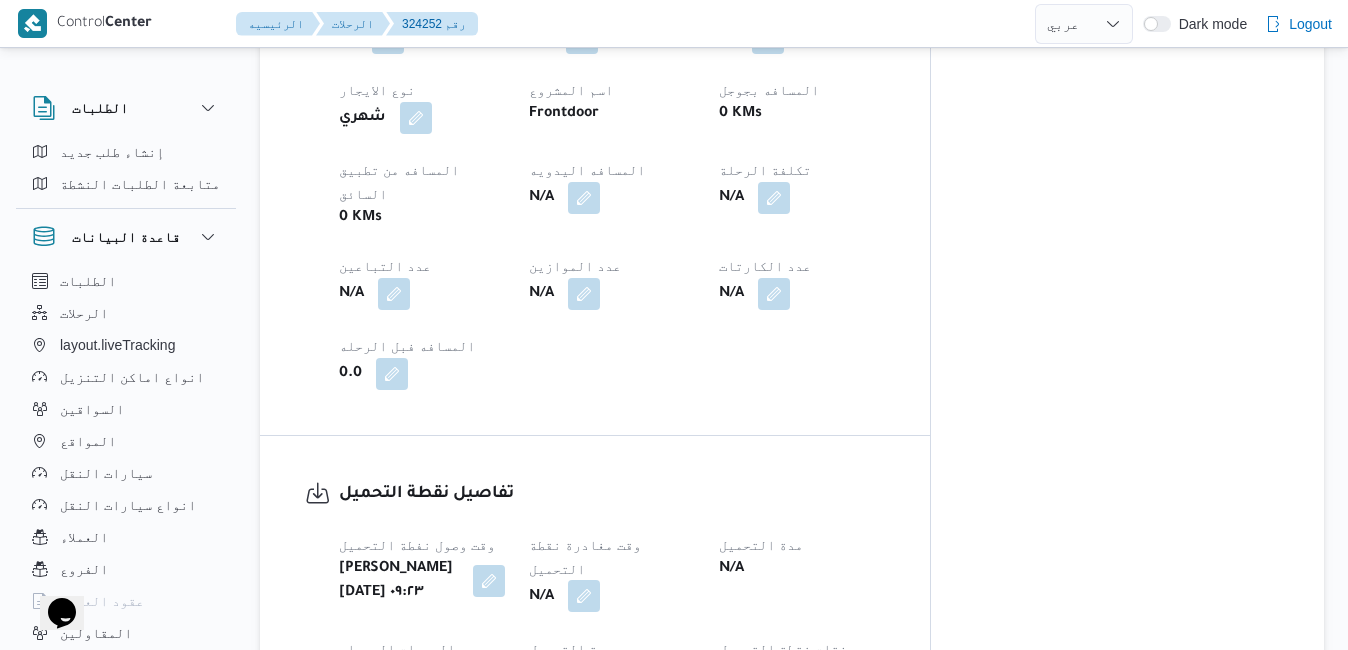 click at bounding box center [584, 596] 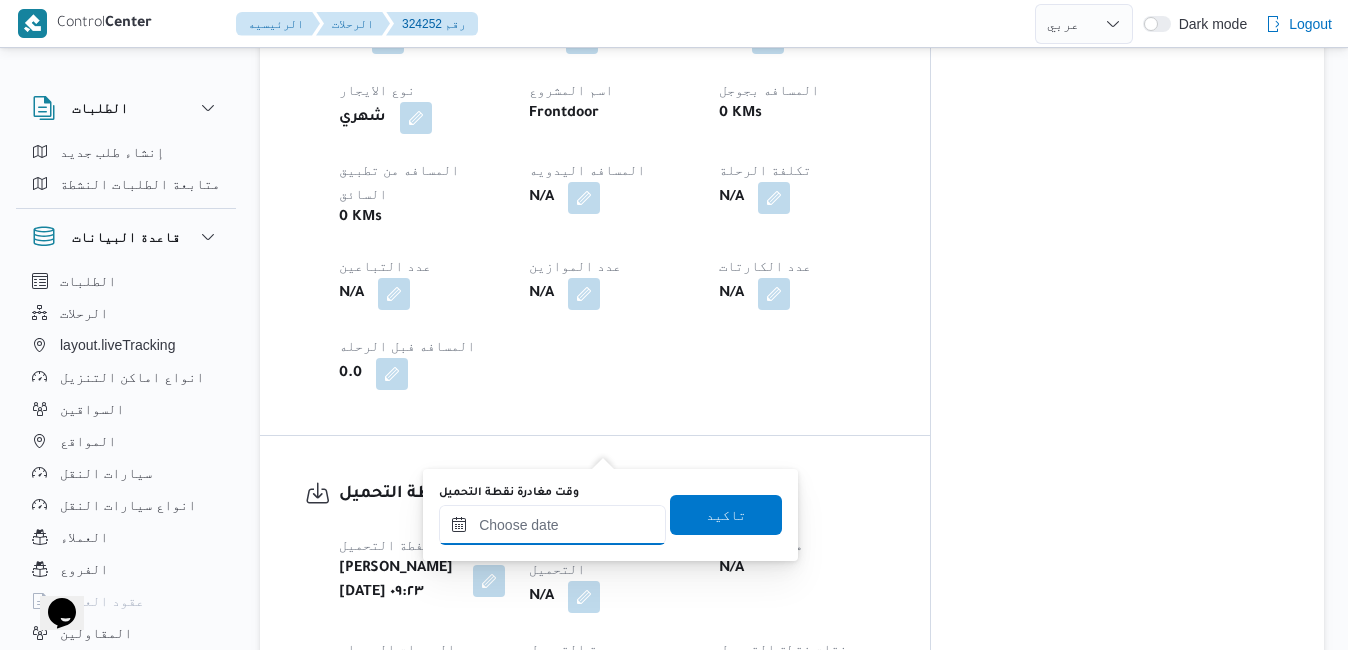 click on "وقت مغادرة نقطة التحميل" at bounding box center (552, 525) 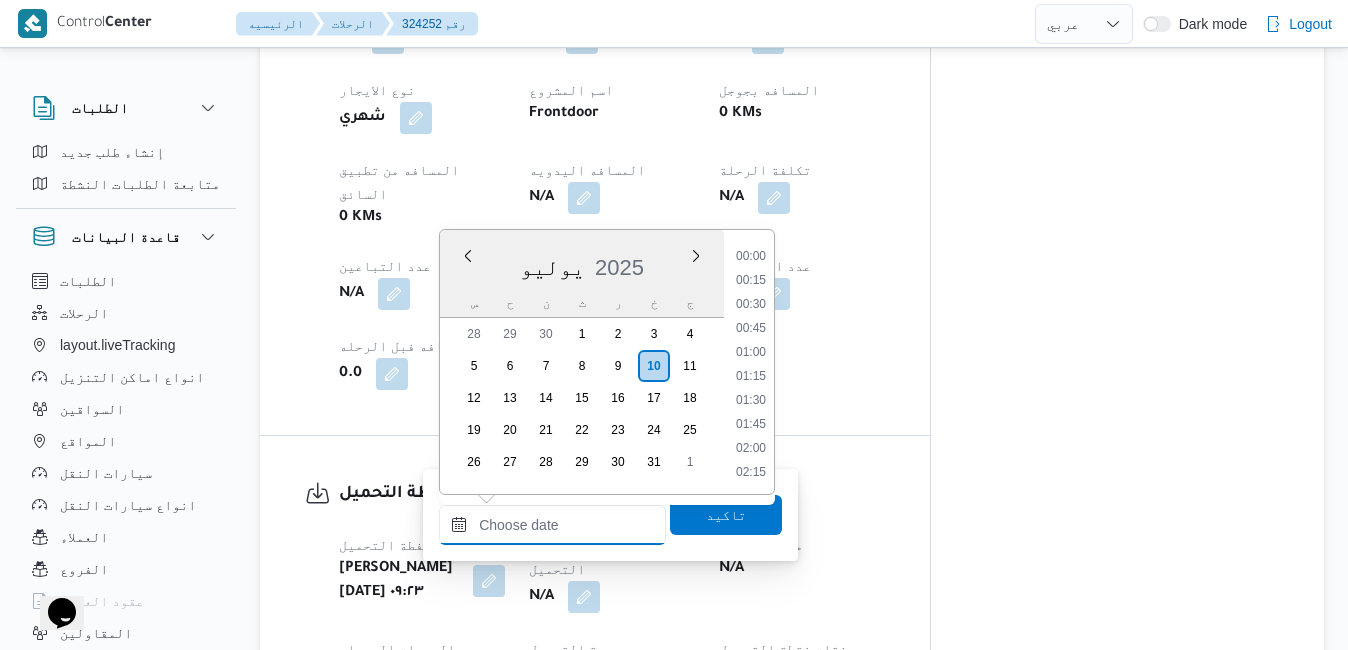 scroll, scrollTop: 1078, scrollLeft: 0, axis: vertical 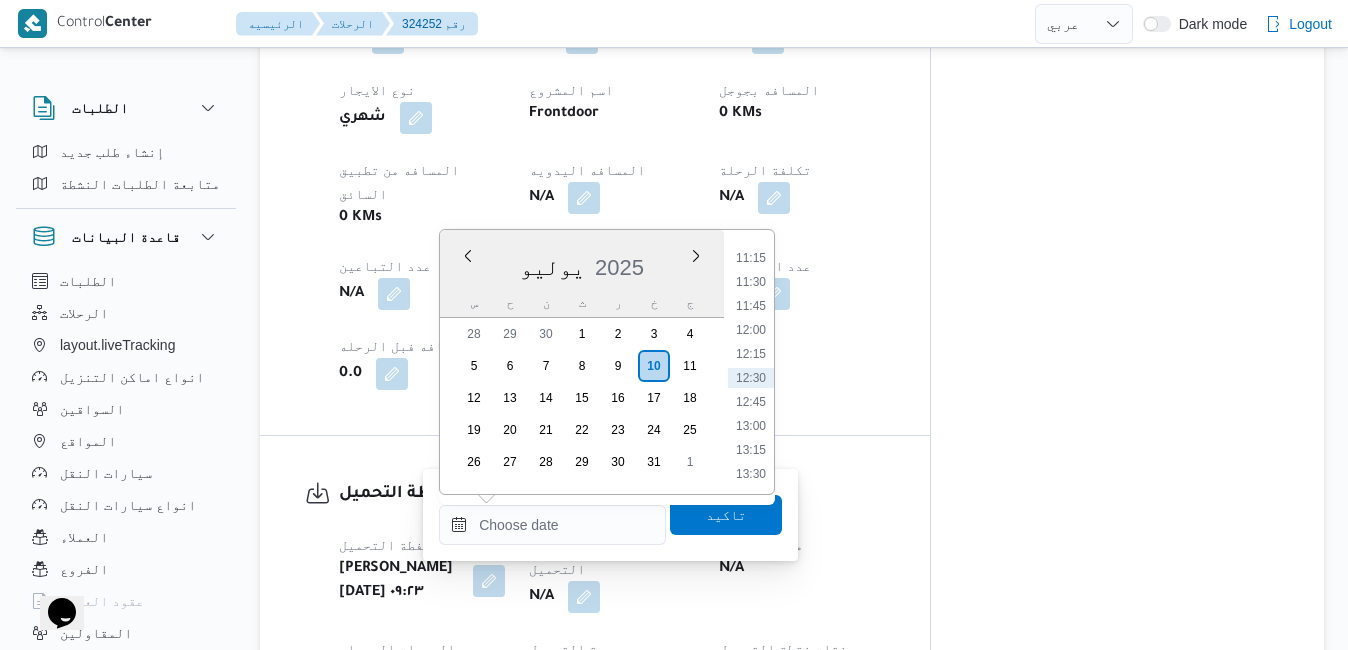click on "يوليو 2025" at bounding box center (582, 263) 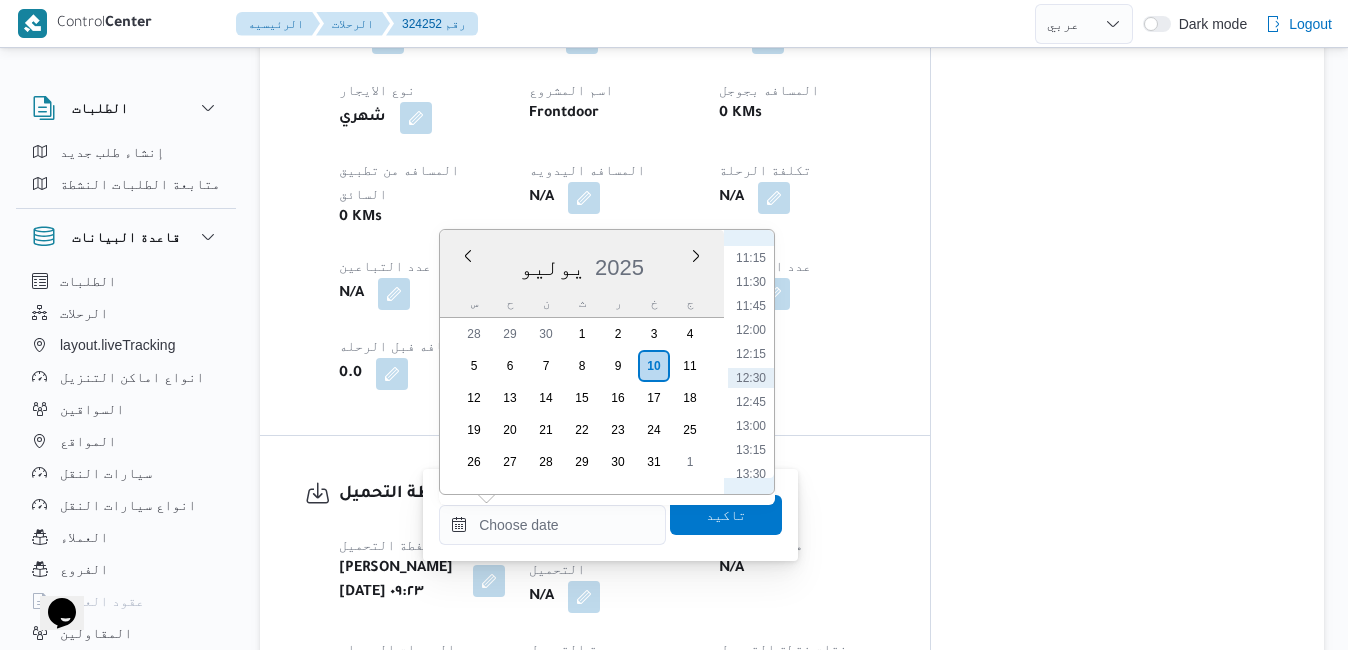 scroll, scrollTop: 875, scrollLeft: 0, axis: vertical 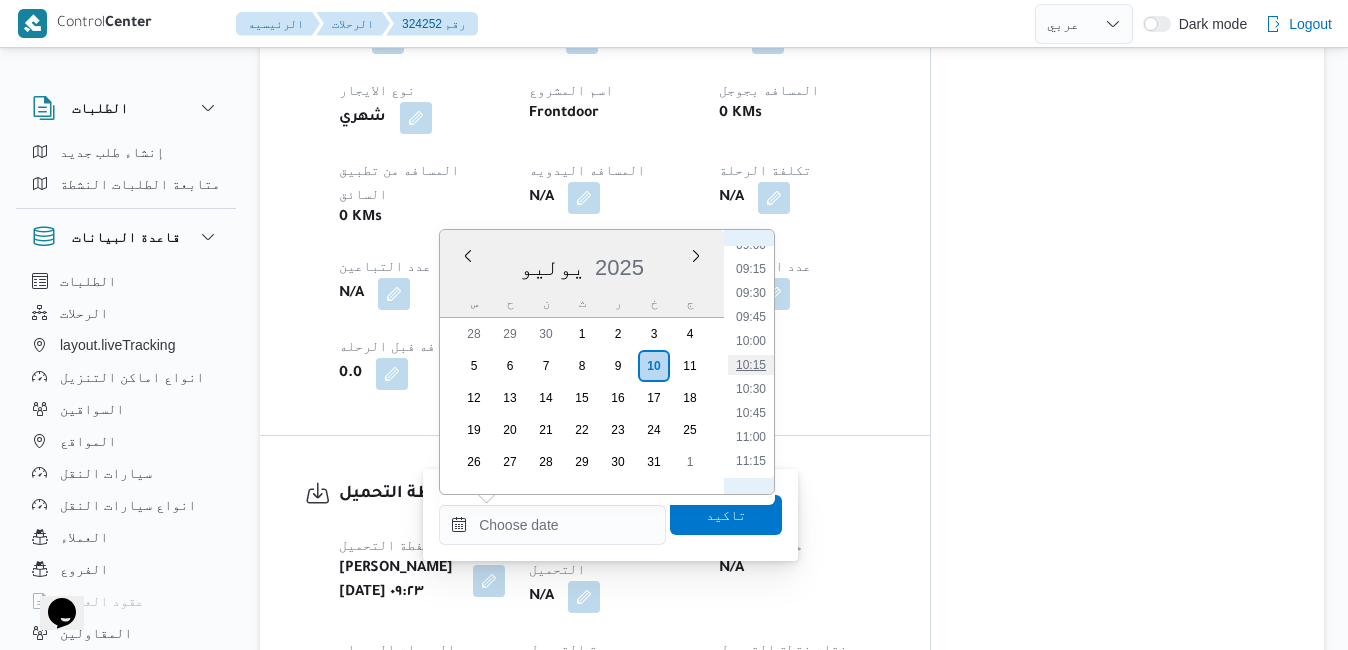 click on "10:15" at bounding box center (751, 365) 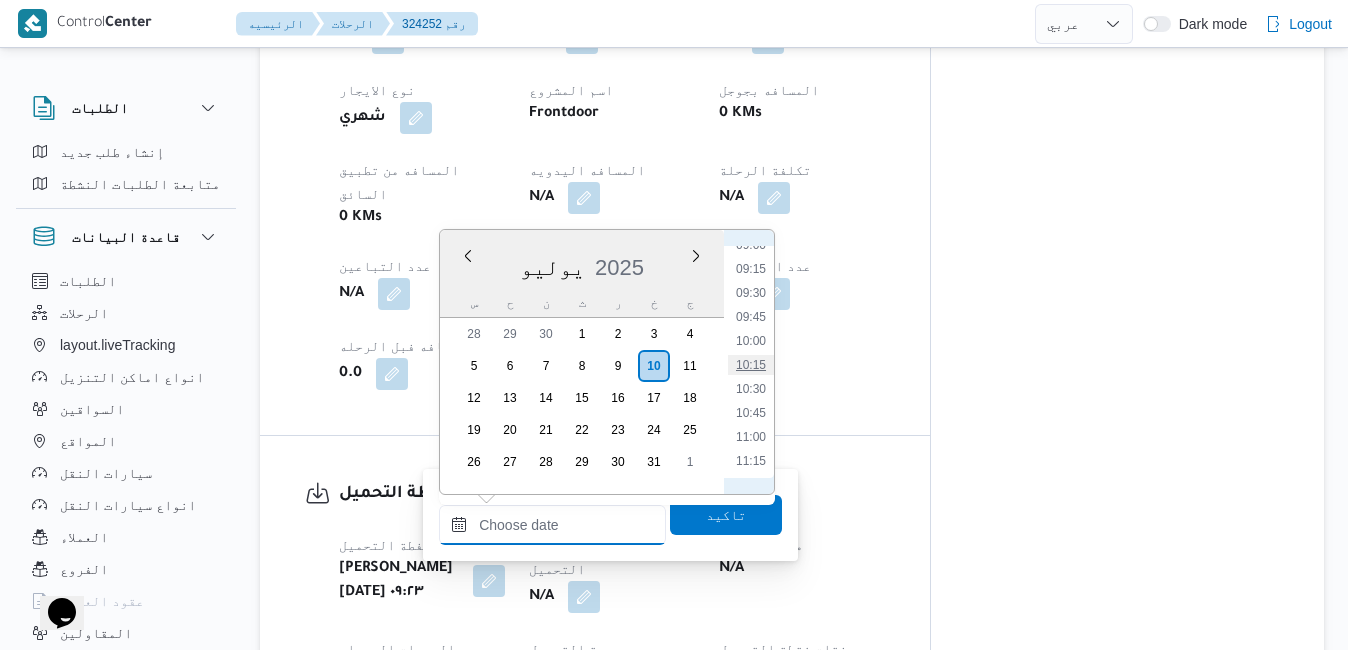 type on "١٠/٠٧/٢٠٢٥ ١٠:١٥" 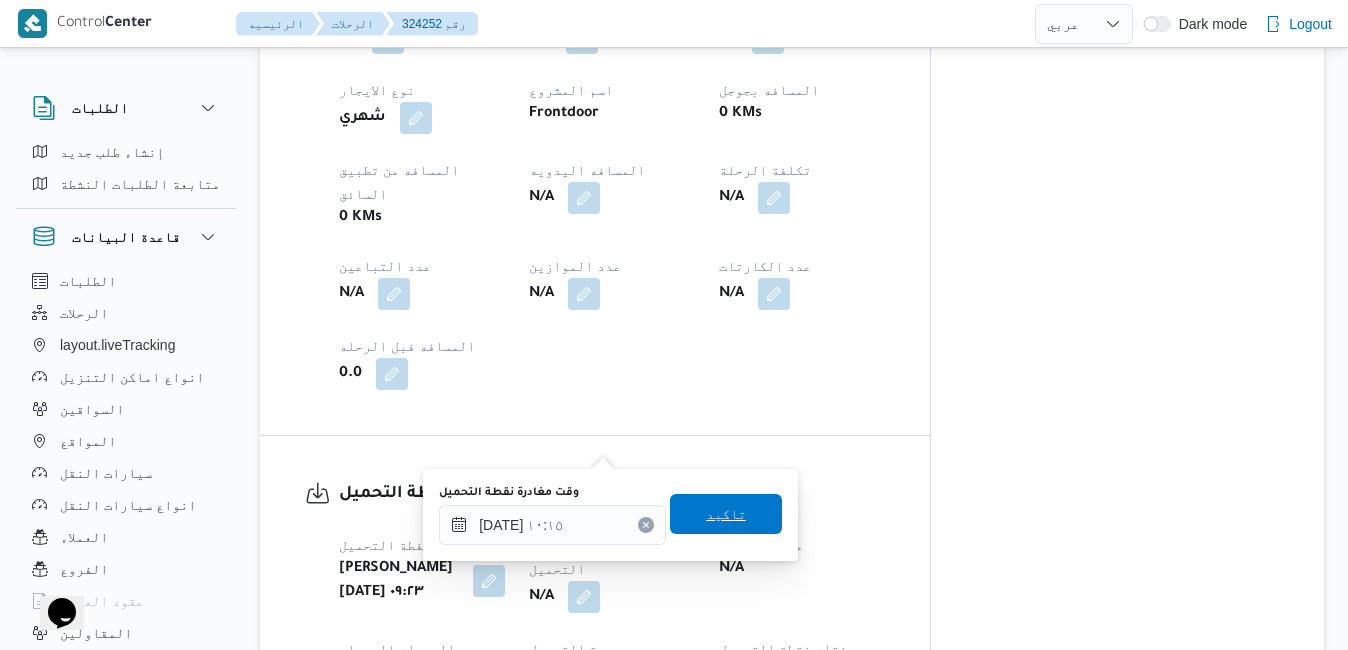 click on "تاكيد" at bounding box center (726, 514) 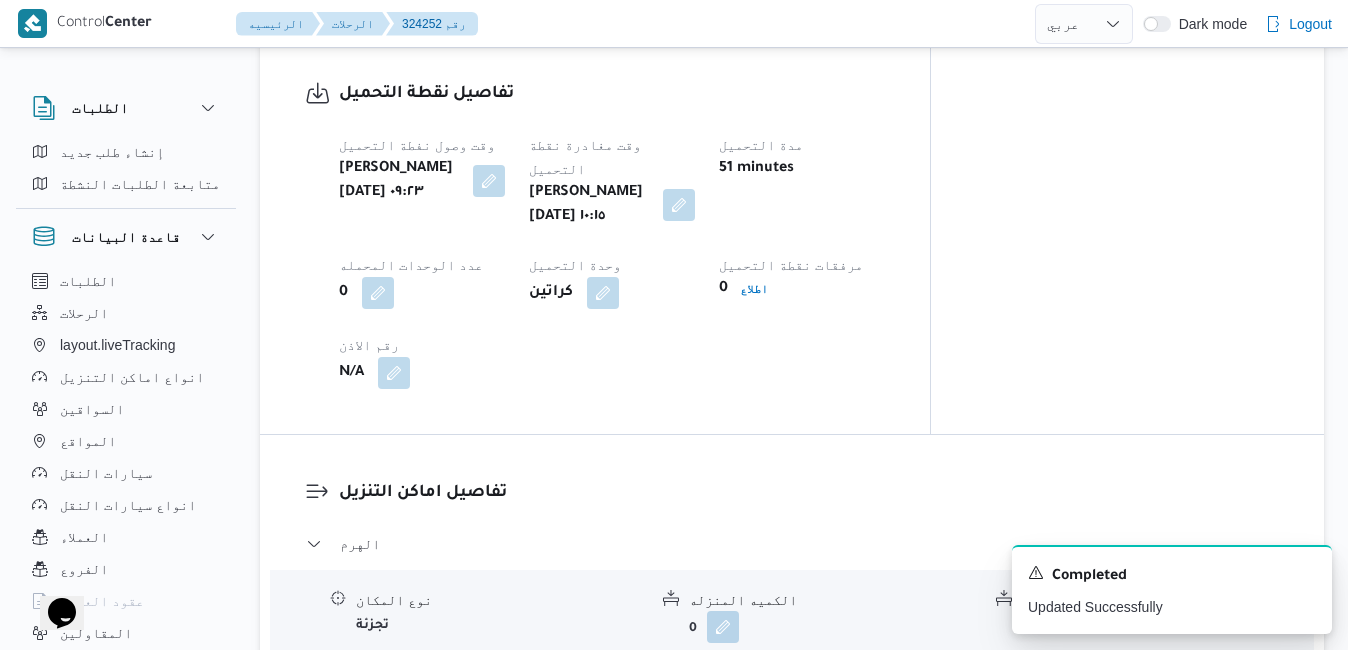 scroll, scrollTop: 1520, scrollLeft: 0, axis: vertical 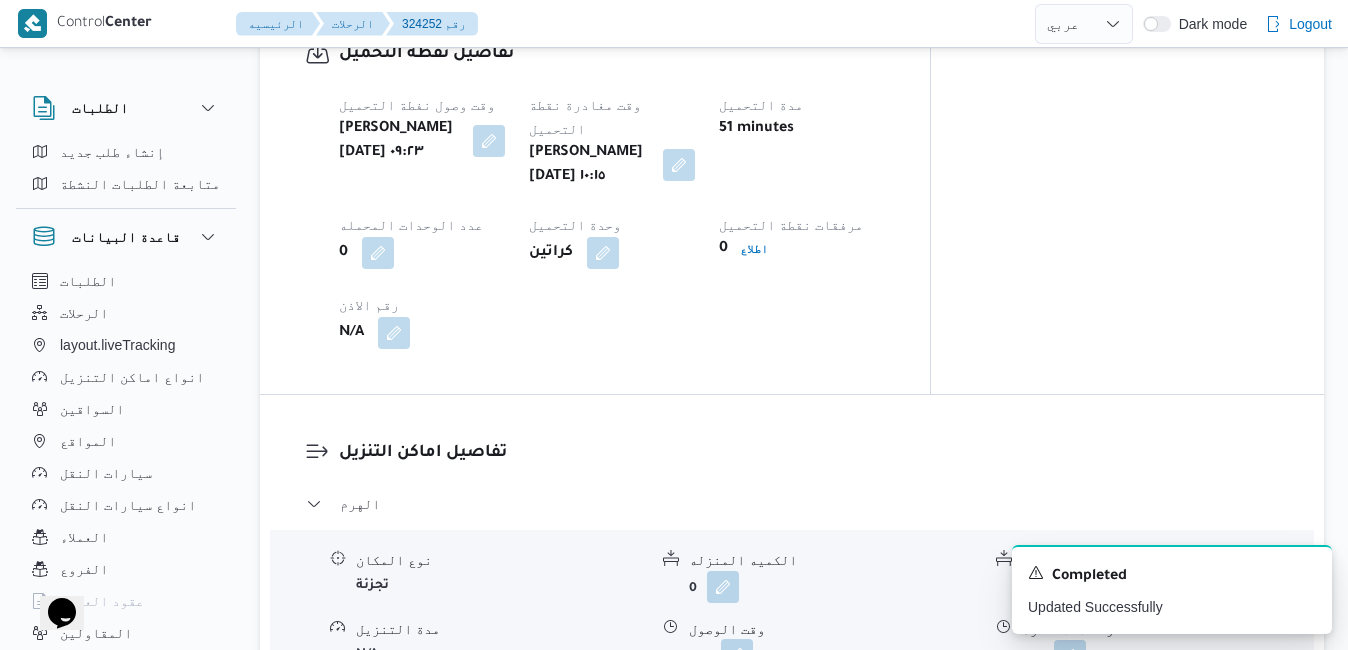 click at bounding box center (737, 655) 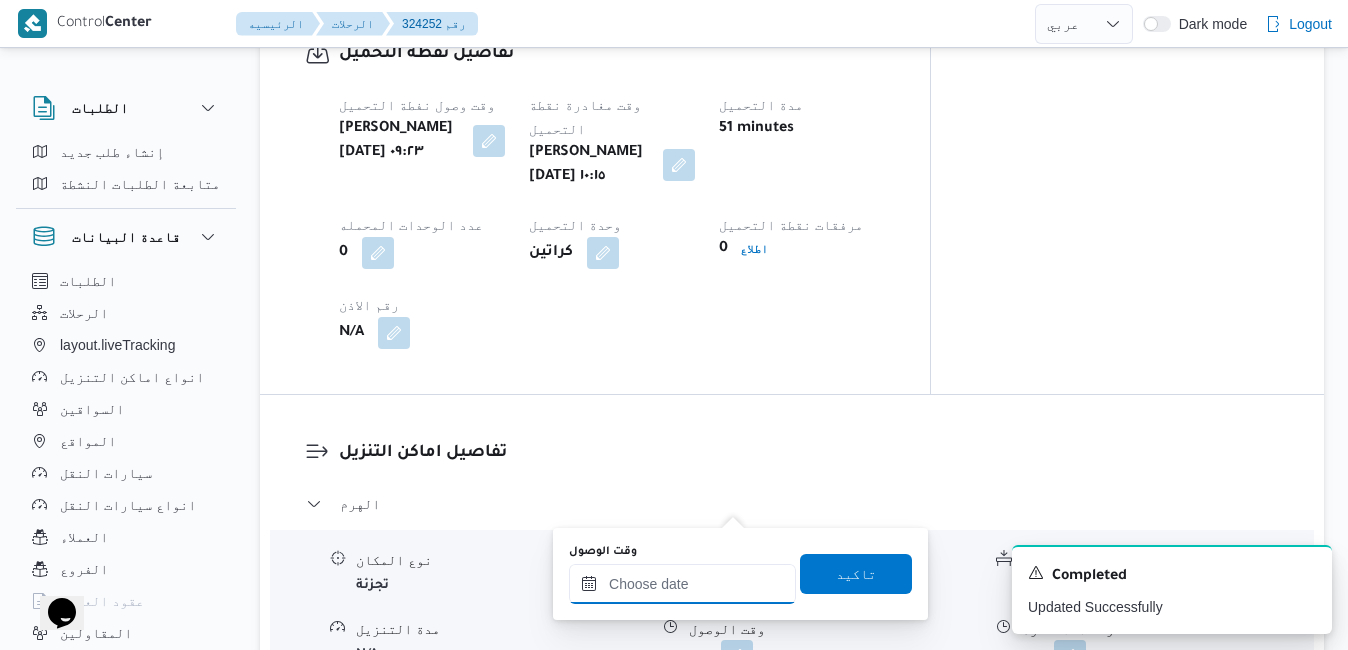 click on "وقت الوصول" at bounding box center (682, 584) 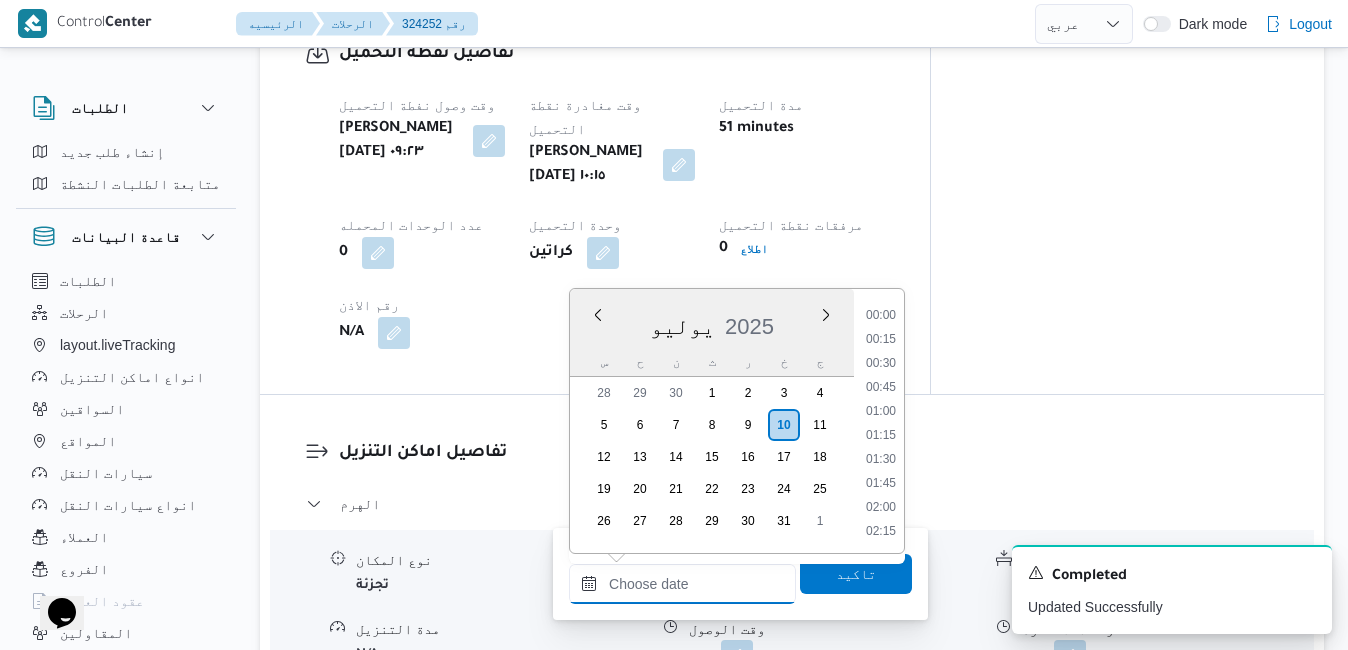 scroll, scrollTop: 1078, scrollLeft: 0, axis: vertical 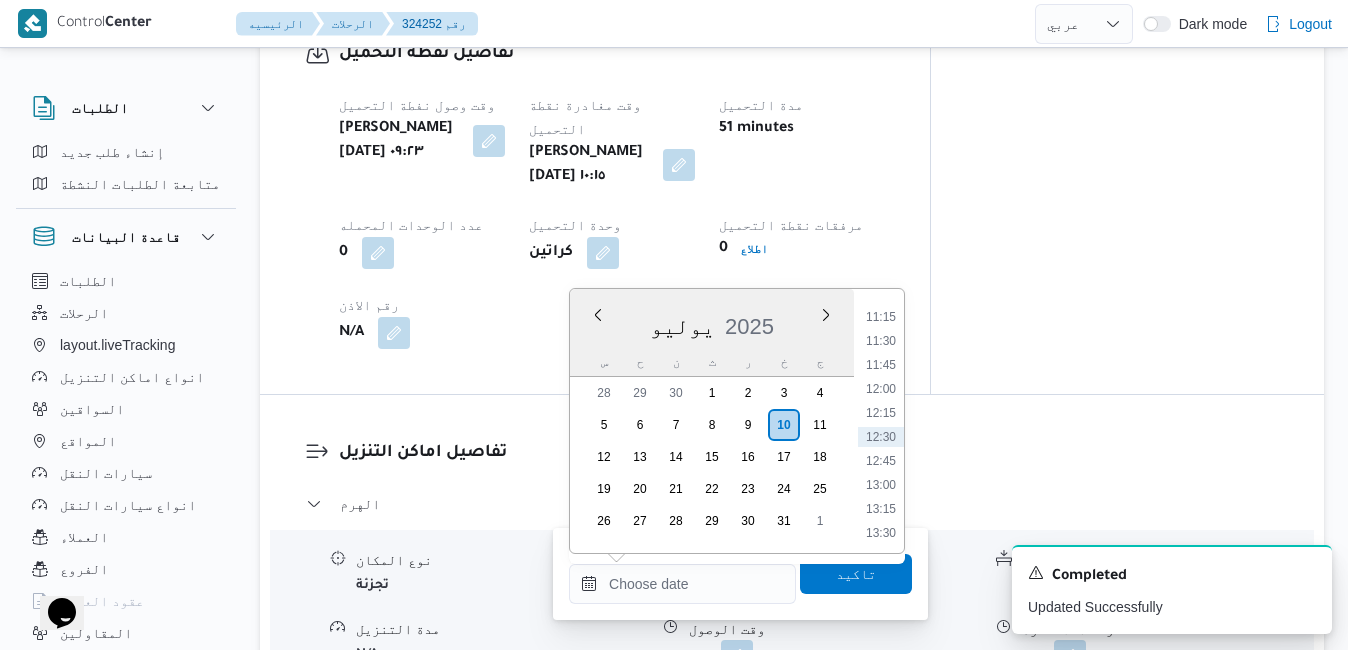 click on "يوليو 2025" at bounding box center [712, 322] 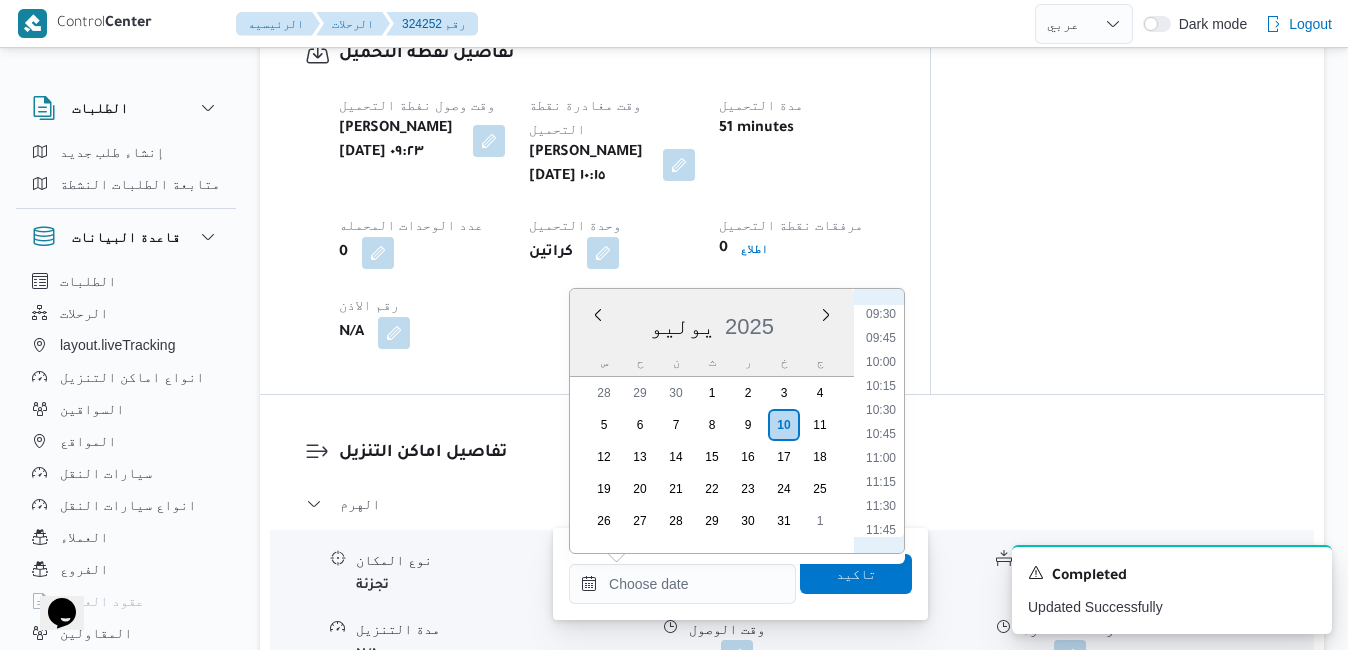 scroll, scrollTop: 875, scrollLeft: 0, axis: vertical 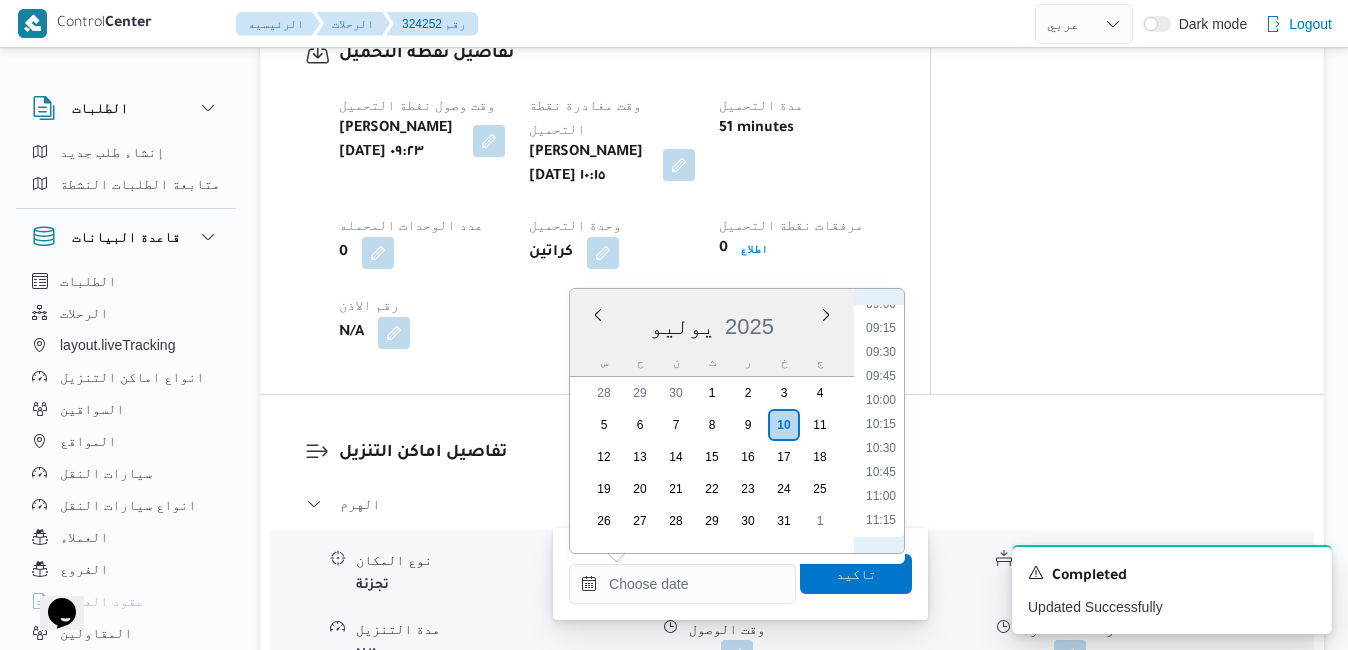 click on "10:45" at bounding box center (881, 472) 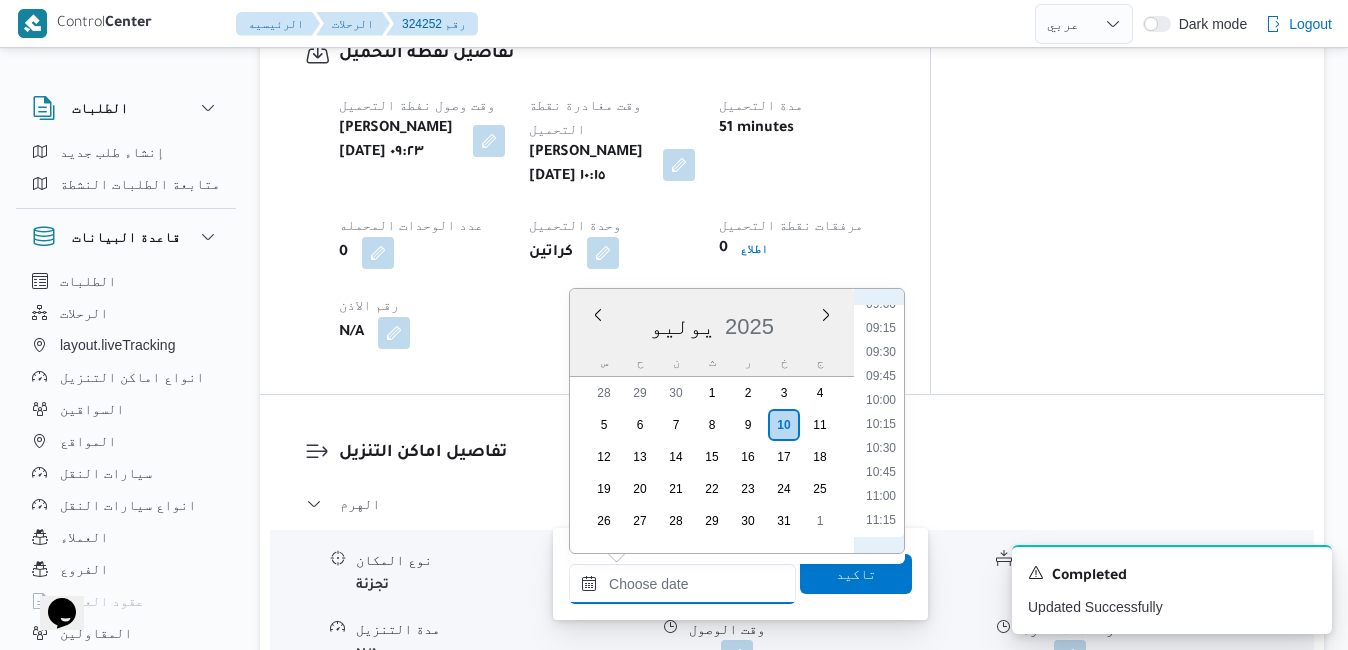 type on "١٠/٠٧/٢٠٢٥ ١٠:٤٥" 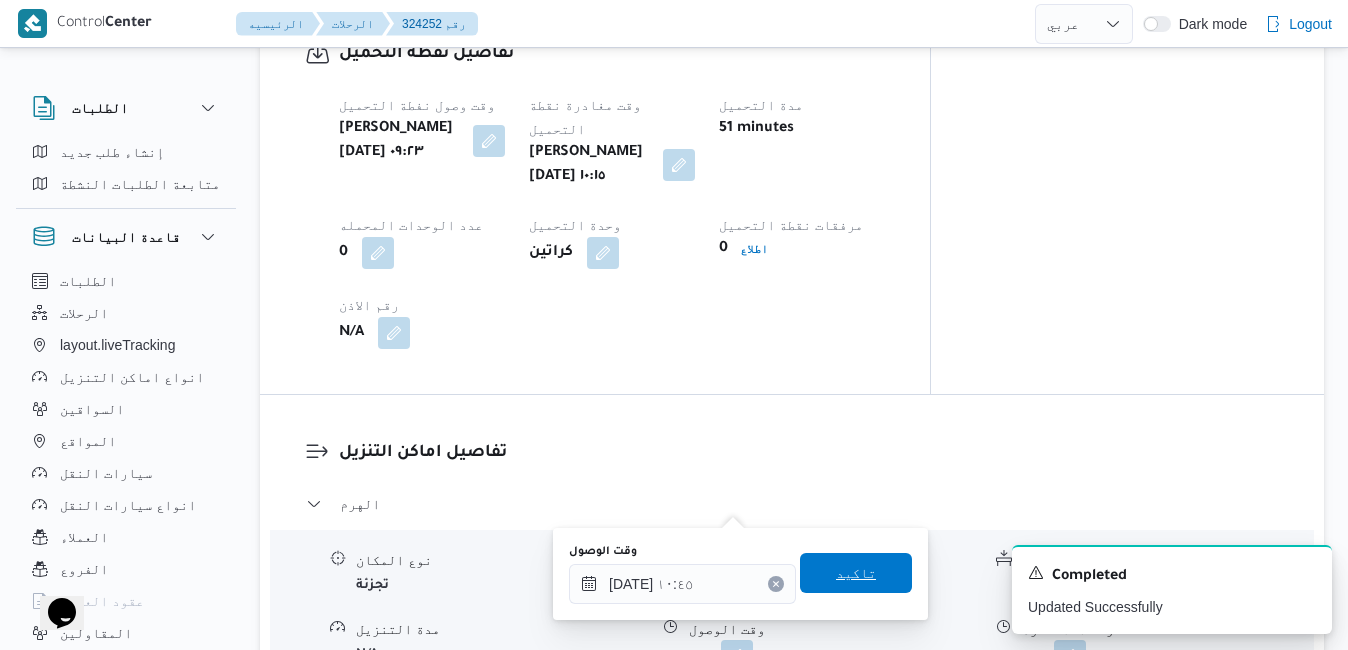 click on "تاكيد" at bounding box center (856, 573) 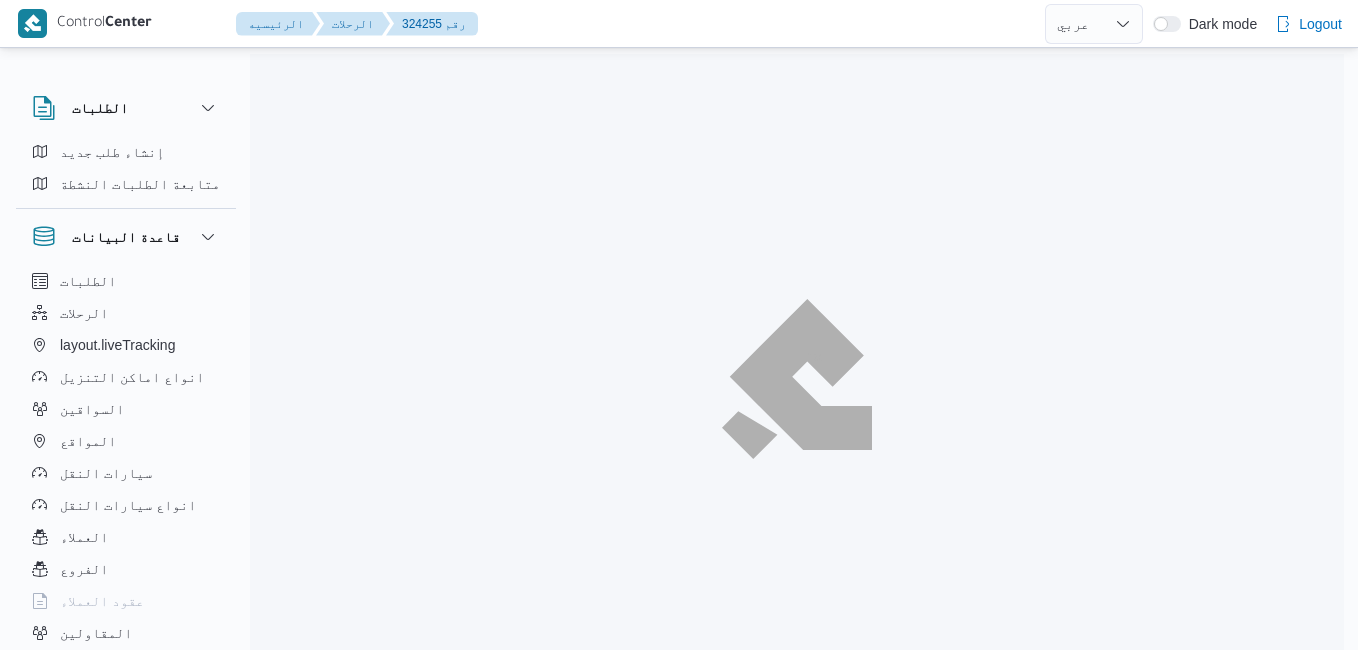 select on "ar" 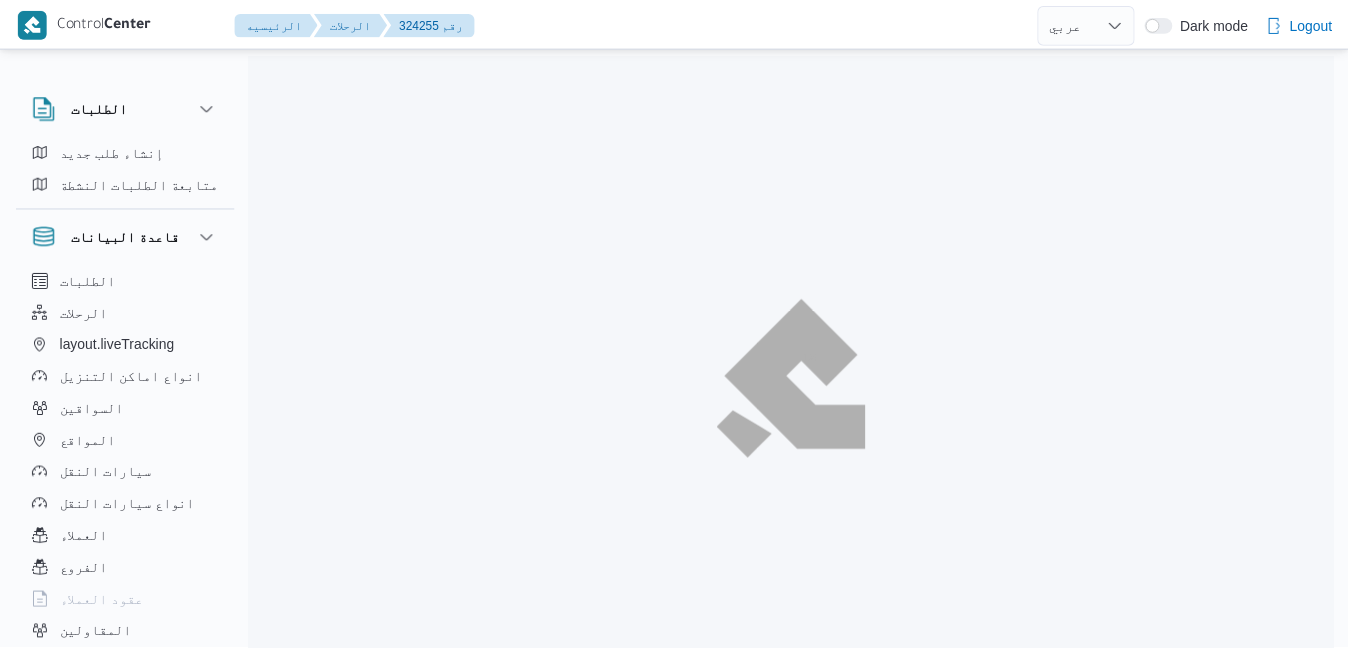 scroll, scrollTop: 0, scrollLeft: 0, axis: both 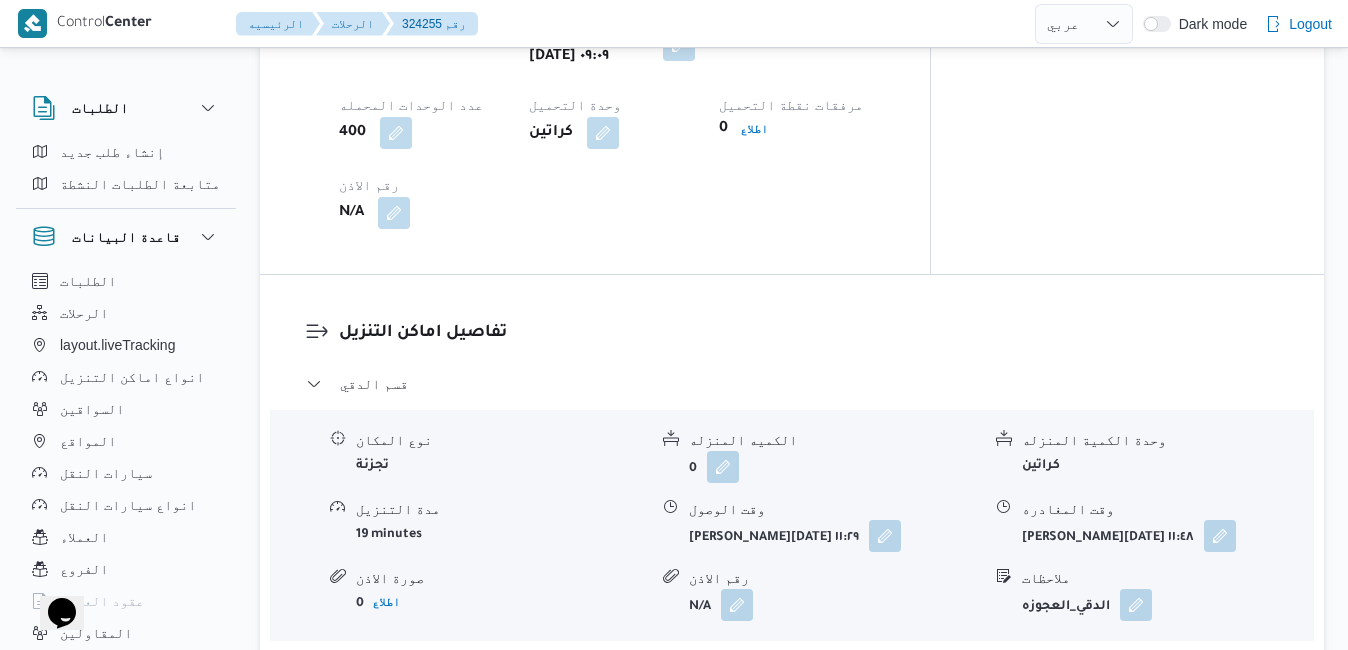 click on "مركز الخانكة -
فرونت دور مسطرد" at bounding box center [792, 668] 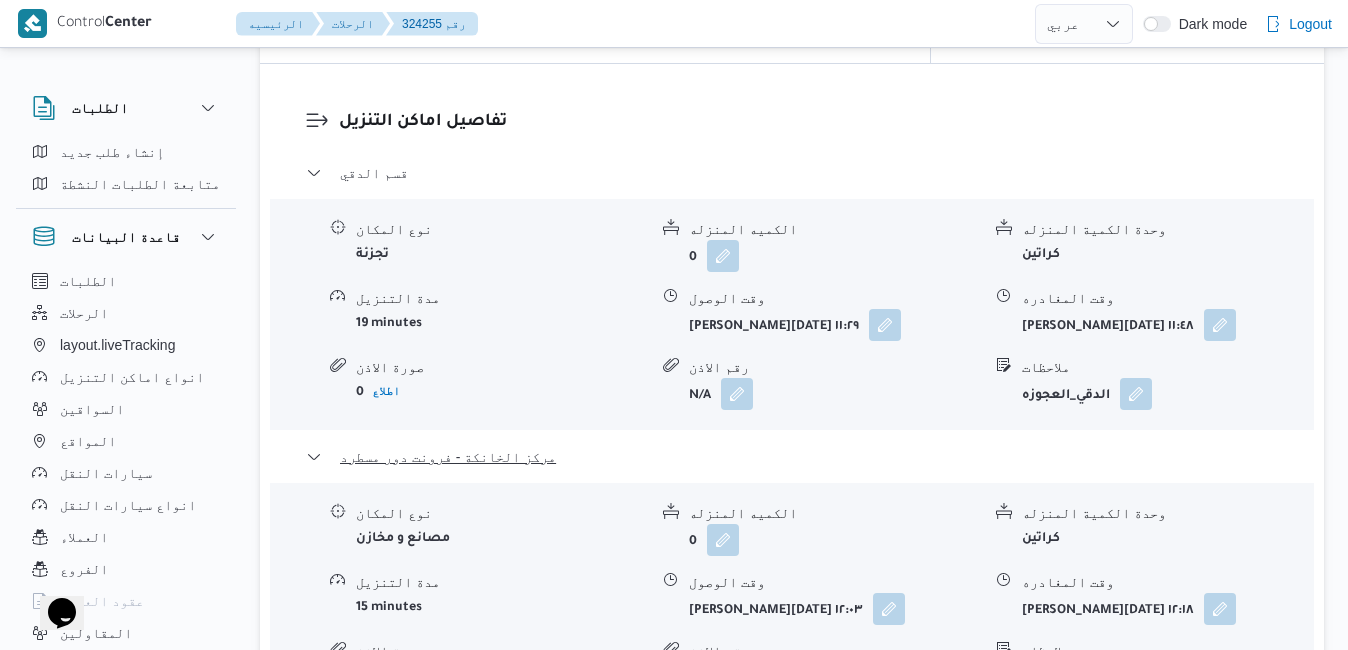 scroll, scrollTop: 1920, scrollLeft: 0, axis: vertical 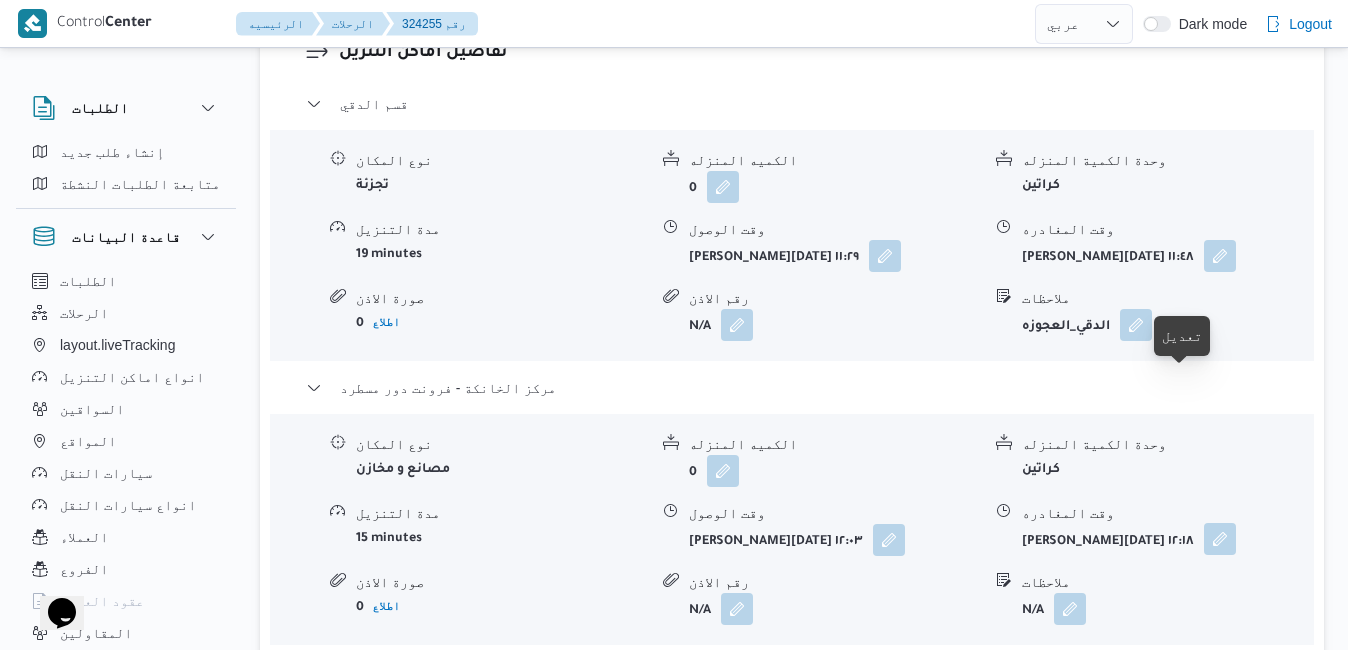 click at bounding box center [1220, 539] 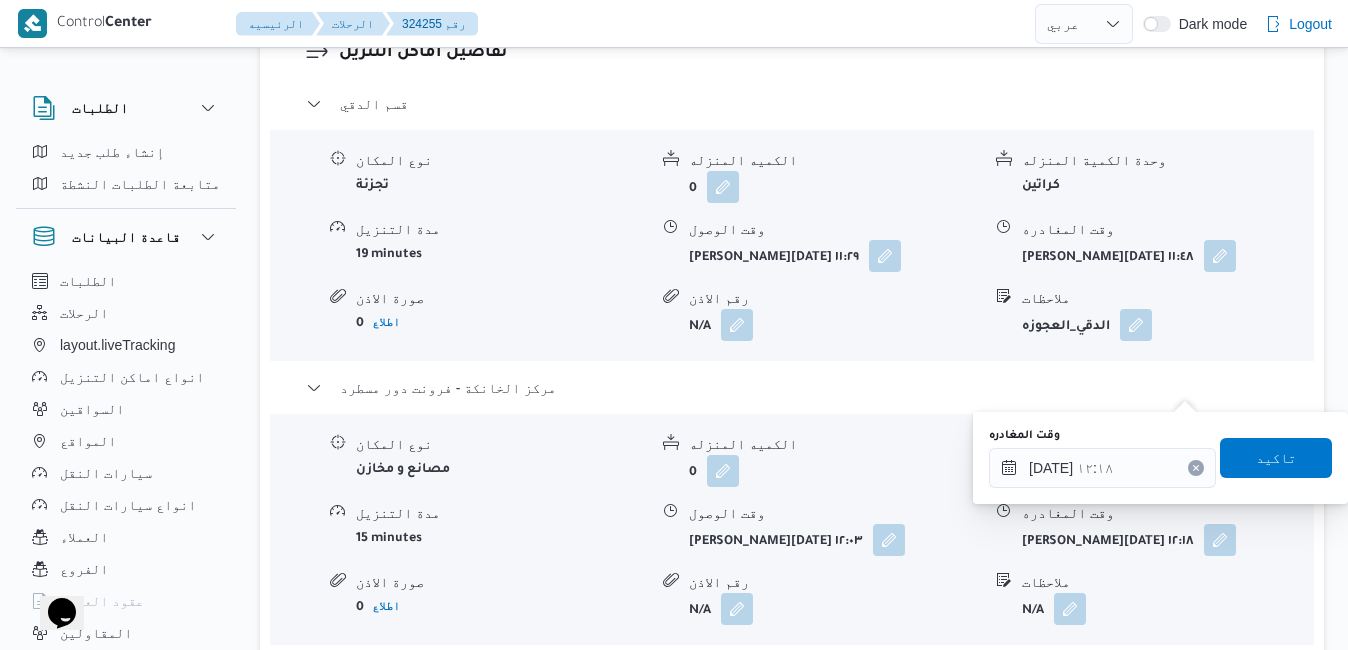 click 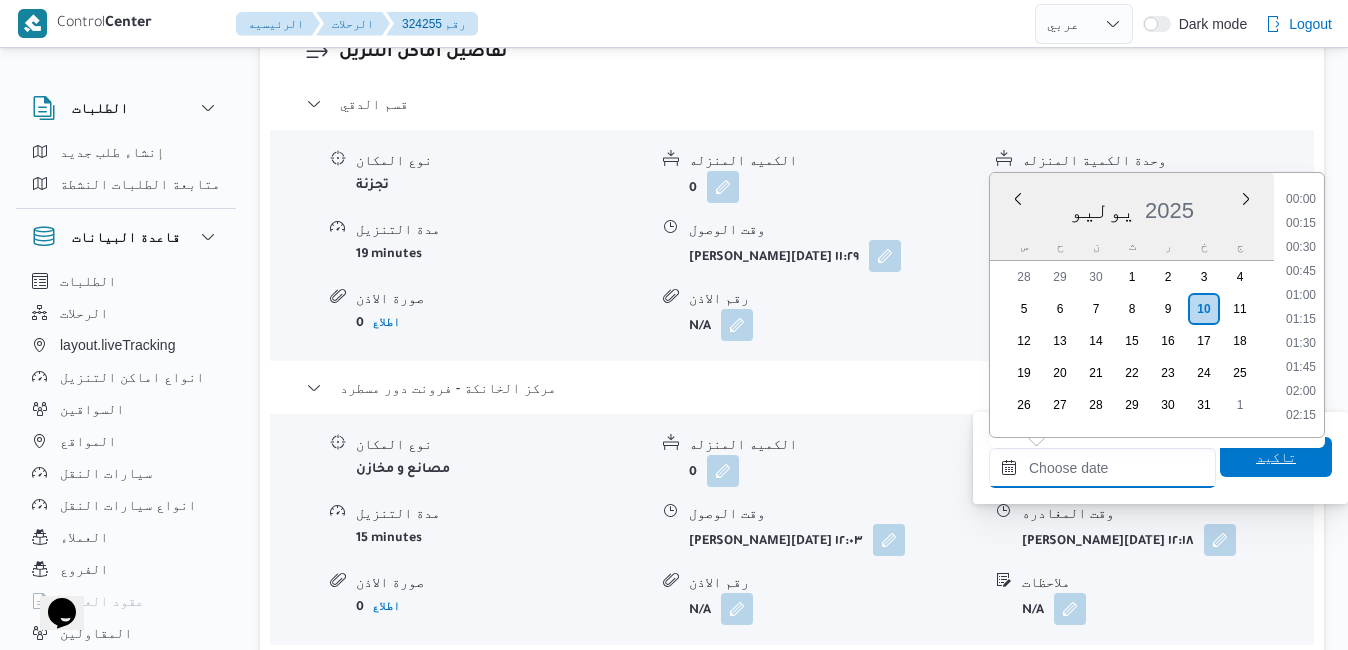 scroll, scrollTop: 1078, scrollLeft: 0, axis: vertical 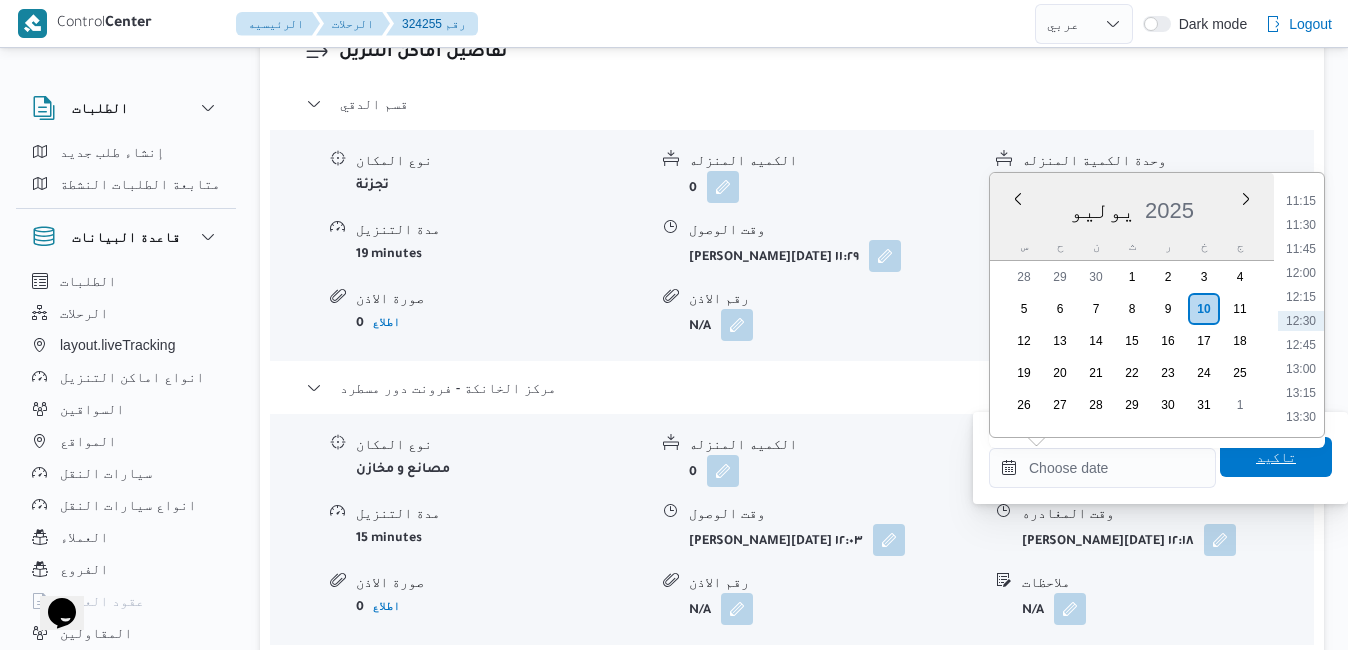 click on "تاكيد" at bounding box center [1276, 457] 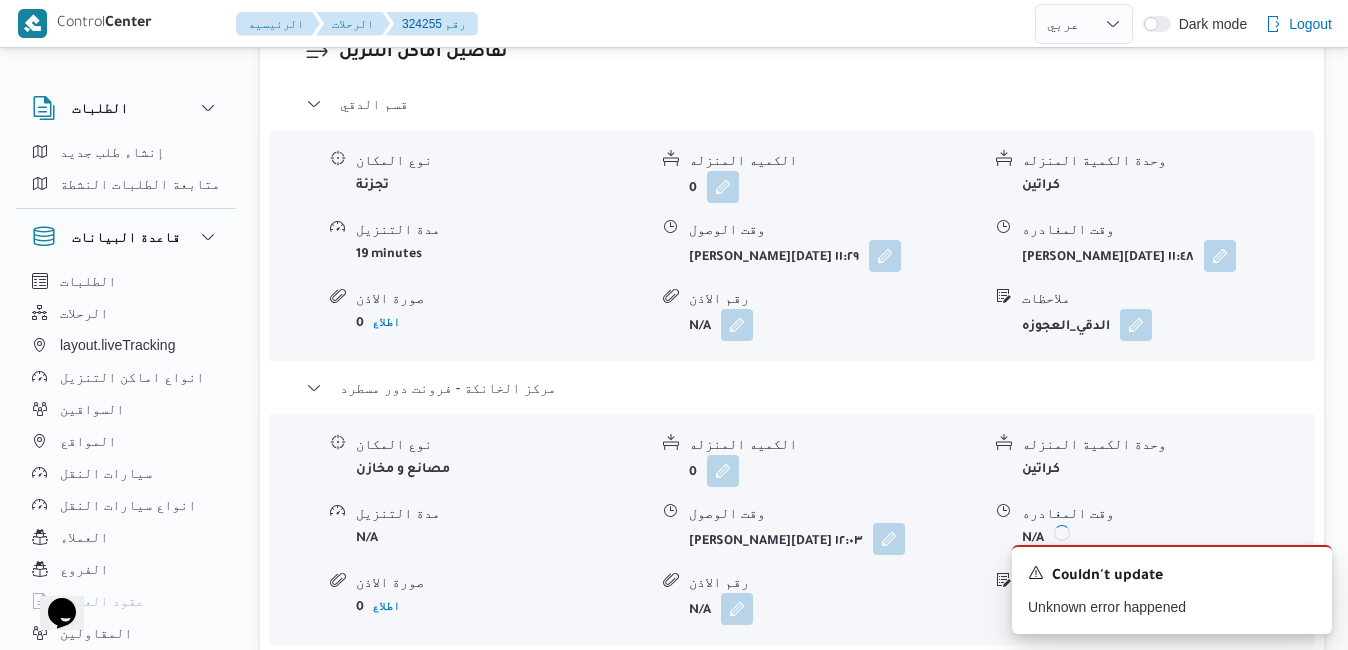 click at bounding box center [889, 539] 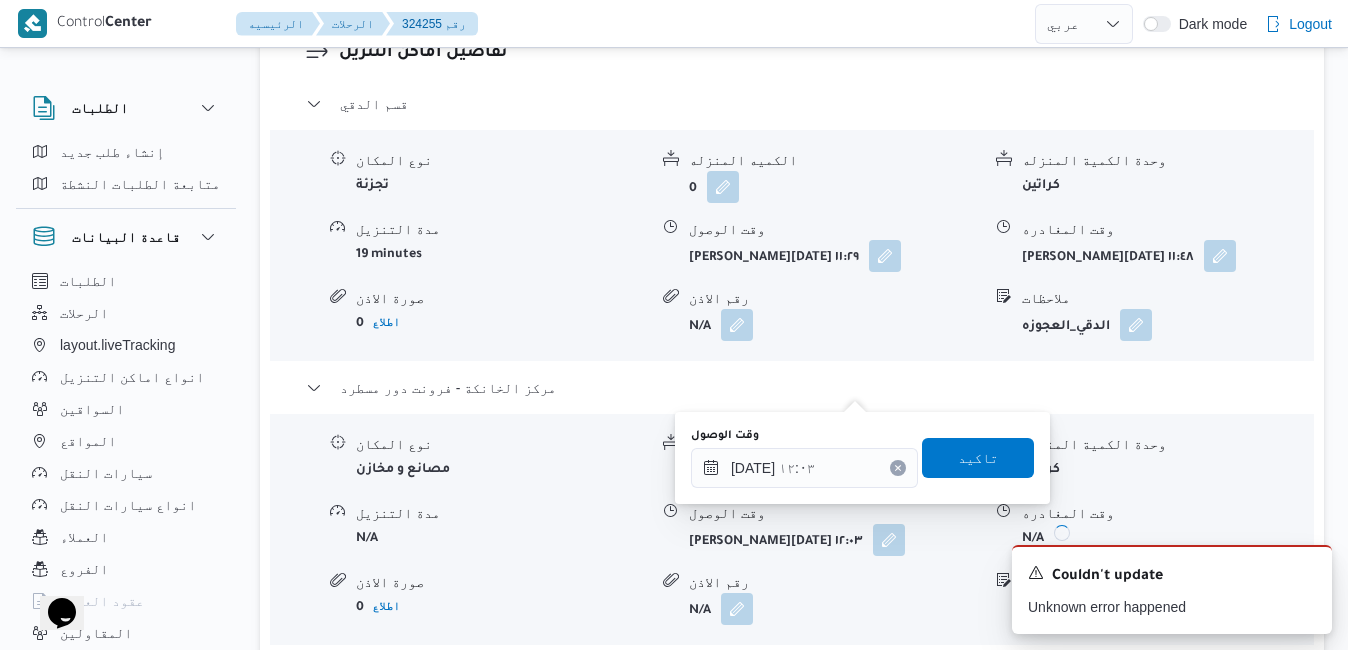 click 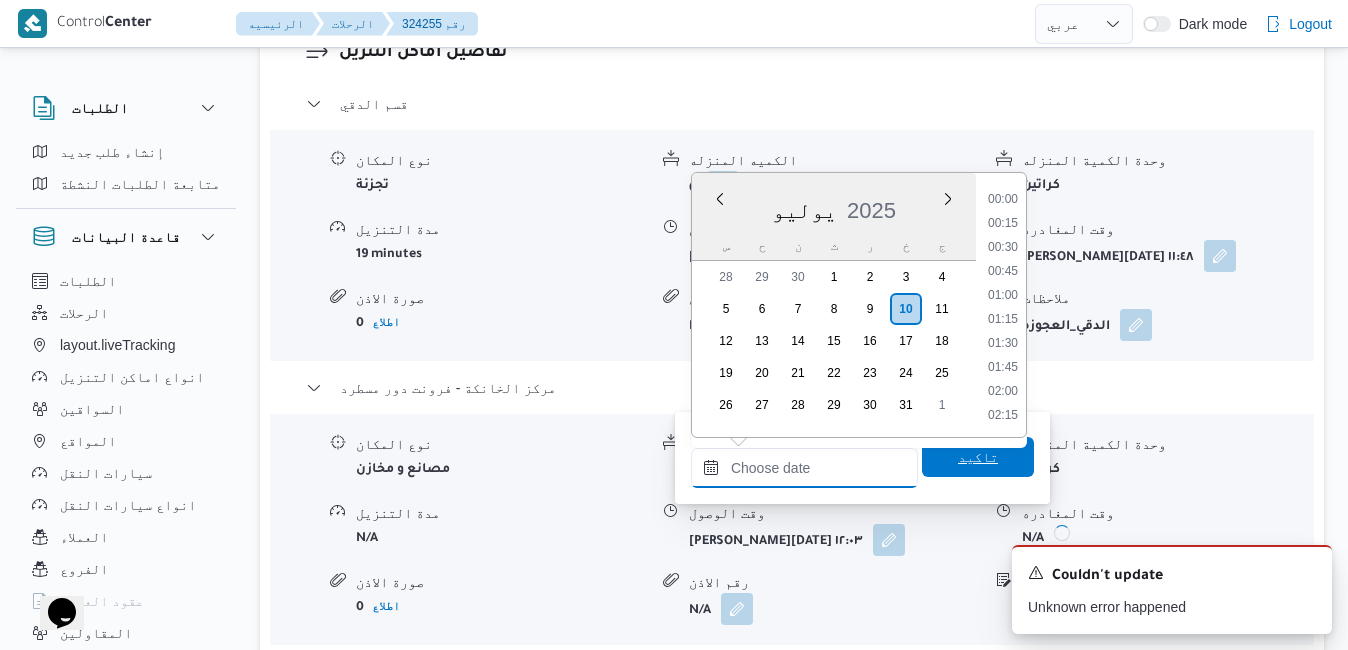 scroll, scrollTop: 1078, scrollLeft: 0, axis: vertical 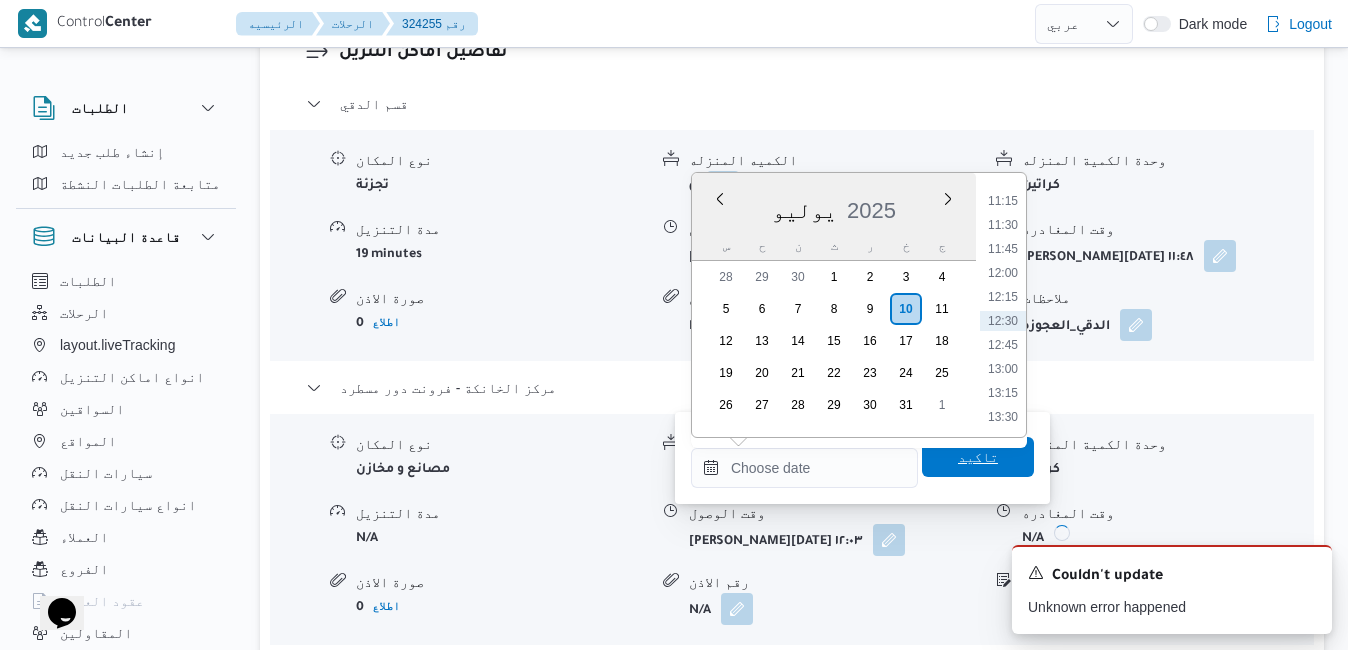 click on "تاكيد" at bounding box center [978, 457] 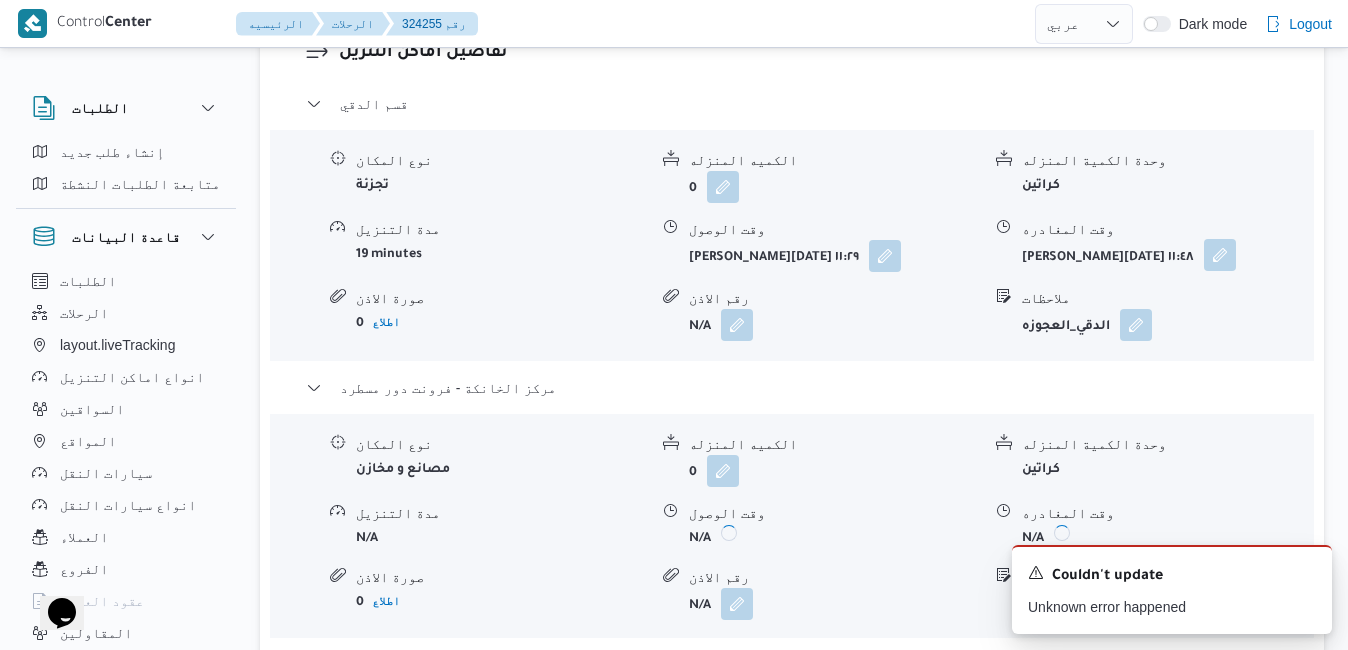 click at bounding box center [1220, 255] 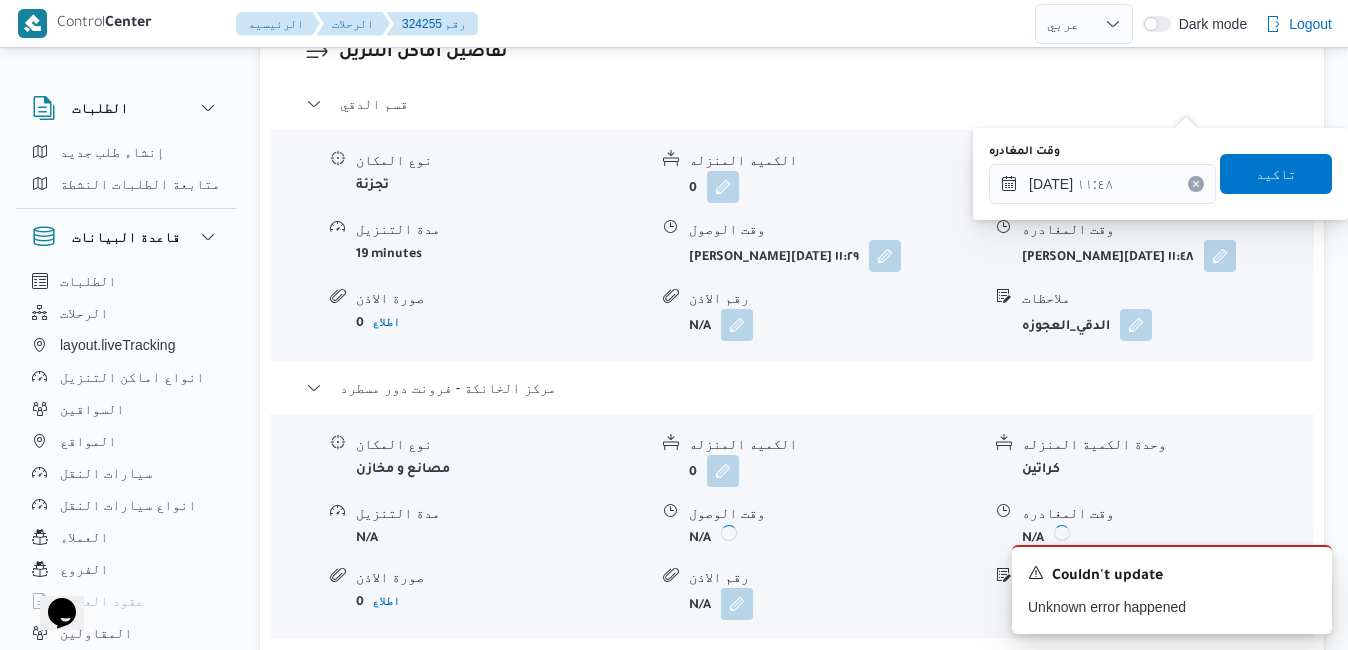 click at bounding box center [1196, 184] 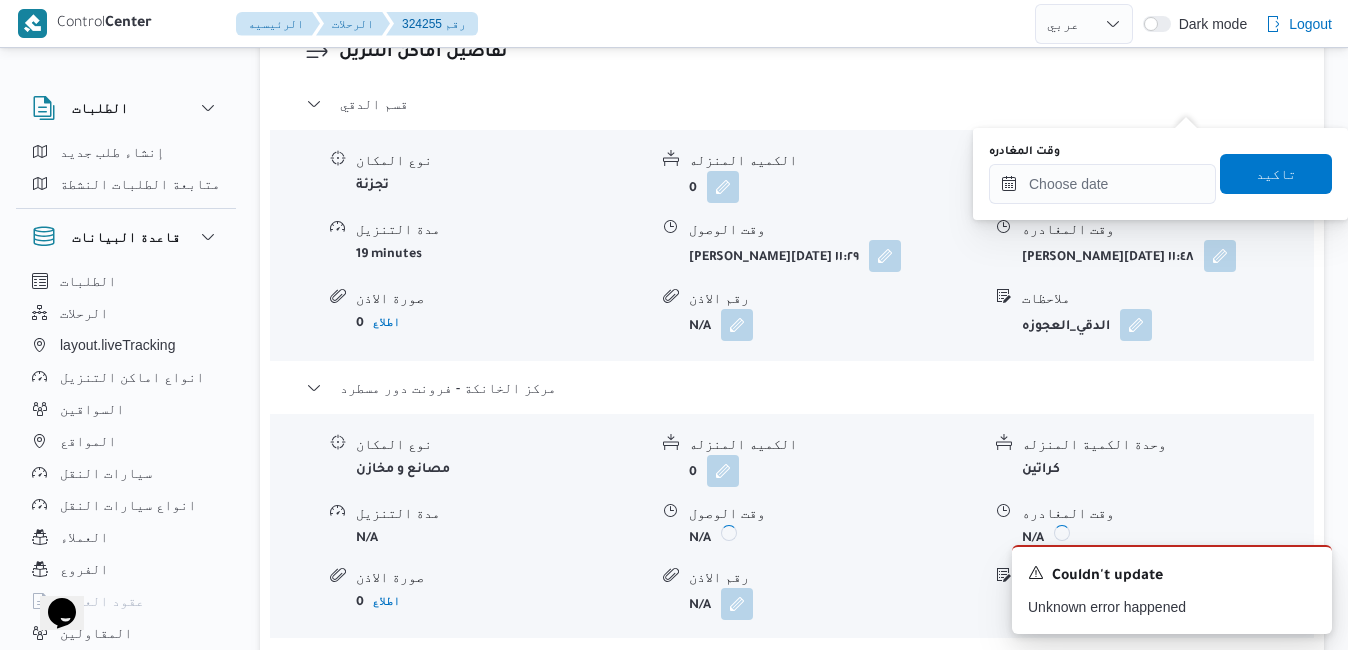 type 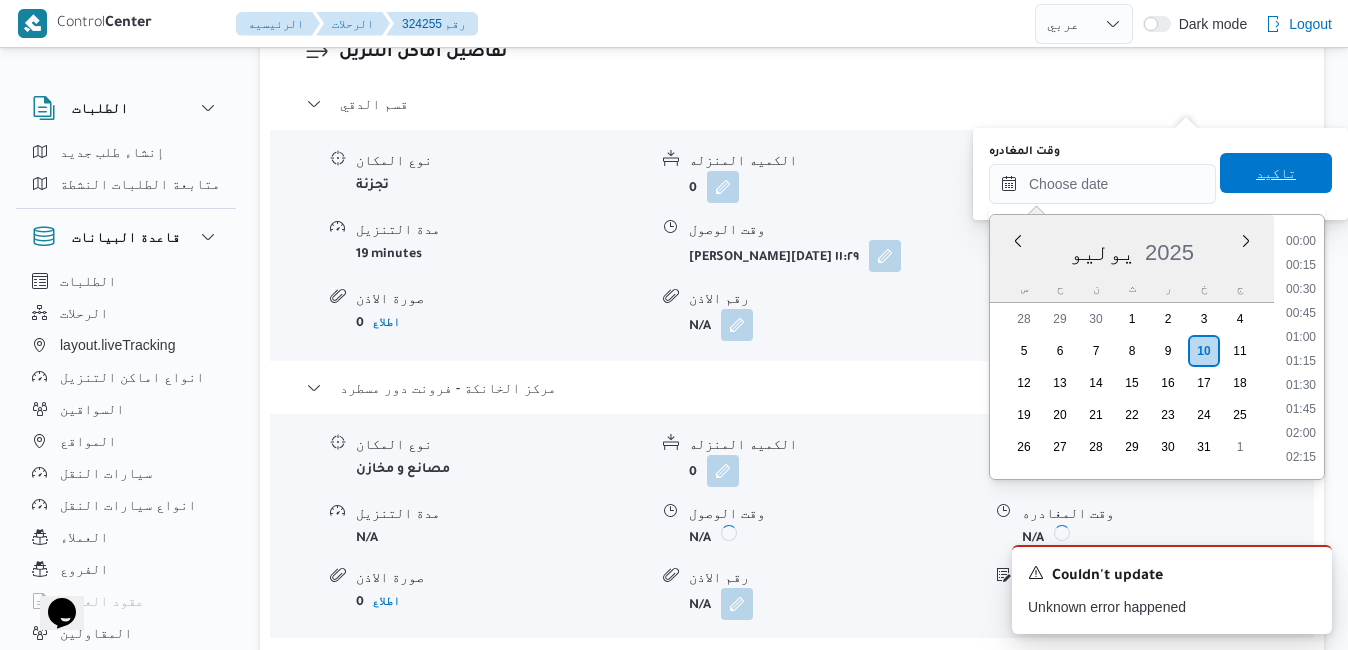 scroll, scrollTop: 0, scrollLeft: 0, axis: both 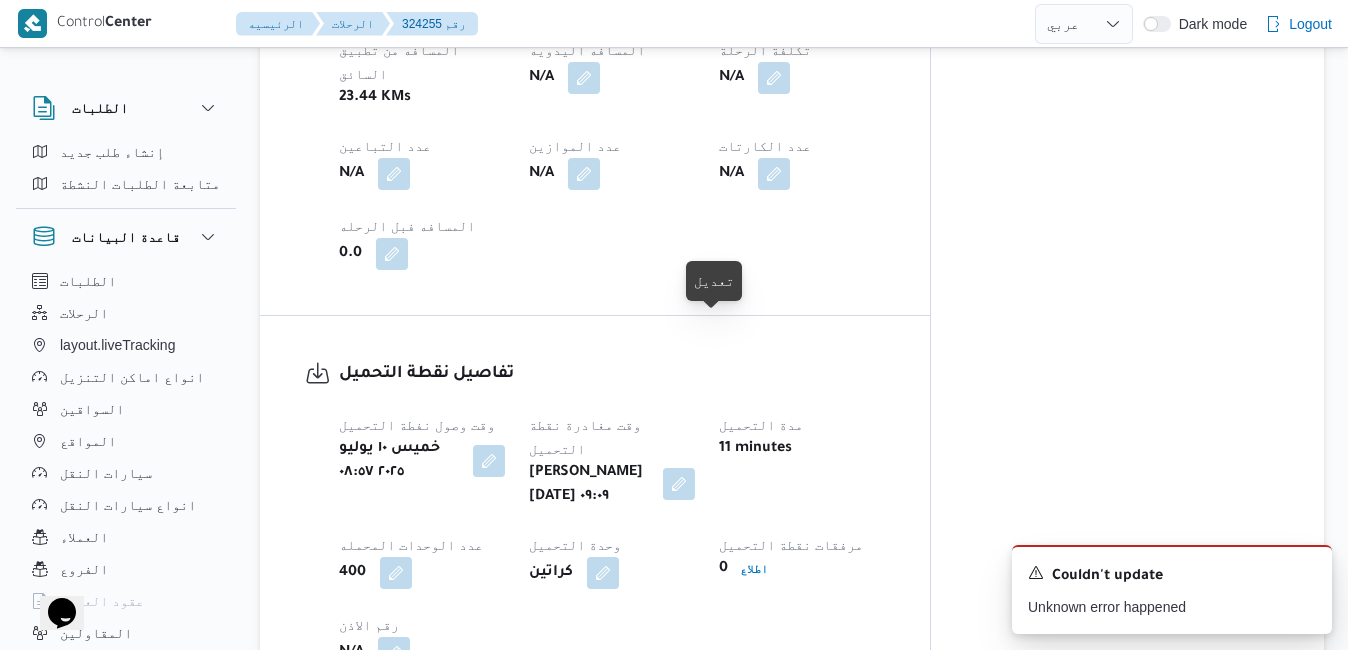 click at bounding box center [679, 484] 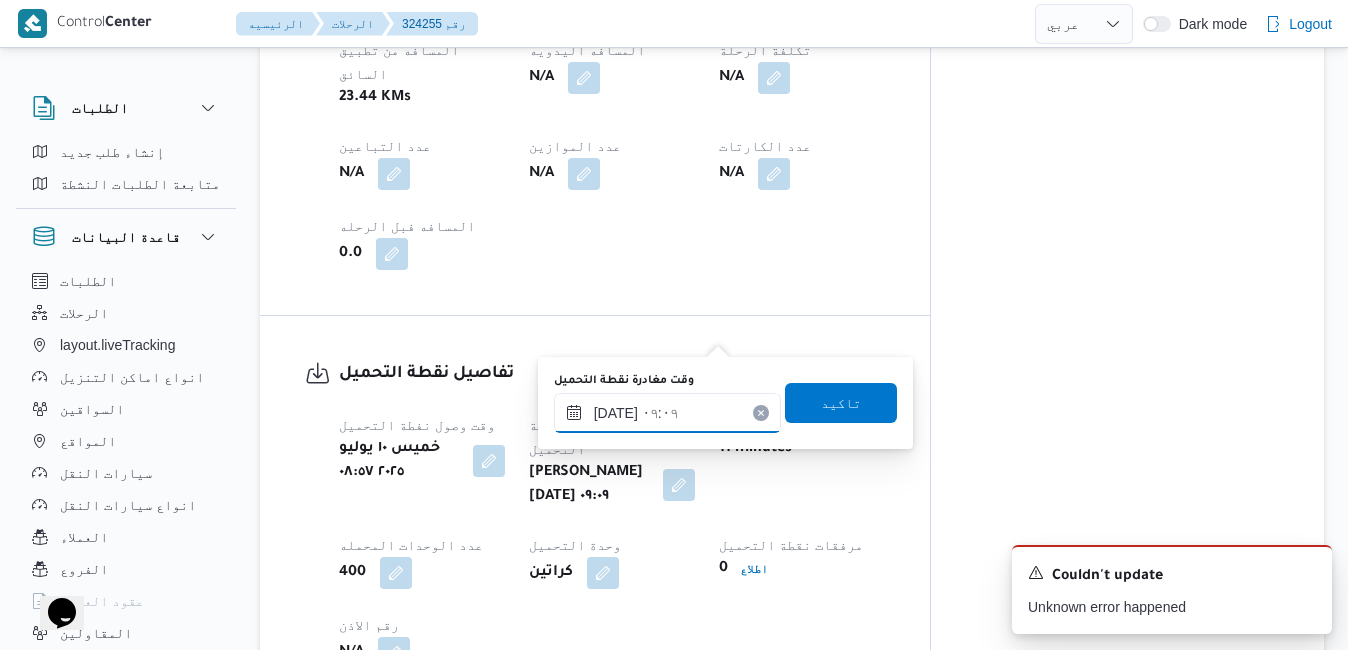 click on "١٠/٠٧/٢٠٢٥ ٠٩:٠٩" at bounding box center (667, 413) 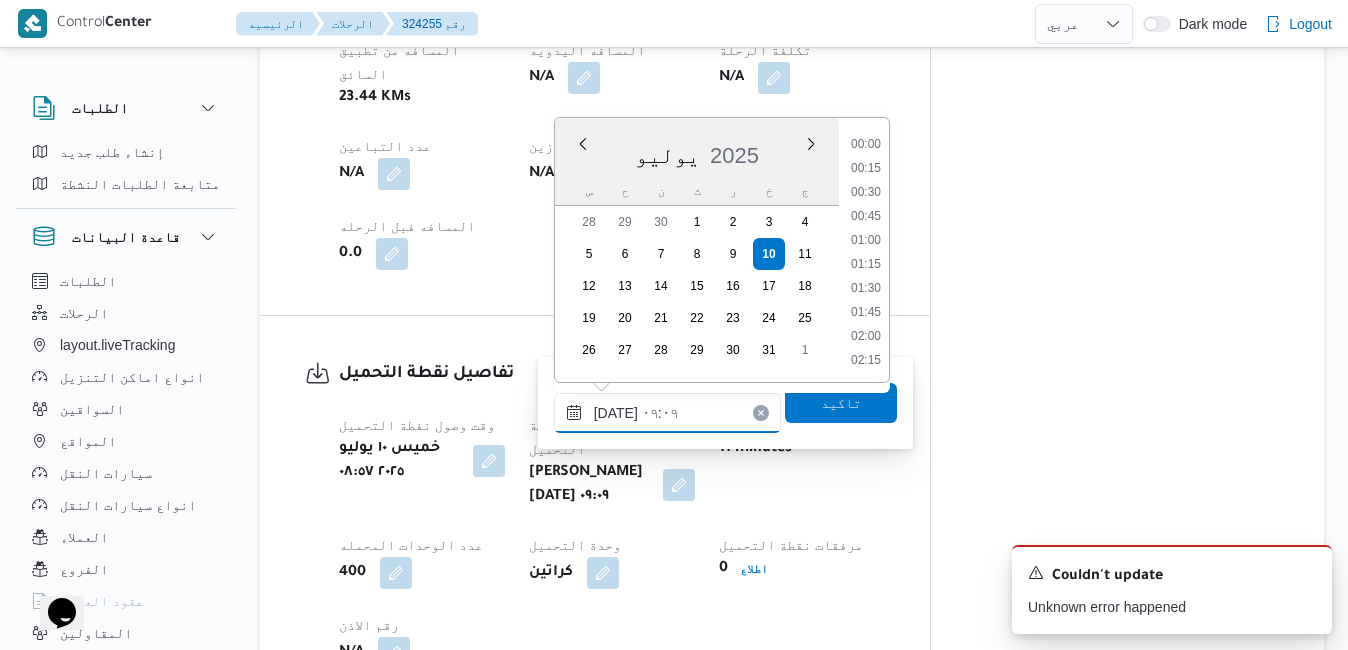 scroll, scrollTop: 742, scrollLeft: 0, axis: vertical 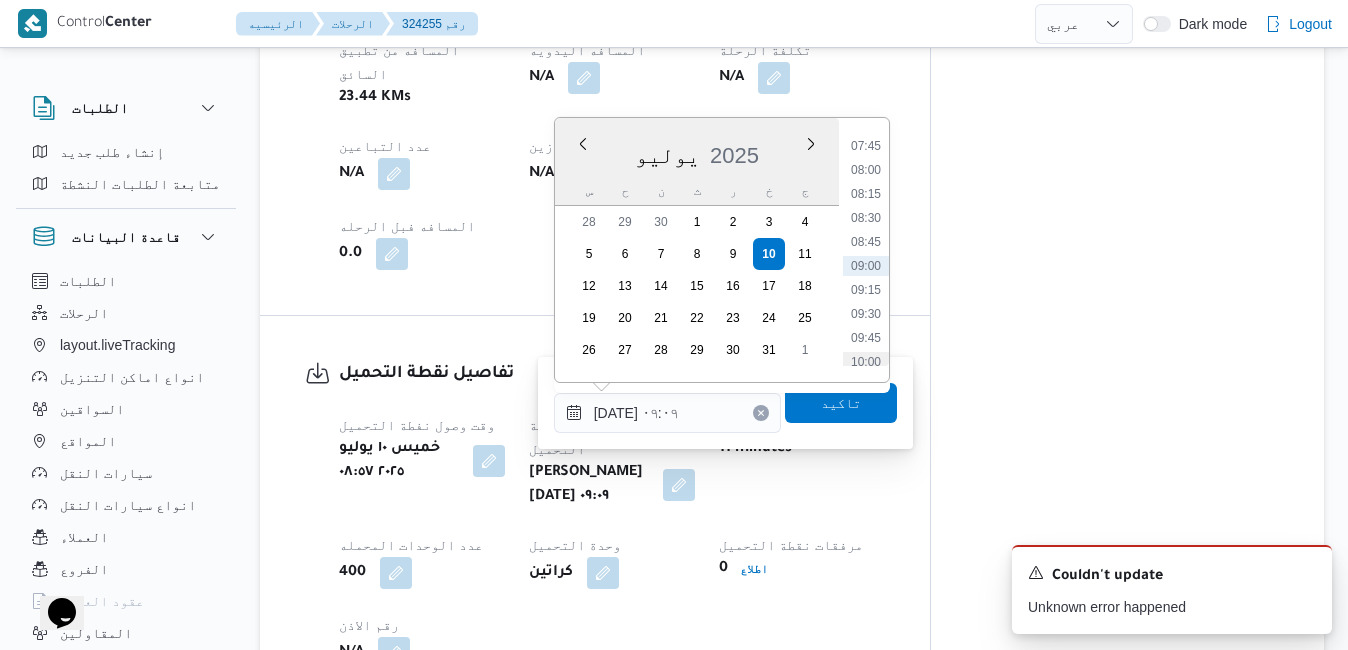 click on "10:00" at bounding box center [866, 362] 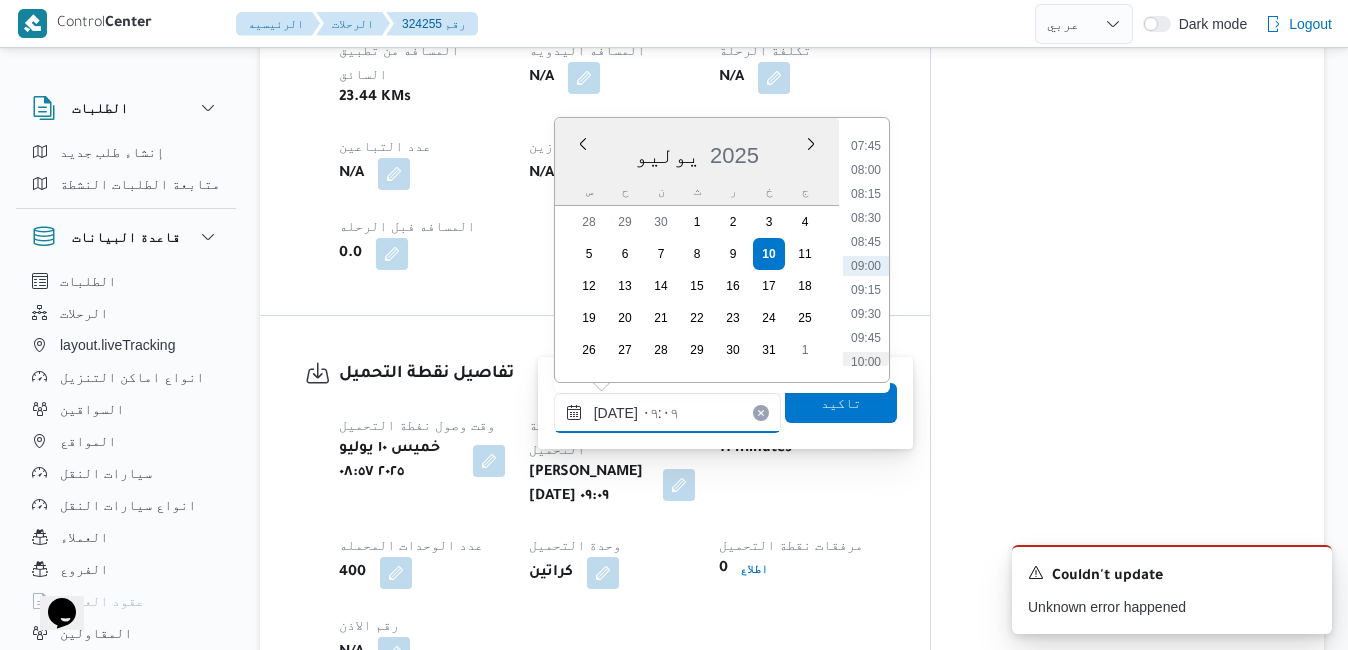 type on "١٠/٠٧/٢٠٢٥ ١٠:٠٠" 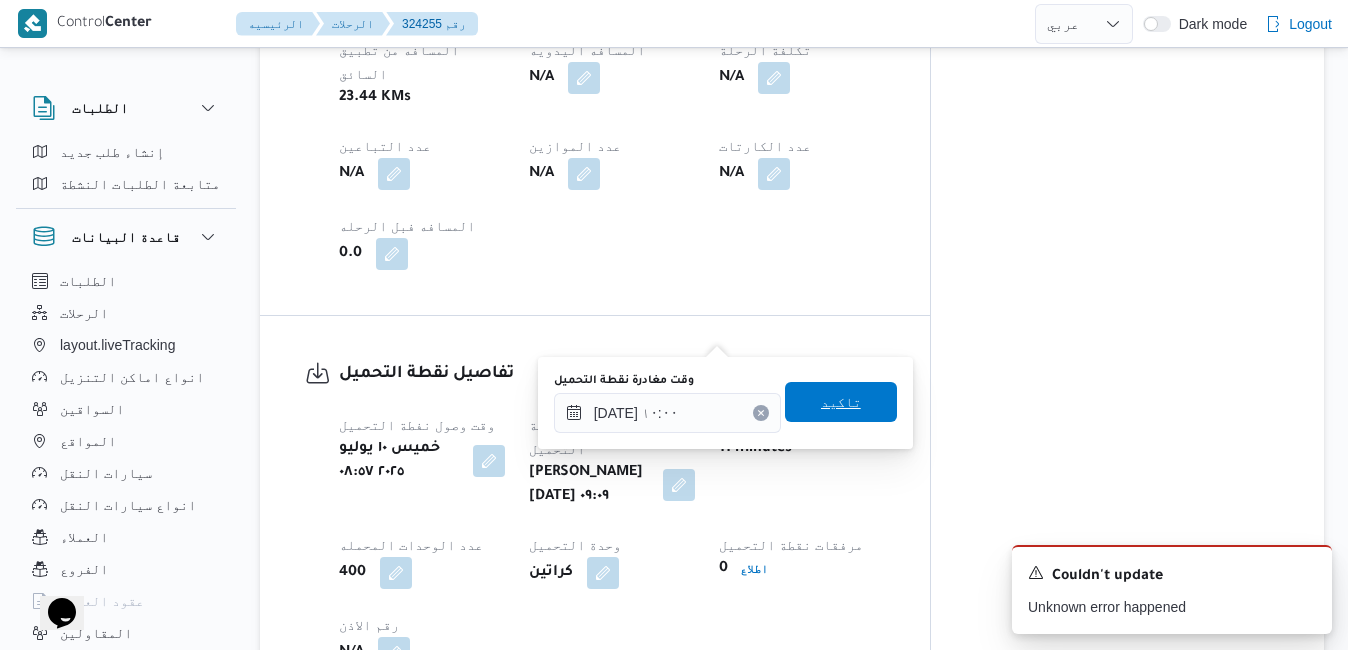 click on "تاكيد" at bounding box center (841, 402) 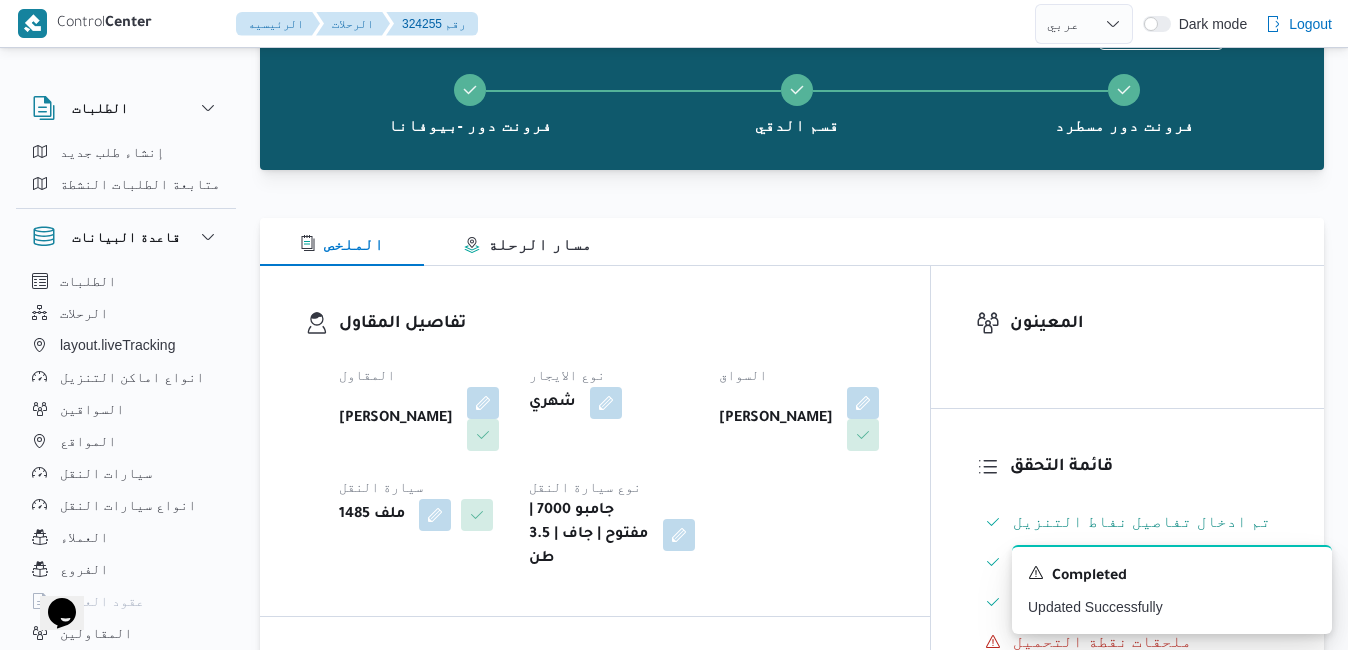scroll, scrollTop: 0, scrollLeft: 0, axis: both 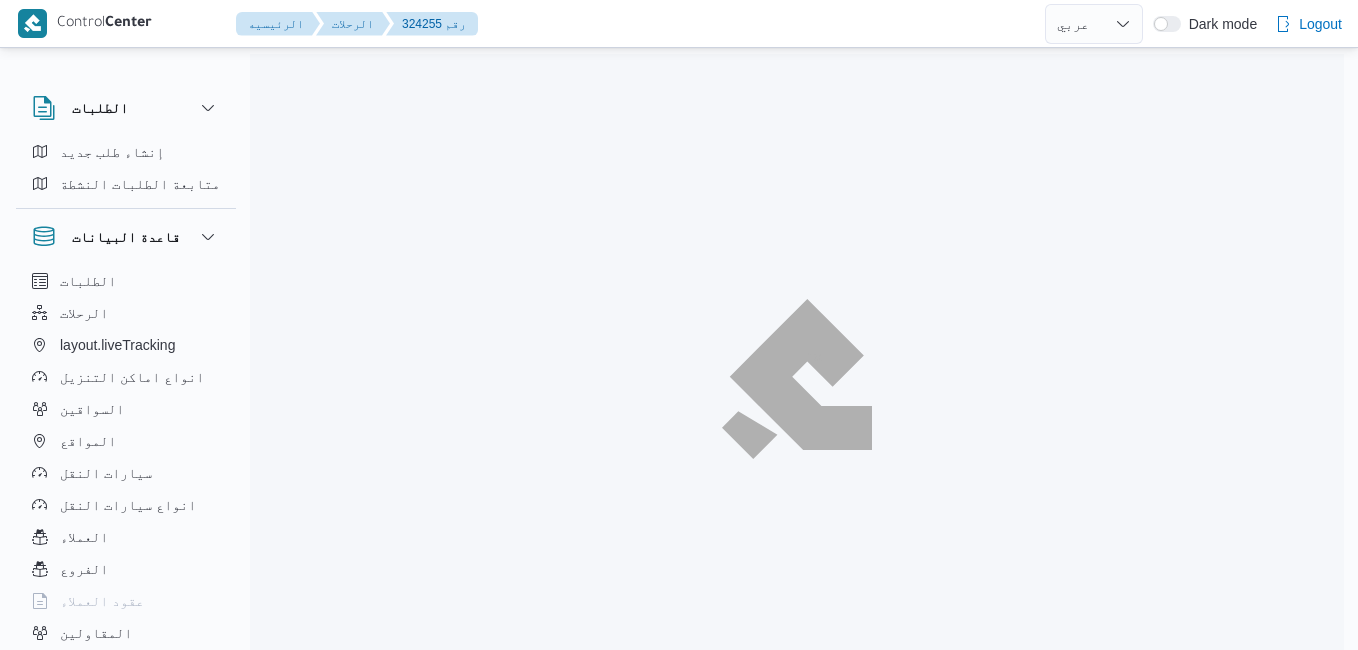 select on "ar" 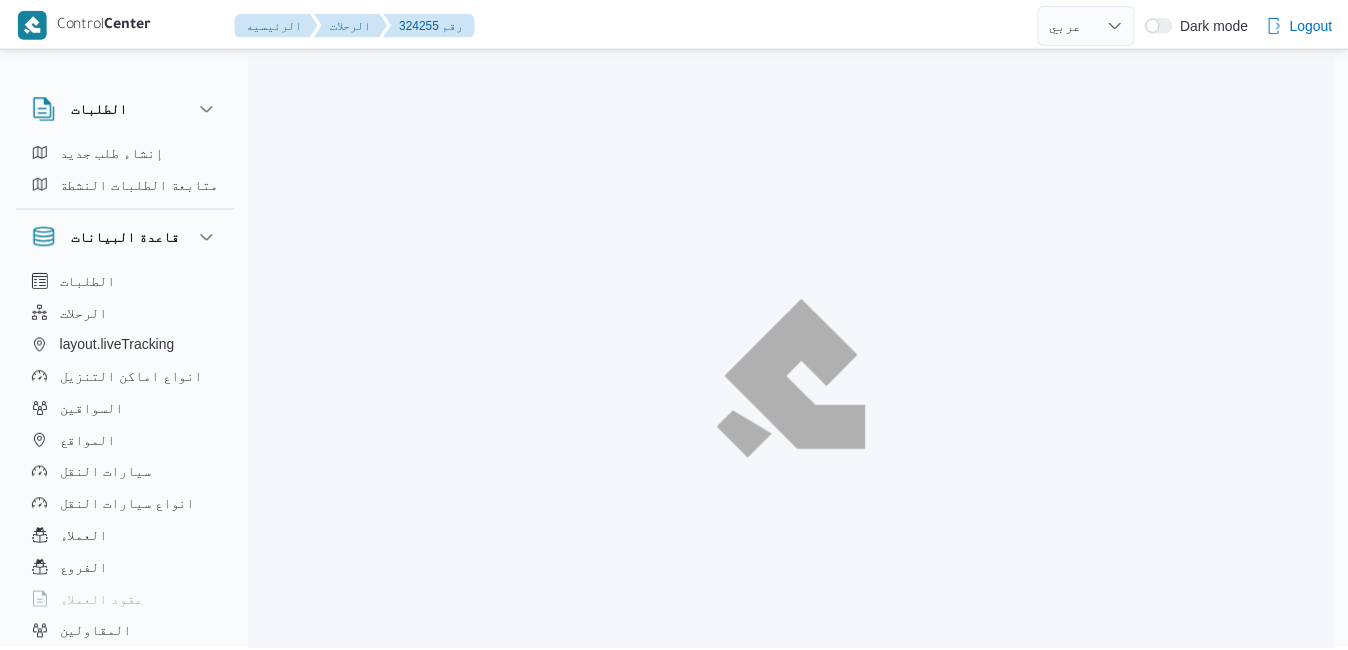 scroll, scrollTop: 0, scrollLeft: 0, axis: both 